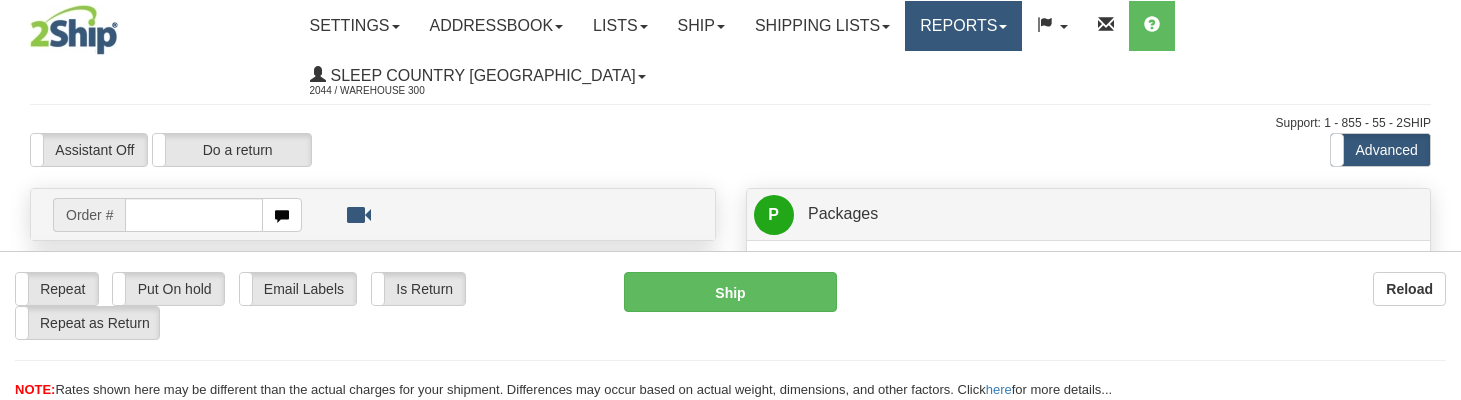 scroll, scrollTop: 0, scrollLeft: 0, axis: both 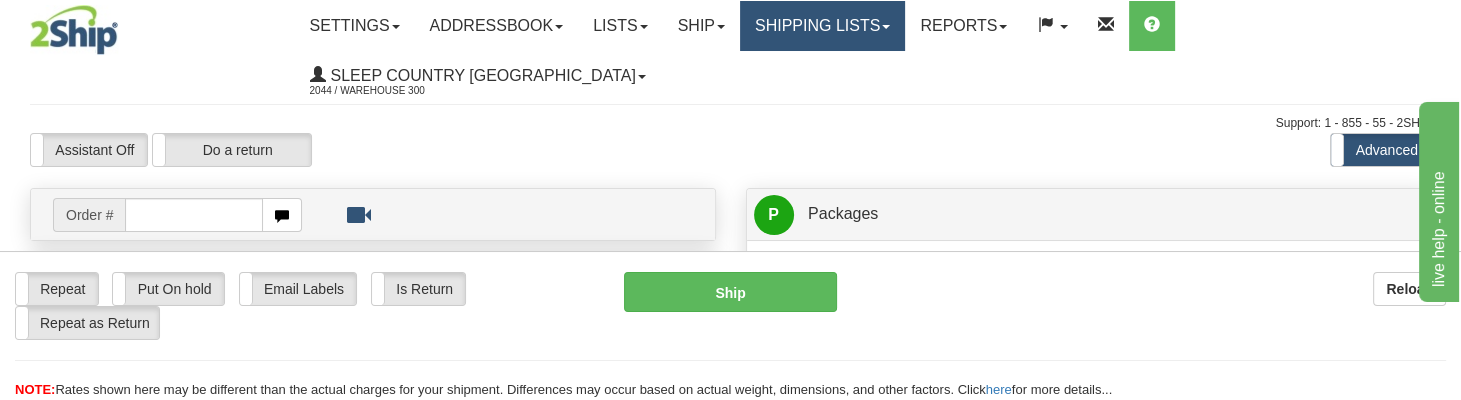 click on "Shipping lists" at bounding box center [822, 26] 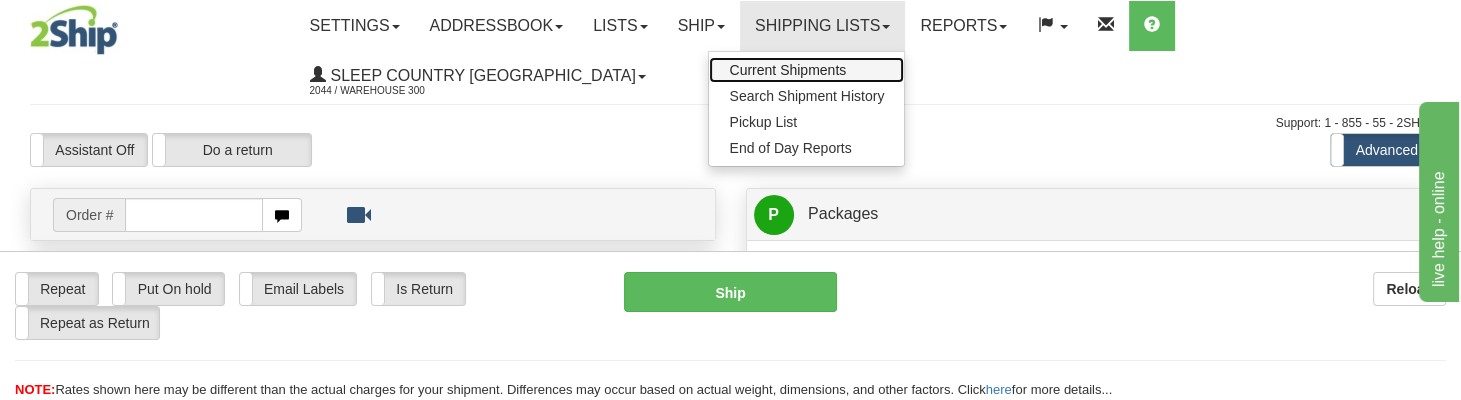 click on "Current Shipments" at bounding box center (787, 70) 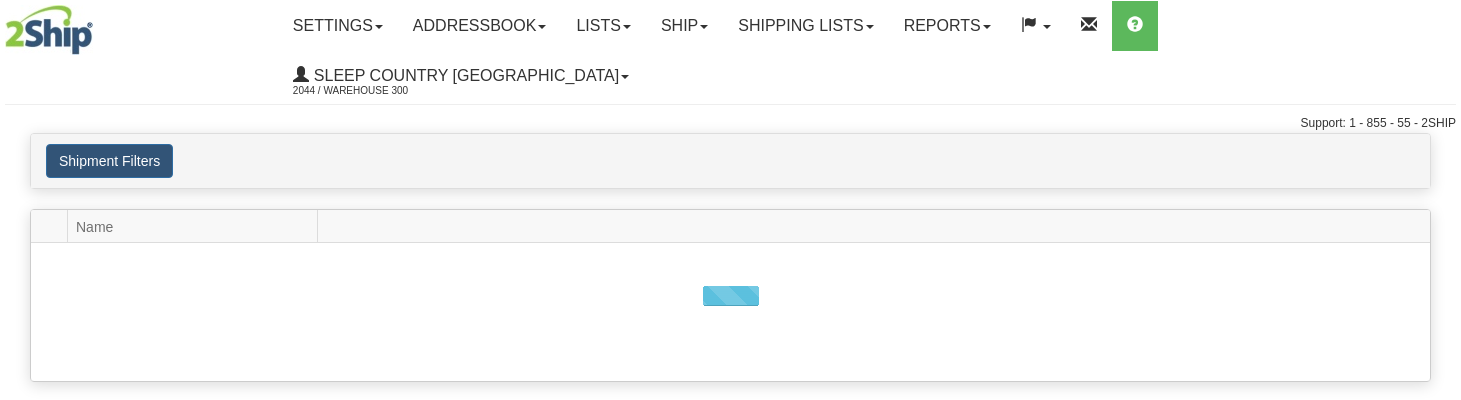 scroll, scrollTop: 0, scrollLeft: 0, axis: both 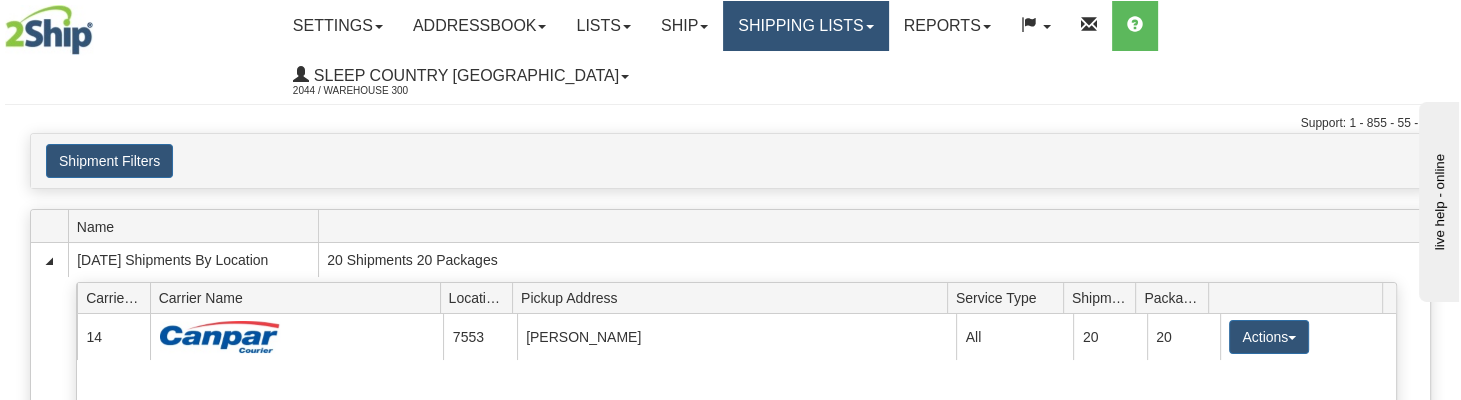 click on "Shipping lists" at bounding box center [805, 26] 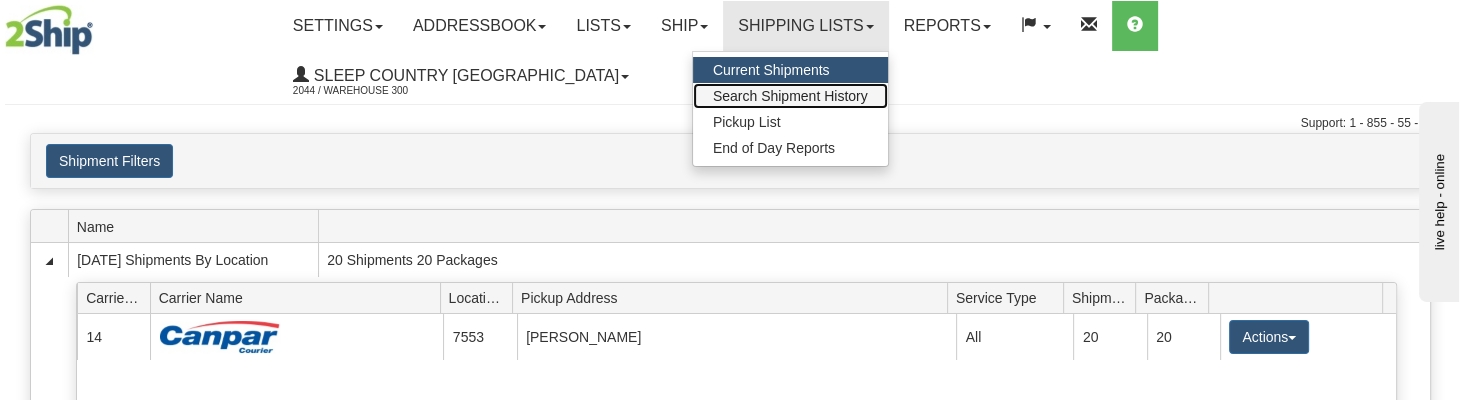 click on "Search Shipment History" at bounding box center [790, 96] 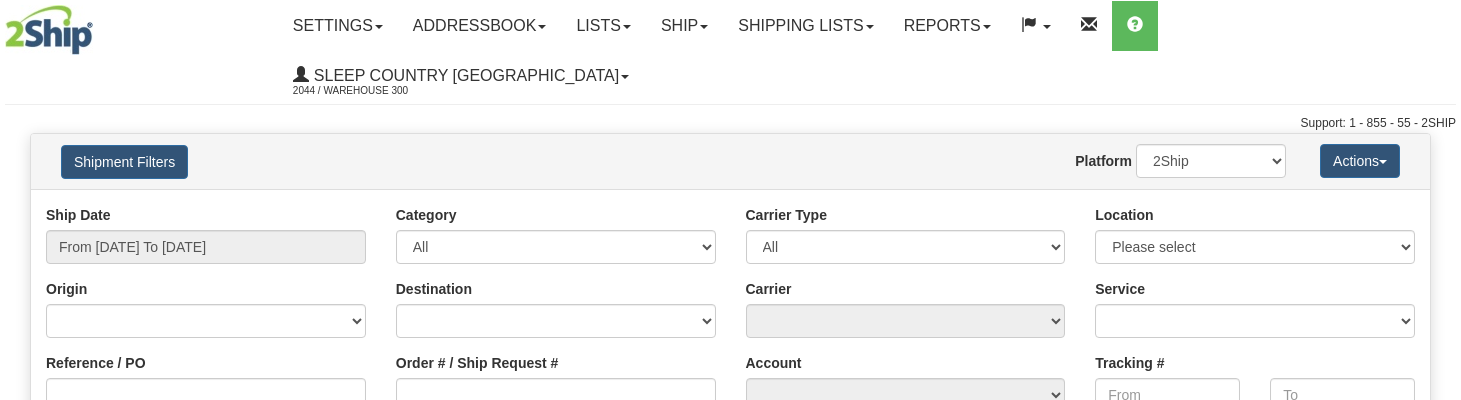 scroll, scrollTop: 0, scrollLeft: 0, axis: both 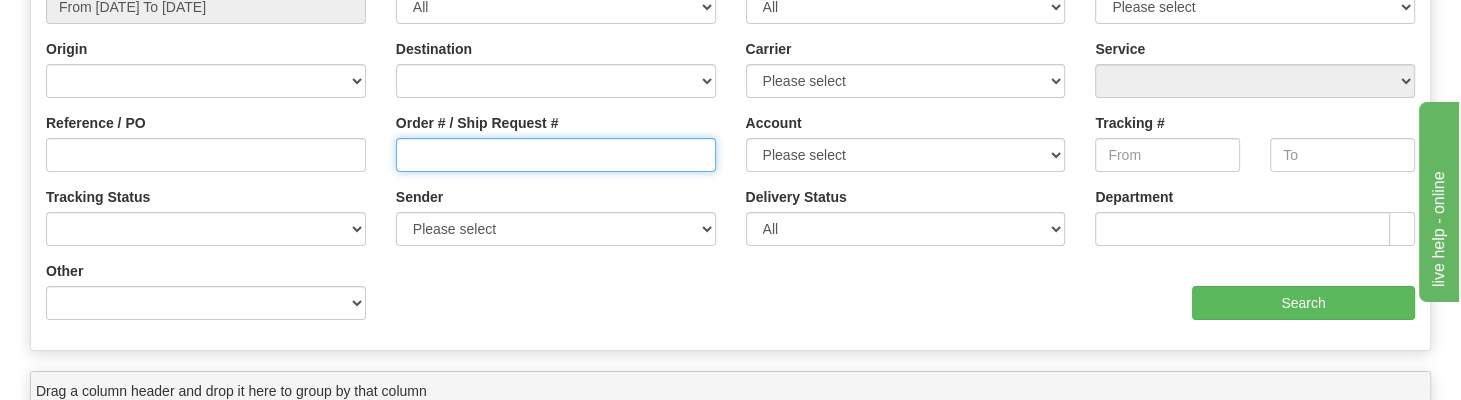 click on "Order # / Ship Request #" at bounding box center (556, 155) 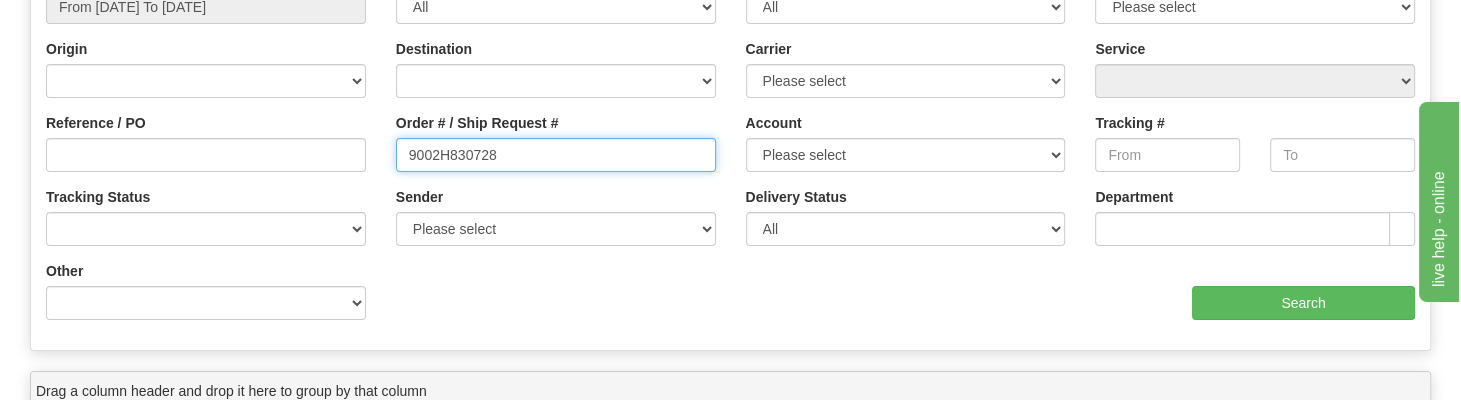 type on "9002H830728" 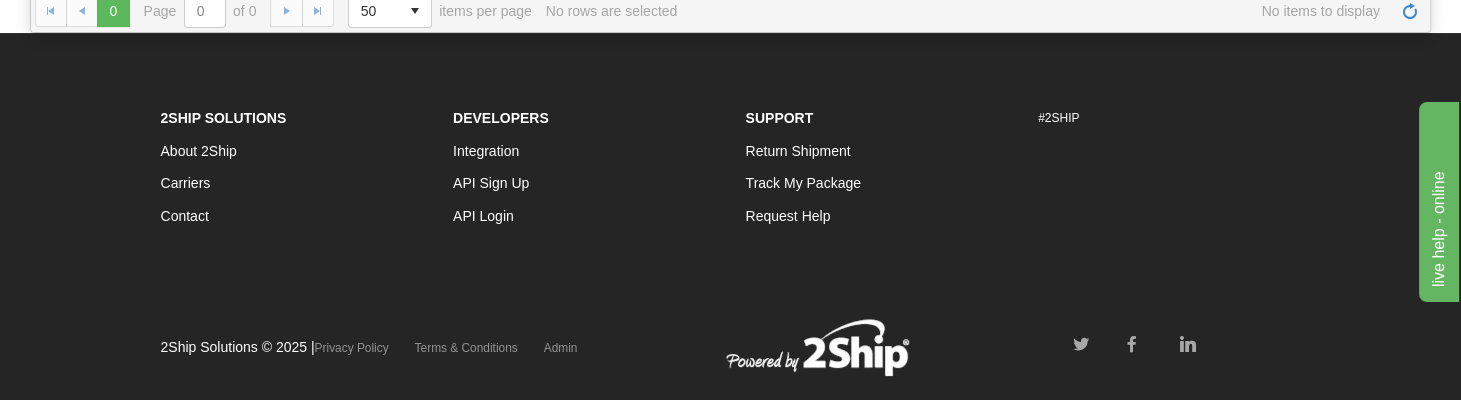 scroll, scrollTop: 0, scrollLeft: 0, axis: both 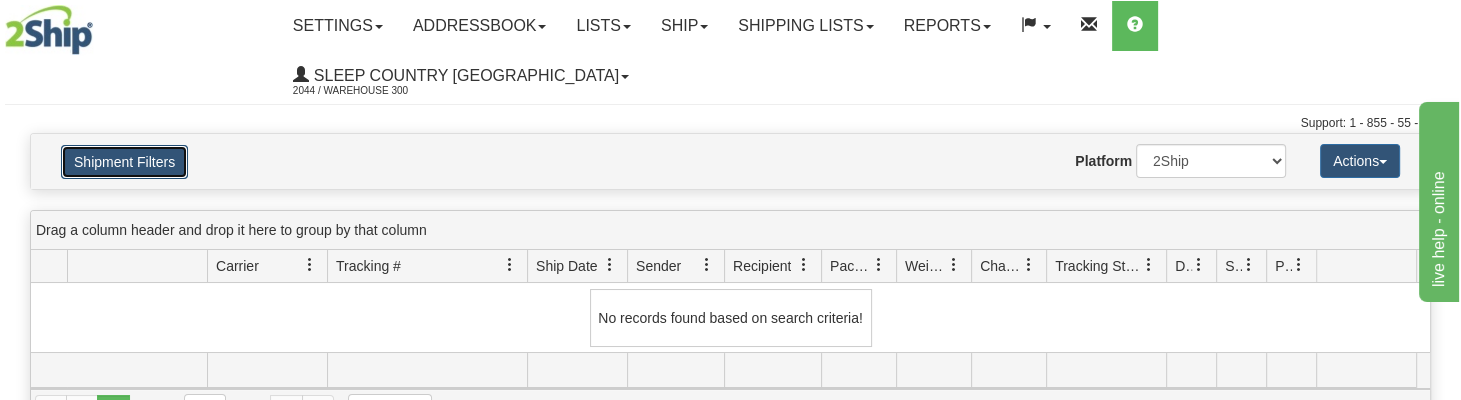 click on "Shipment Filters" at bounding box center (124, 162) 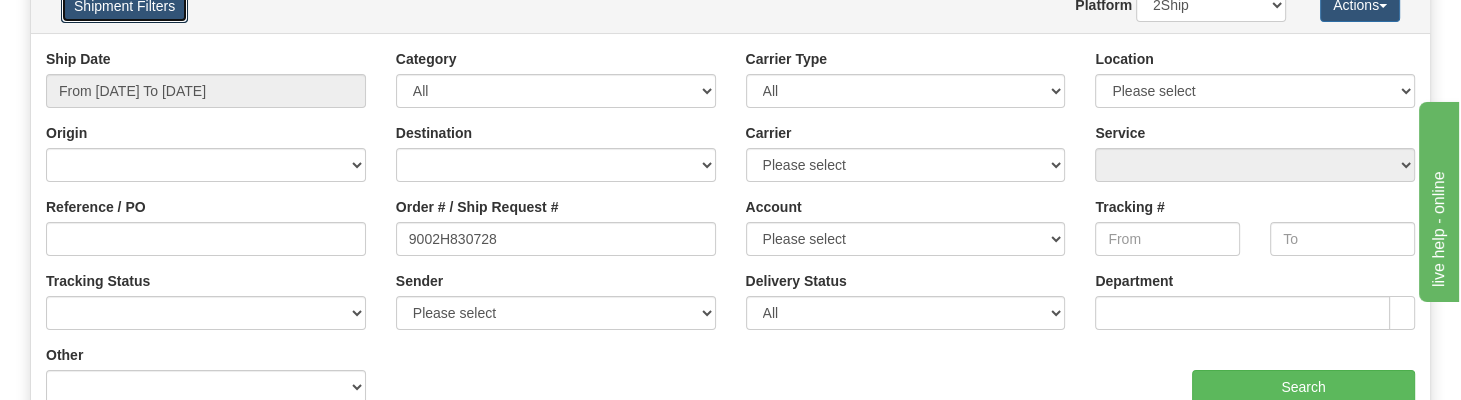 scroll, scrollTop: 160, scrollLeft: 0, axis: vertical 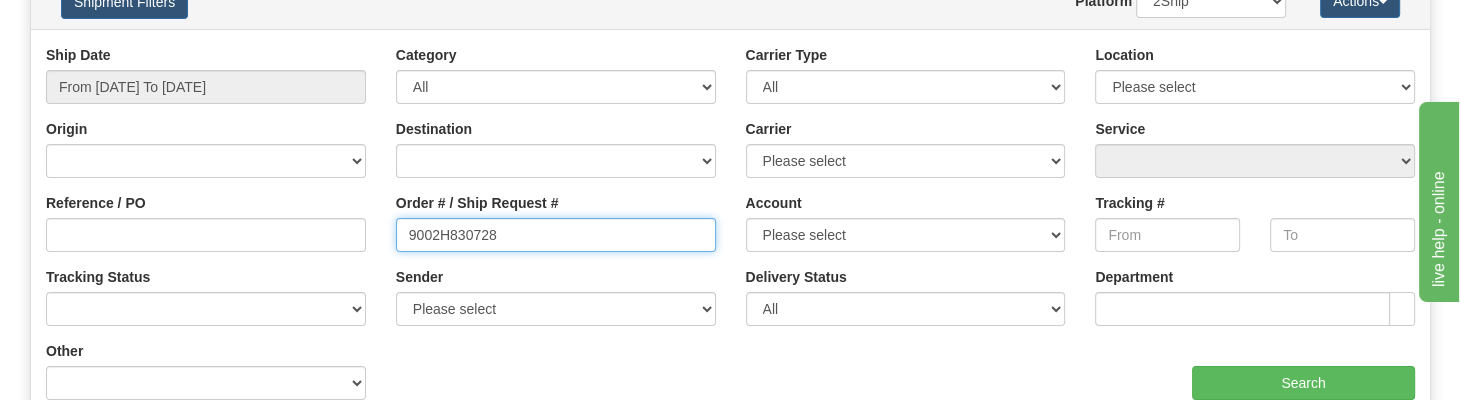 click on "9002H830728" at bounding box center (556, 235) 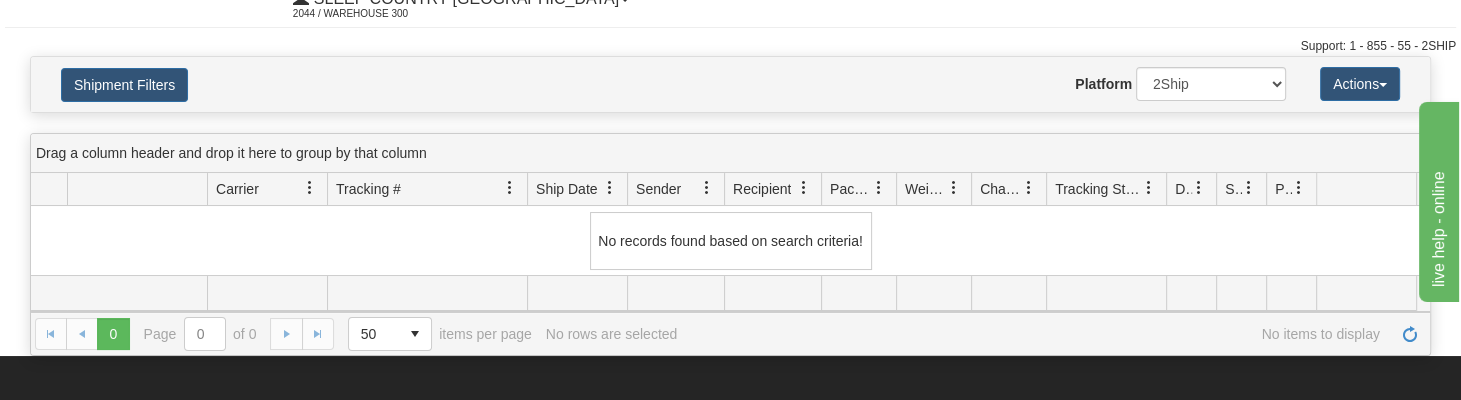 scroll, scrollTop: 0, scrollLeft: 0, axis: both 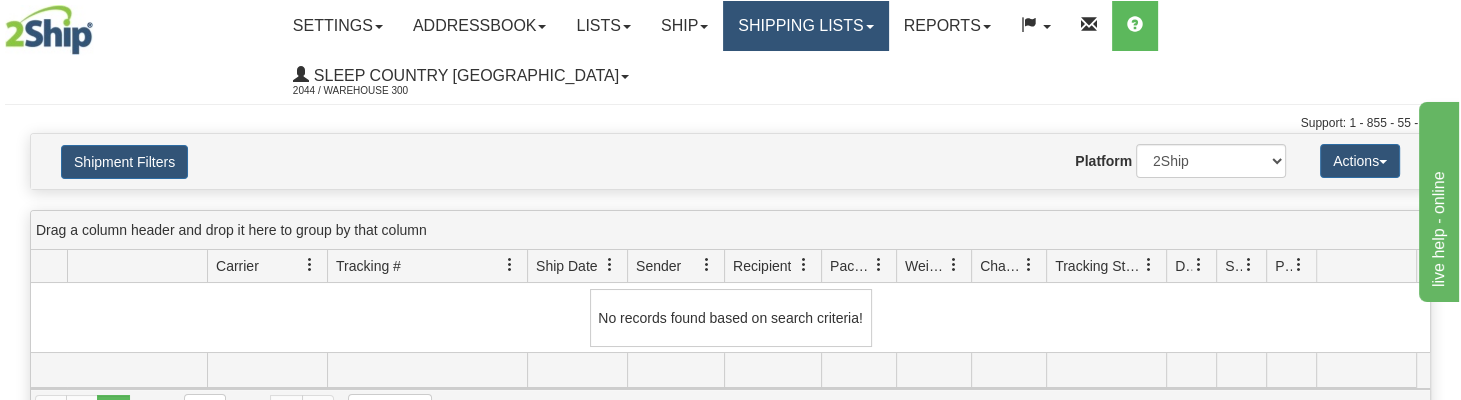 click on "Shipping lists" at bounding box center [805, 26] 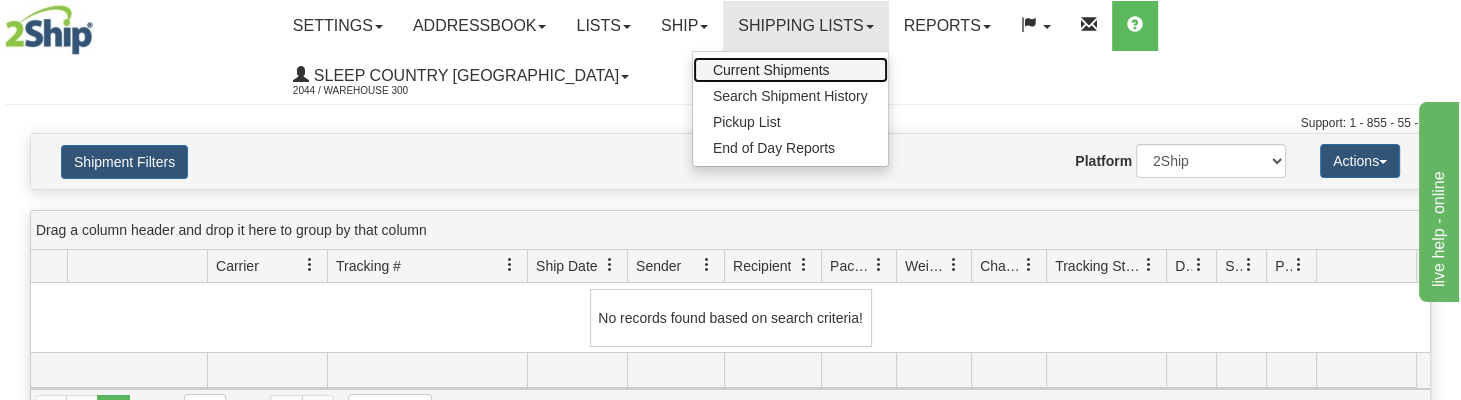 click on "Current Shipments" at bounding box center [771, 70] 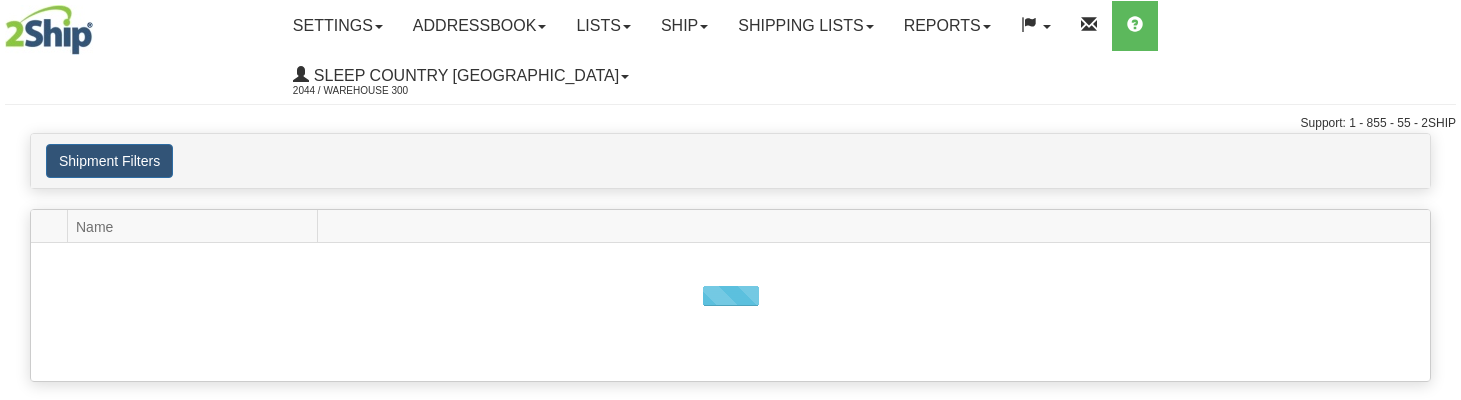 scroll, scrollTop: 0, scrollLeft: 0, axis: both 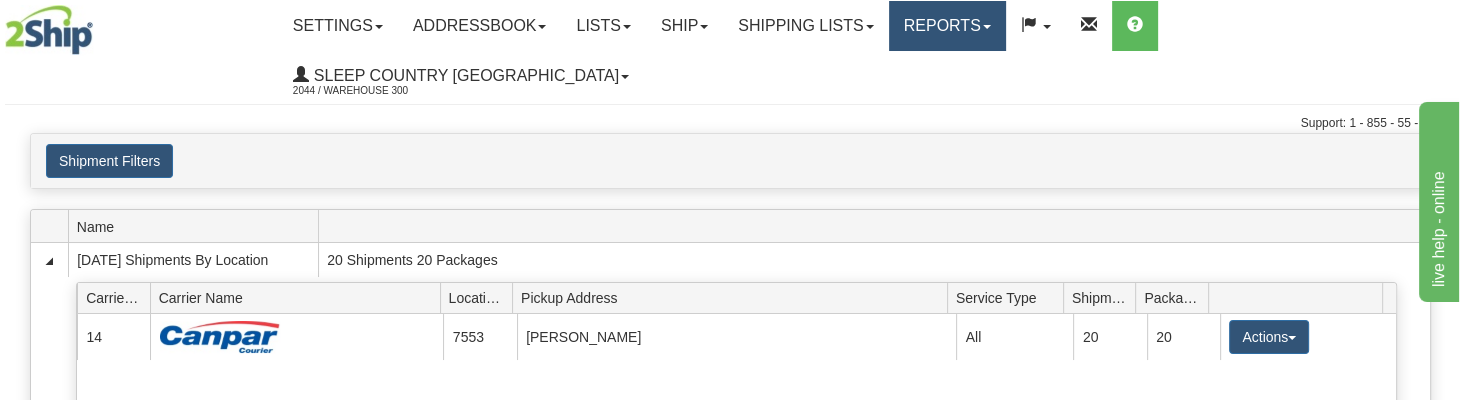 drag, startPoint x: 989, startPoint y: 28, endPoint x: 952, endPoint y: 26, distance: 37.054016 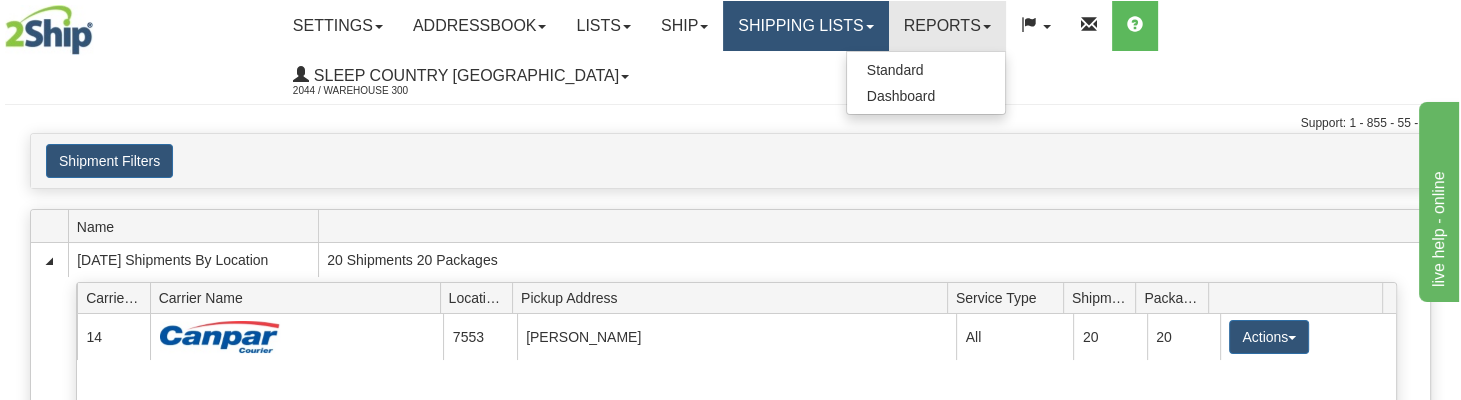 click on "Shipping lists" at bounding box center [805, 26] 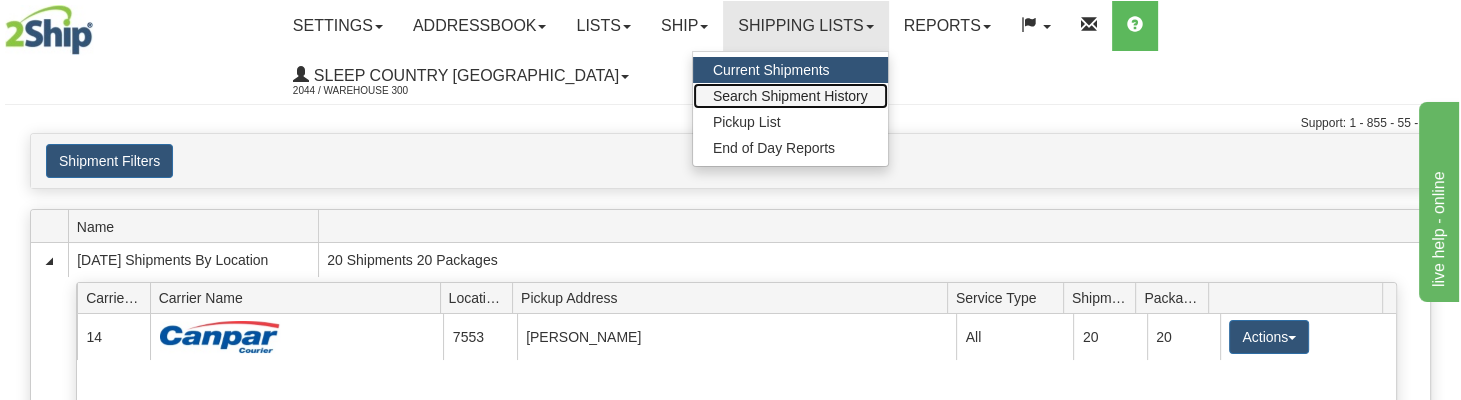 click on "Search Shipment History" at bounding box center (790, 96) 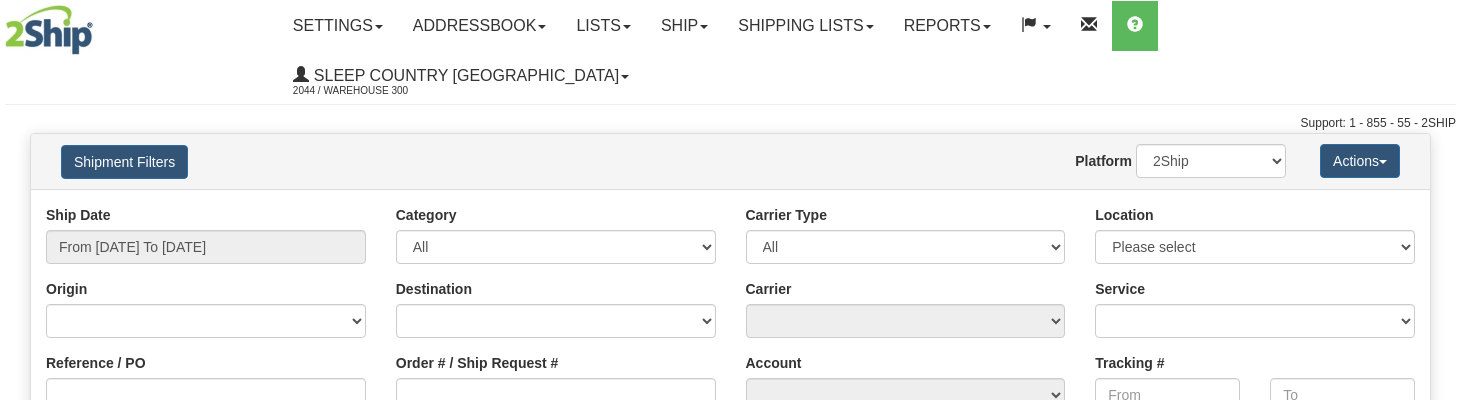 scroll, scrollTop: 0, scrollLeft: 0, axis: both 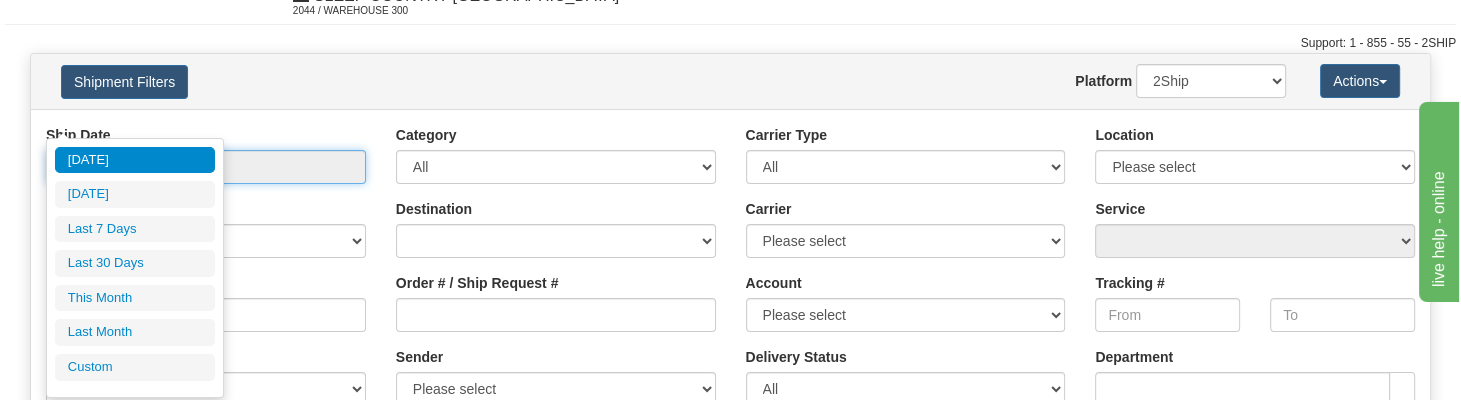 click on "From 07/01/2025 To 07/02/2025" at bounding box center [206, 167] 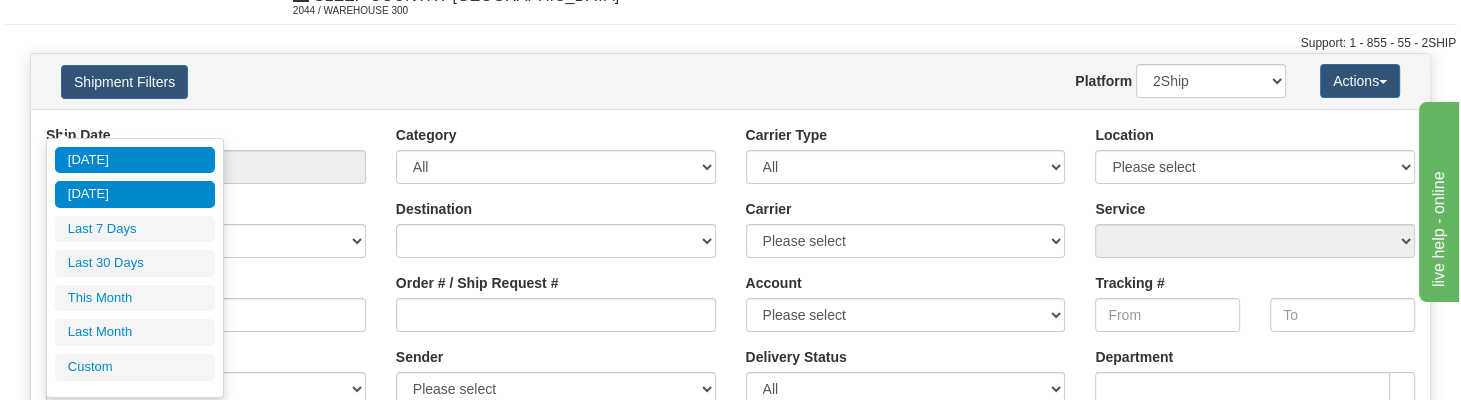 click on "[DATE]" at bounding box center (135, 194) 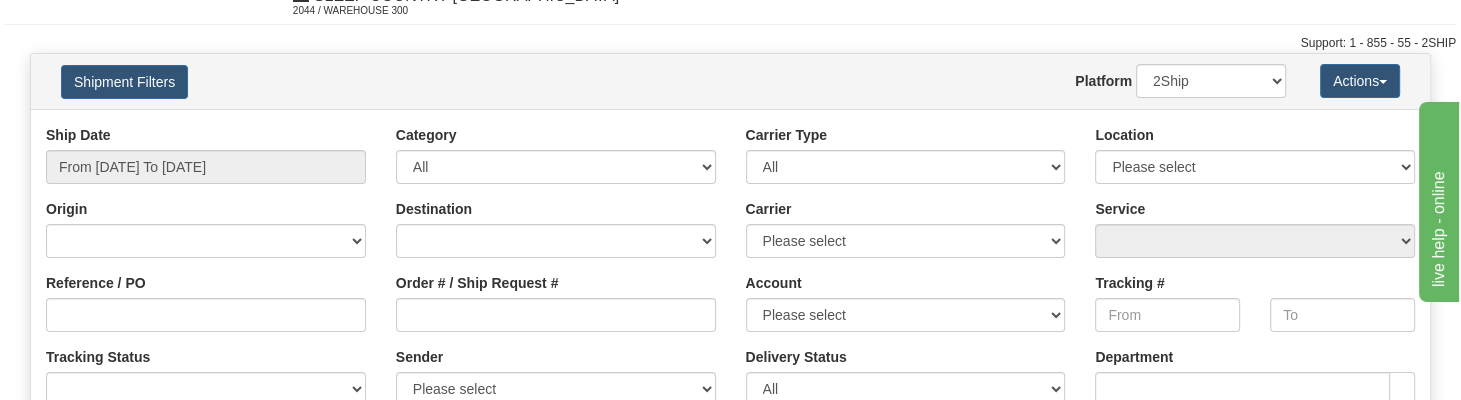 type 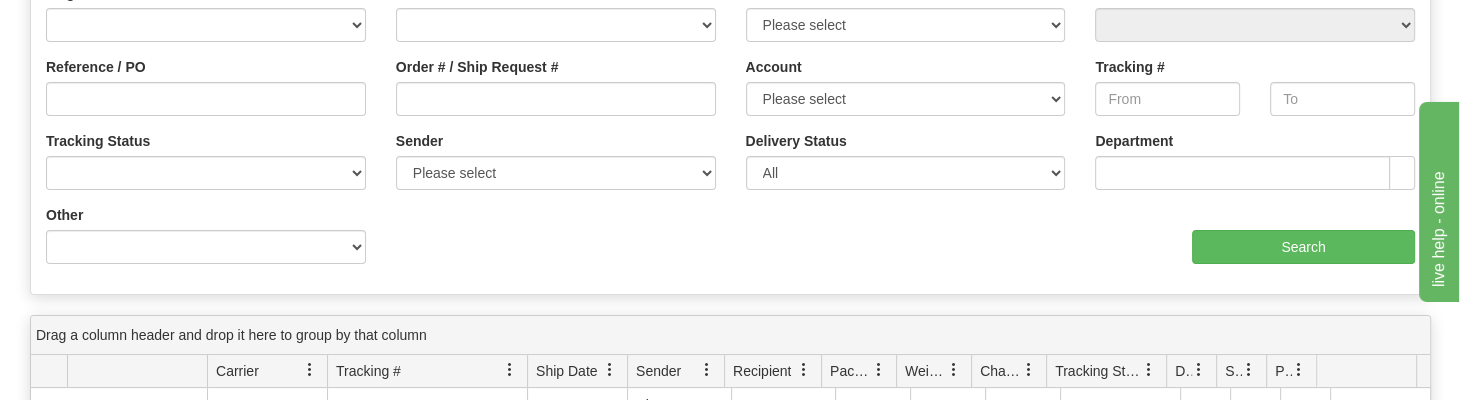 scroll, scrollTop: 320, scrollLeft: 0, axis: vertical 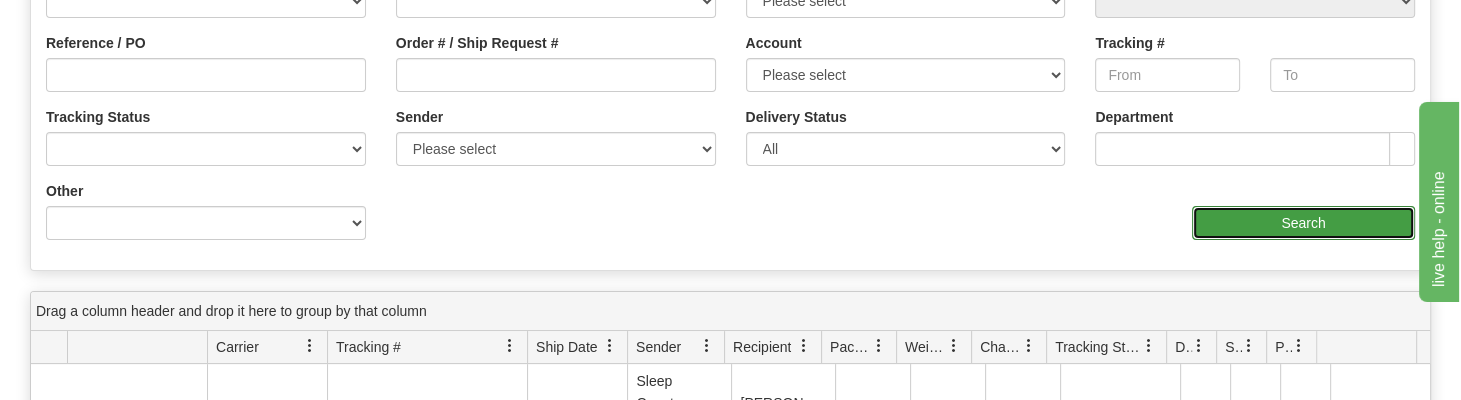 click on "Search" at bounding box center [1303, 223] 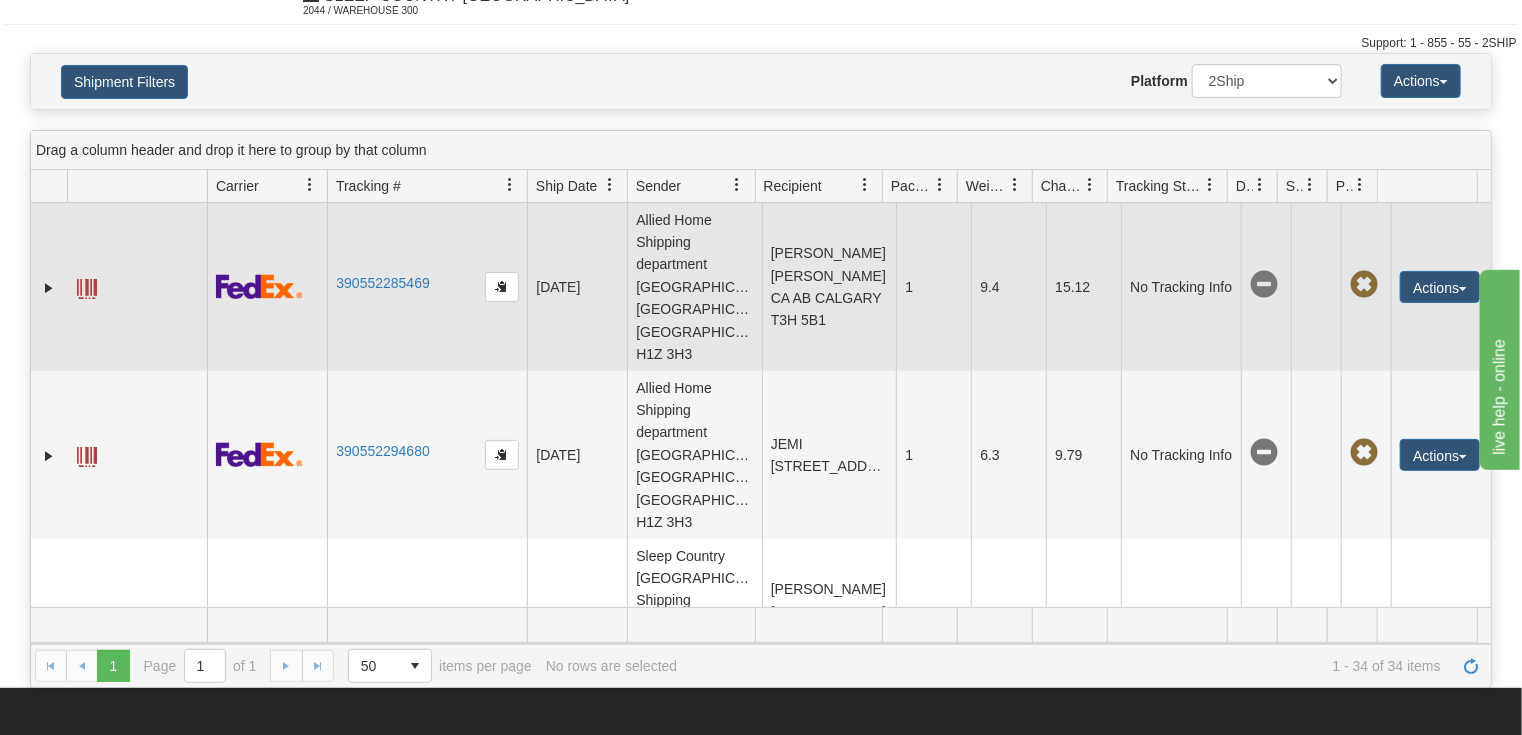 scroll, scrollTop: 0, scrollLeft: 0, axis: both 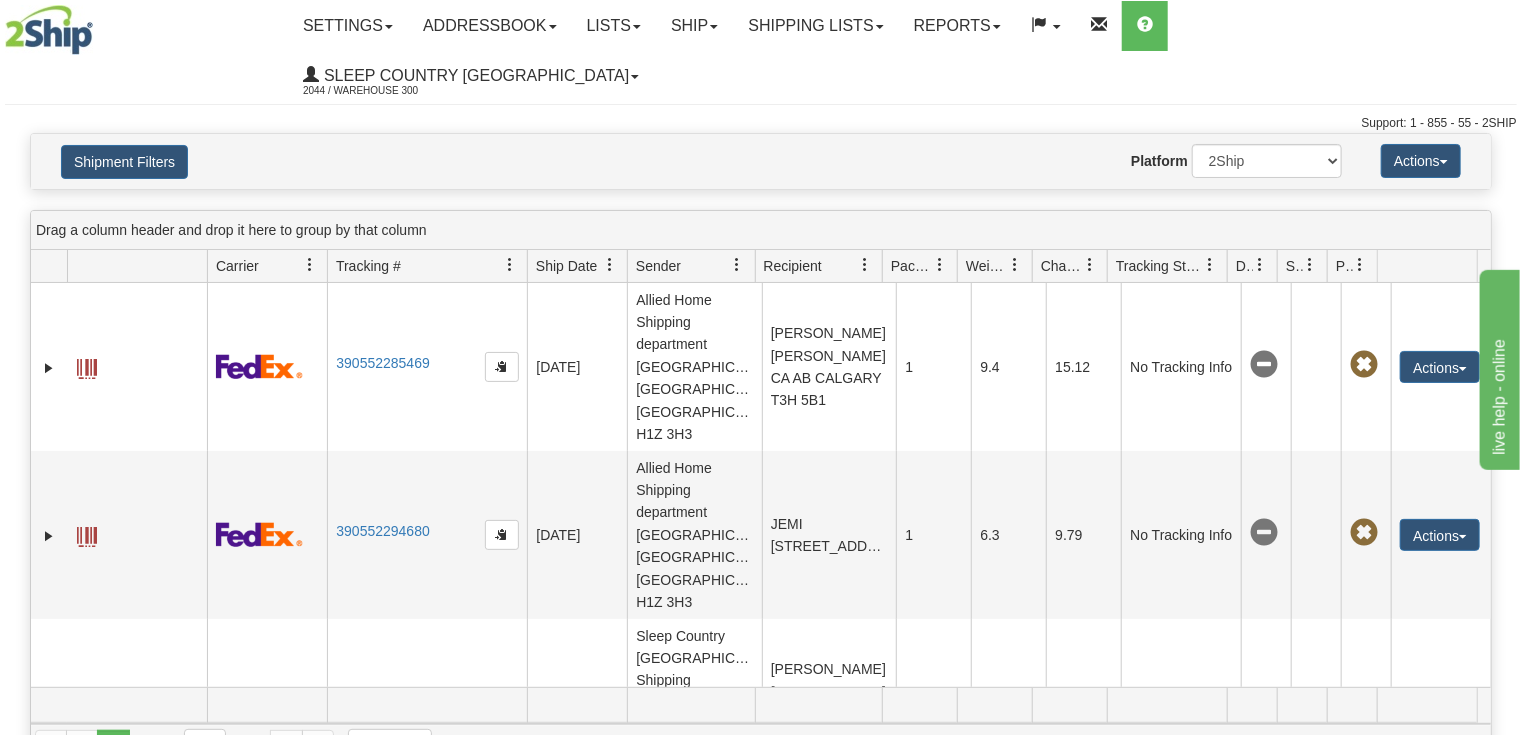 click at bounding box center (1210, 265) 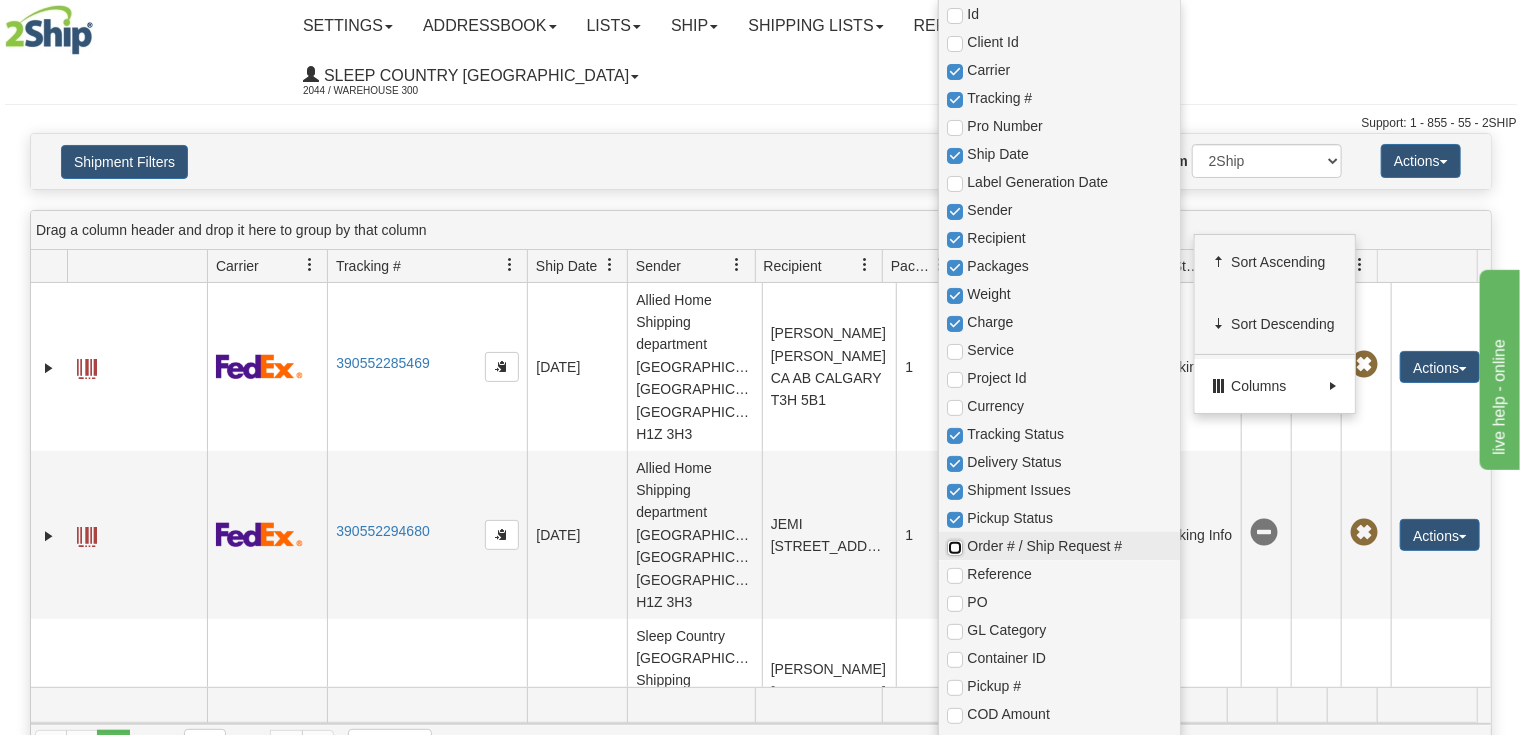 click at bounding box center [955, 548] 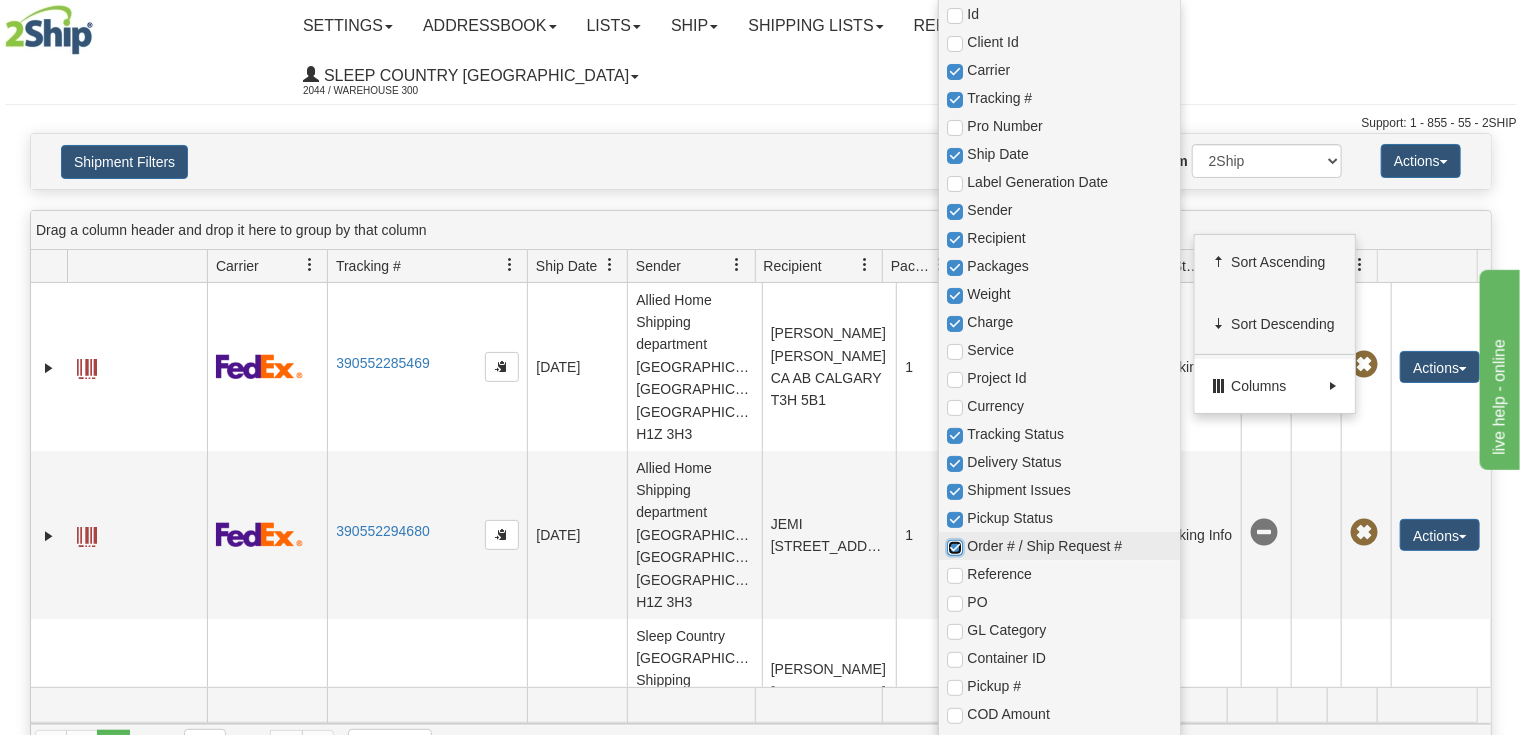checkbox on "true" 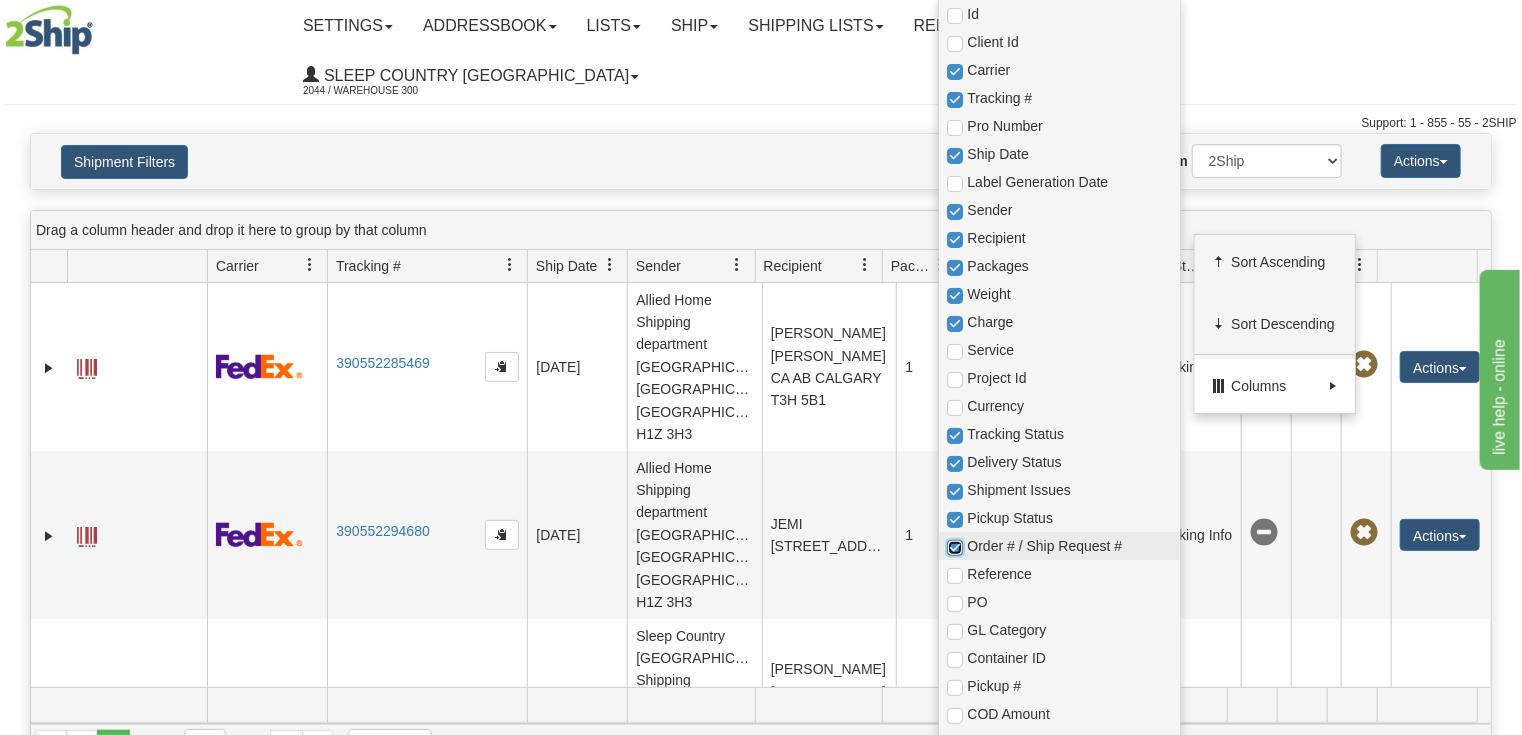 checkbox on "true" 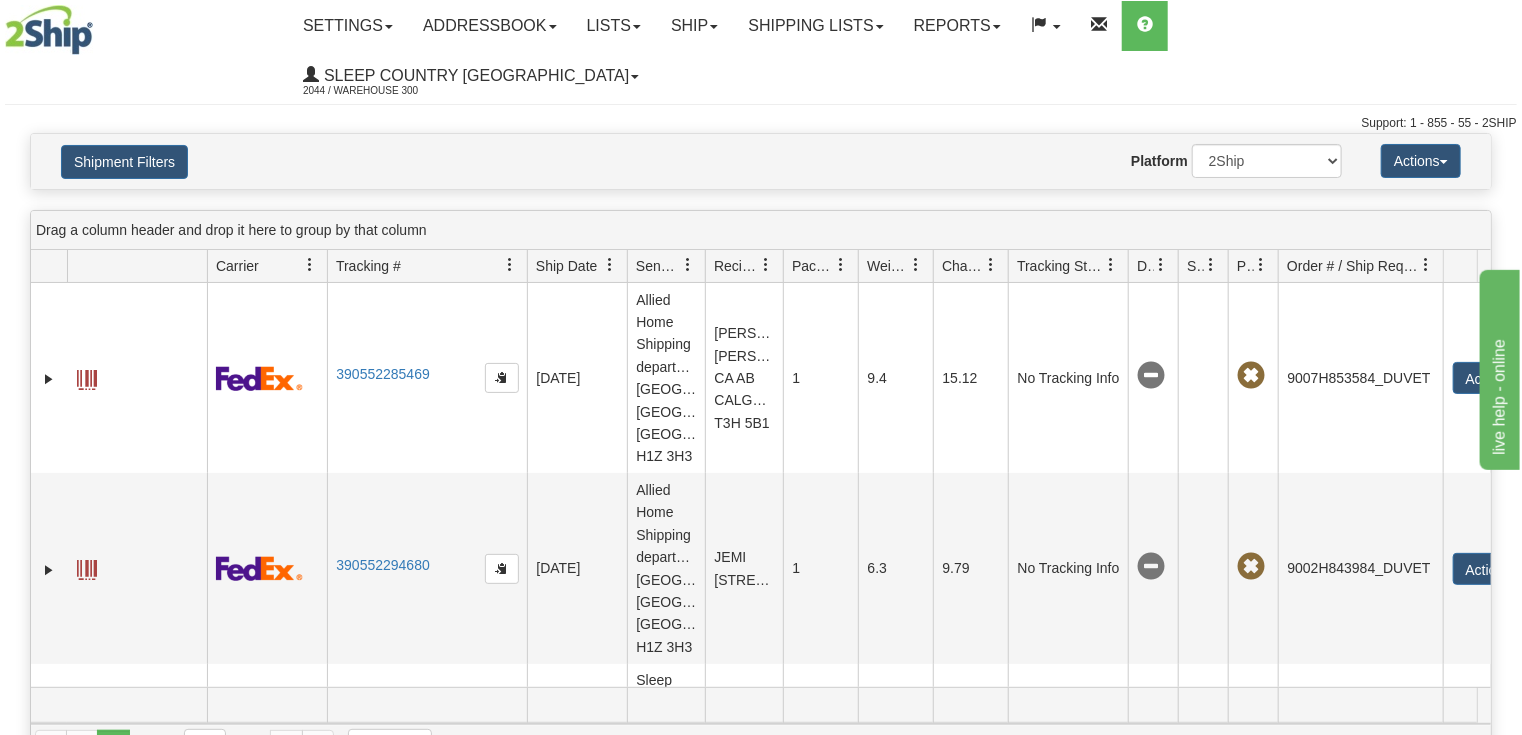 drag, startPoint x: 1376, startPoint y: 214, endPoint x: 1444, endPoint y: 211, distance: 68.06615 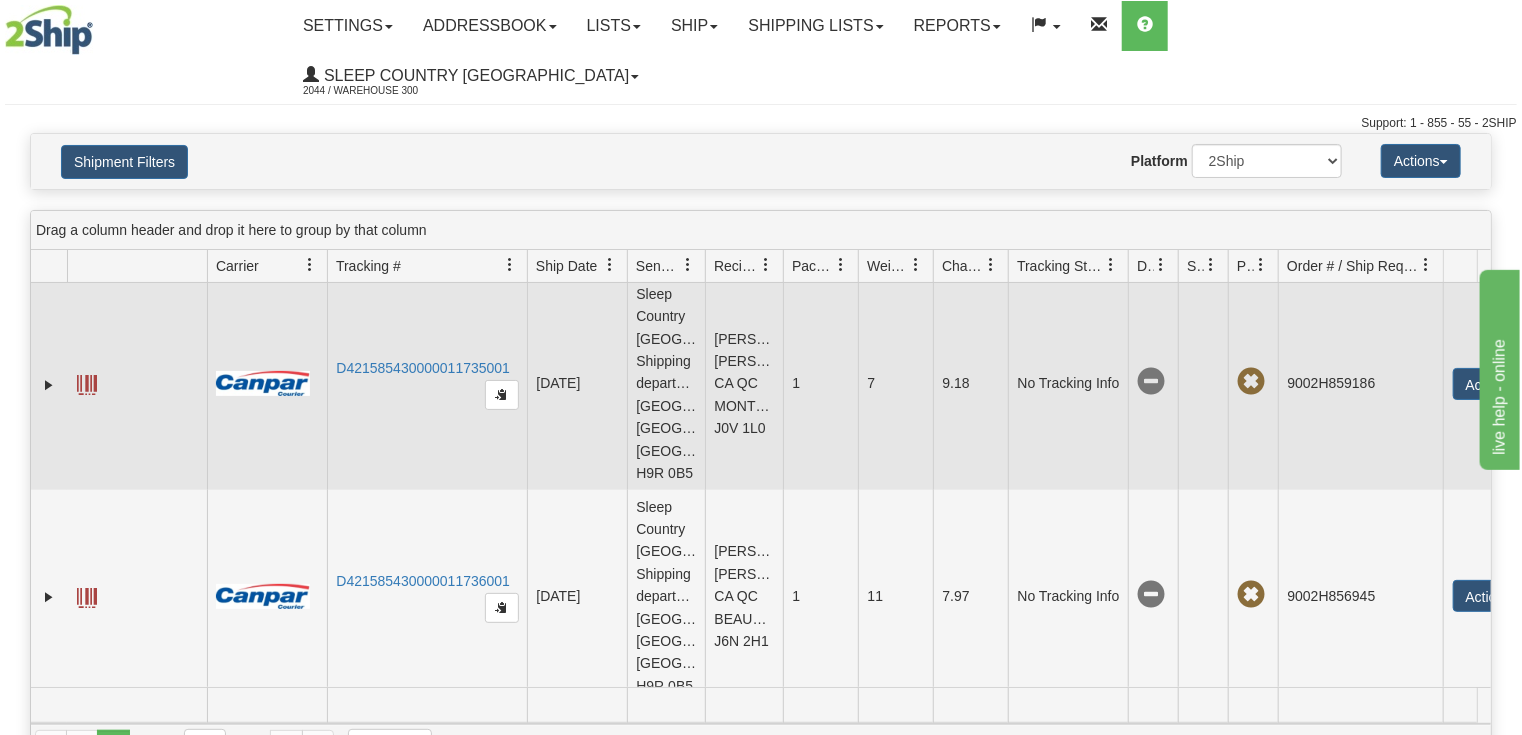 scroll, scrollTop: 6799, scrollLeft: 0, axis: vertical 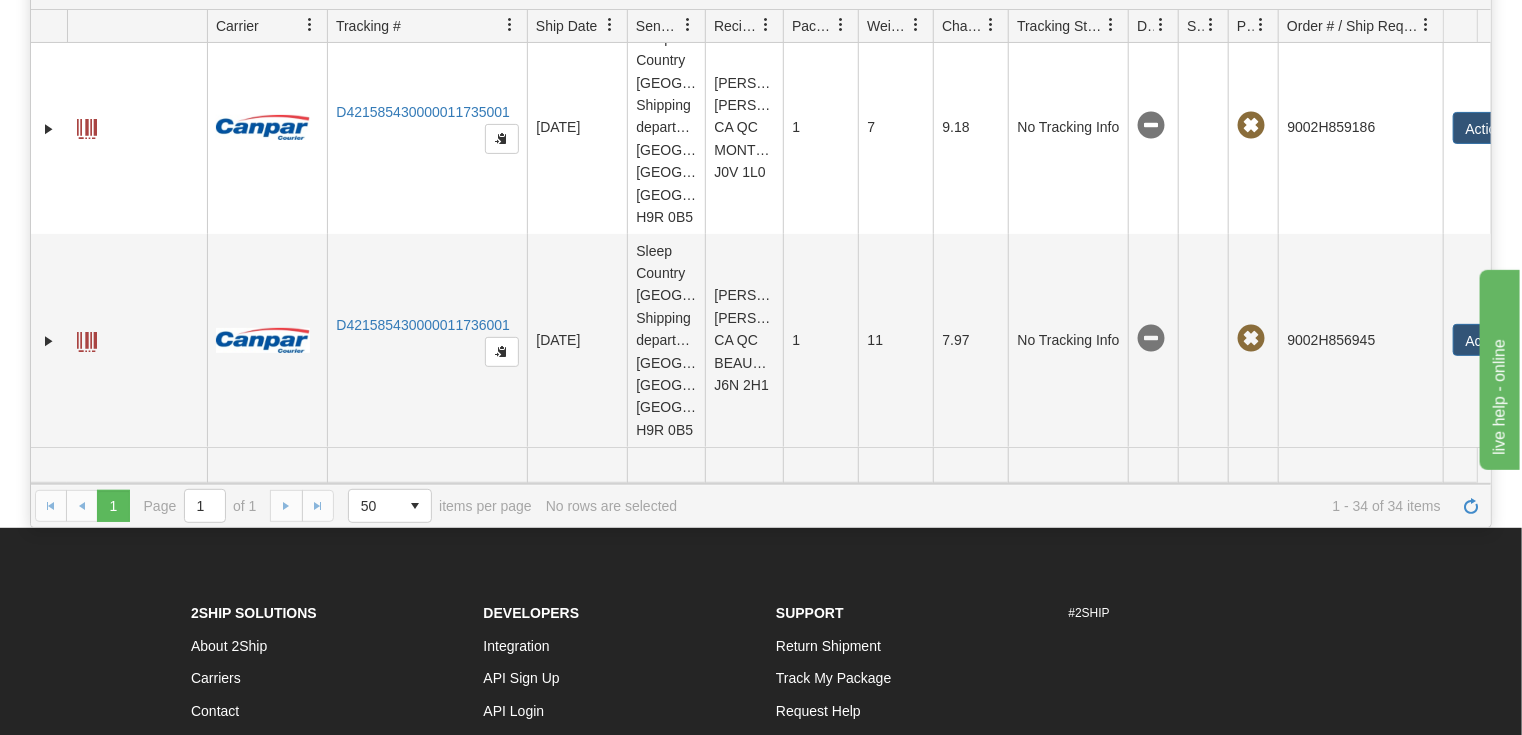 click on "1 1 Page 1 of 1 50 25 50 100 500 1000 items per page 1 - 34 of 34 items No rows are selected" at bounding box center [761, 505] 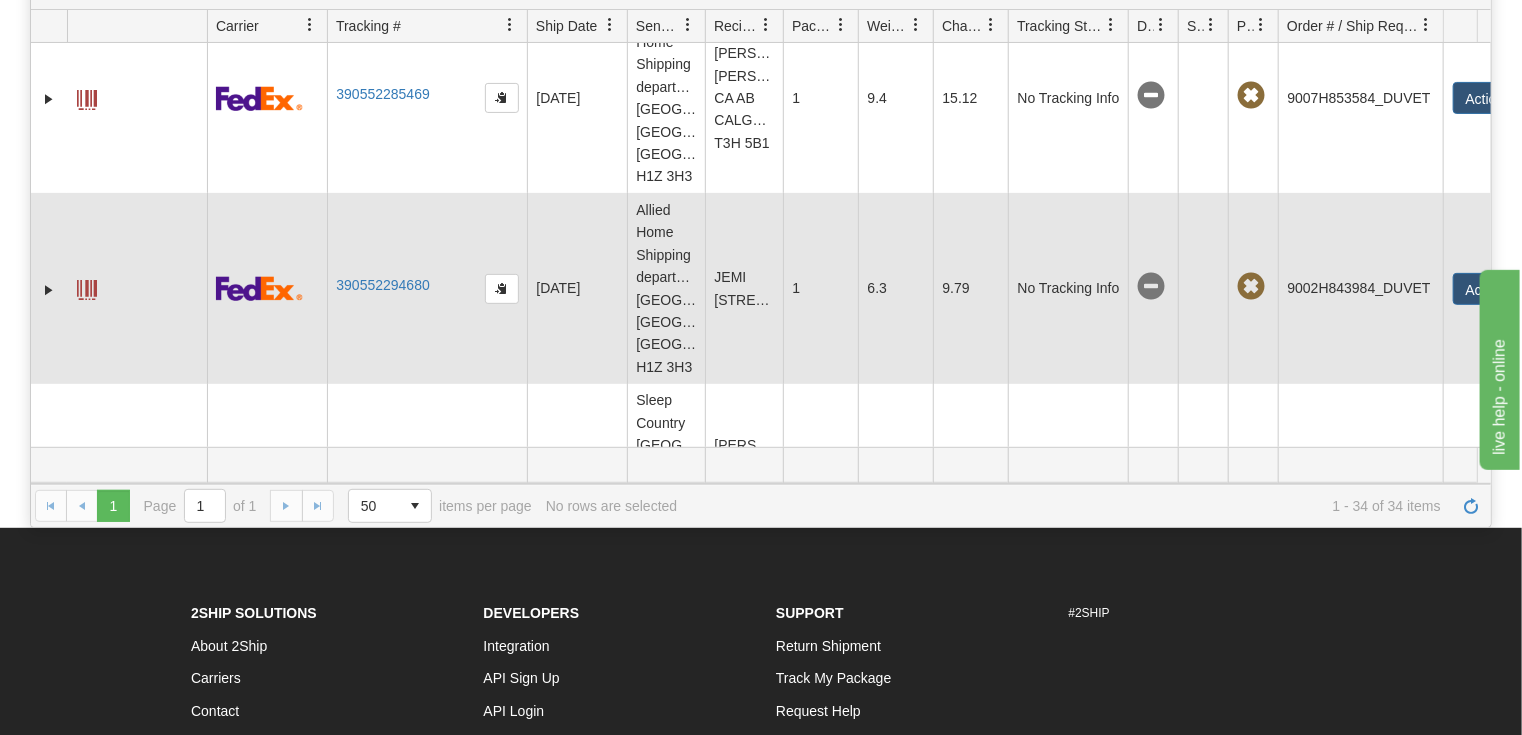 scroll, scrollTop: 0, scrollLeft: 0, axis: both 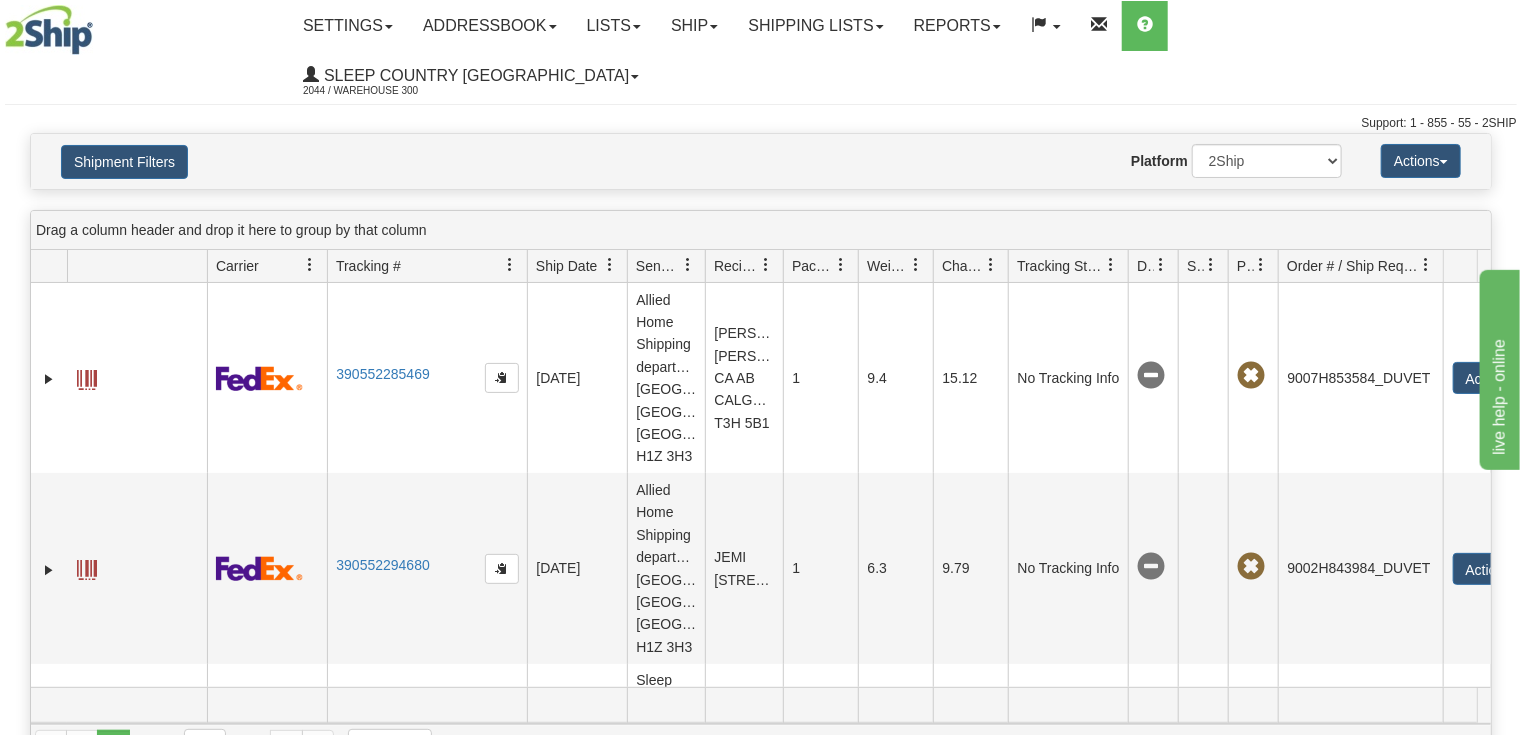 click at bounding box center (1161, 265) 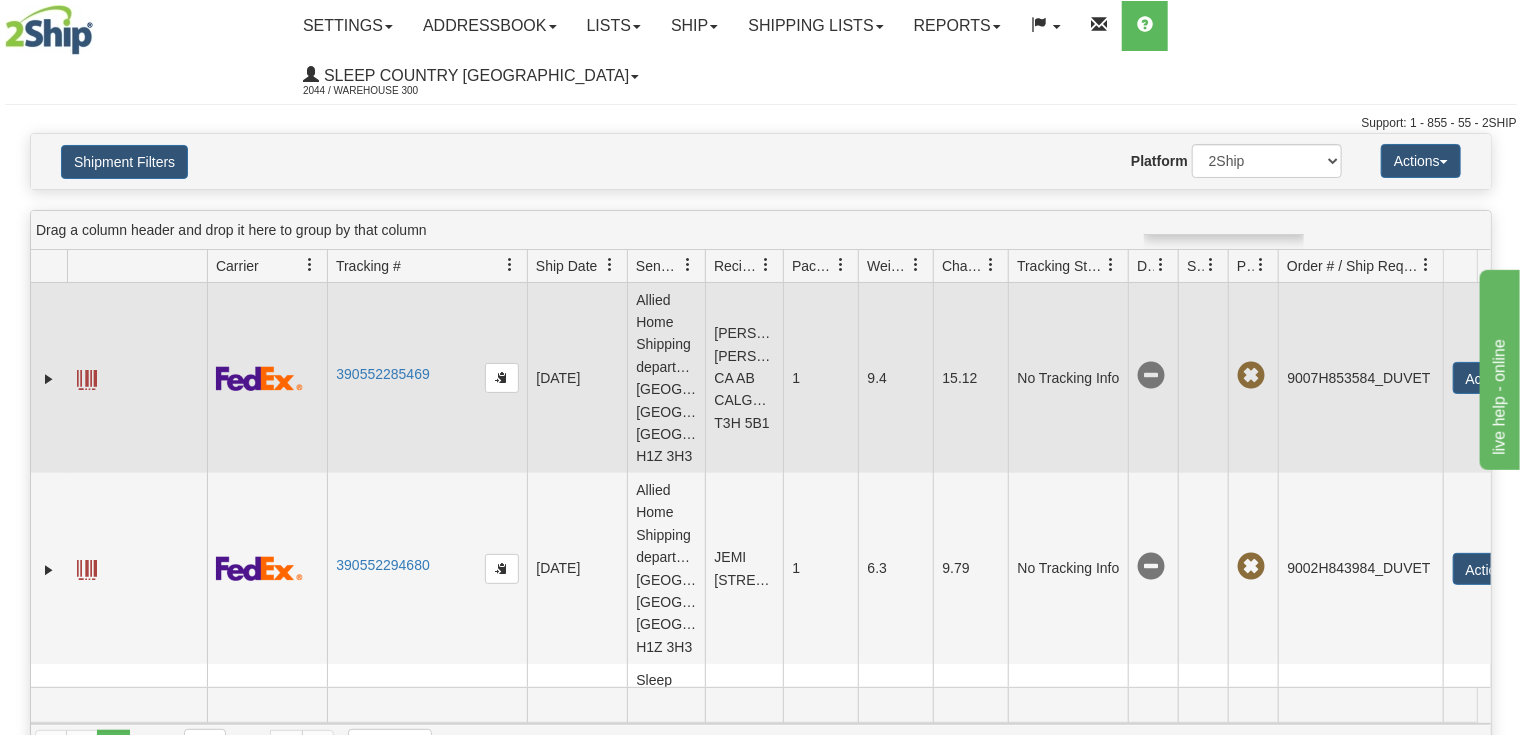drag, startPoint x: 1345, startPoint y: 252, endPoint x: 1268, endPoint y: 242, distance: 77.64664 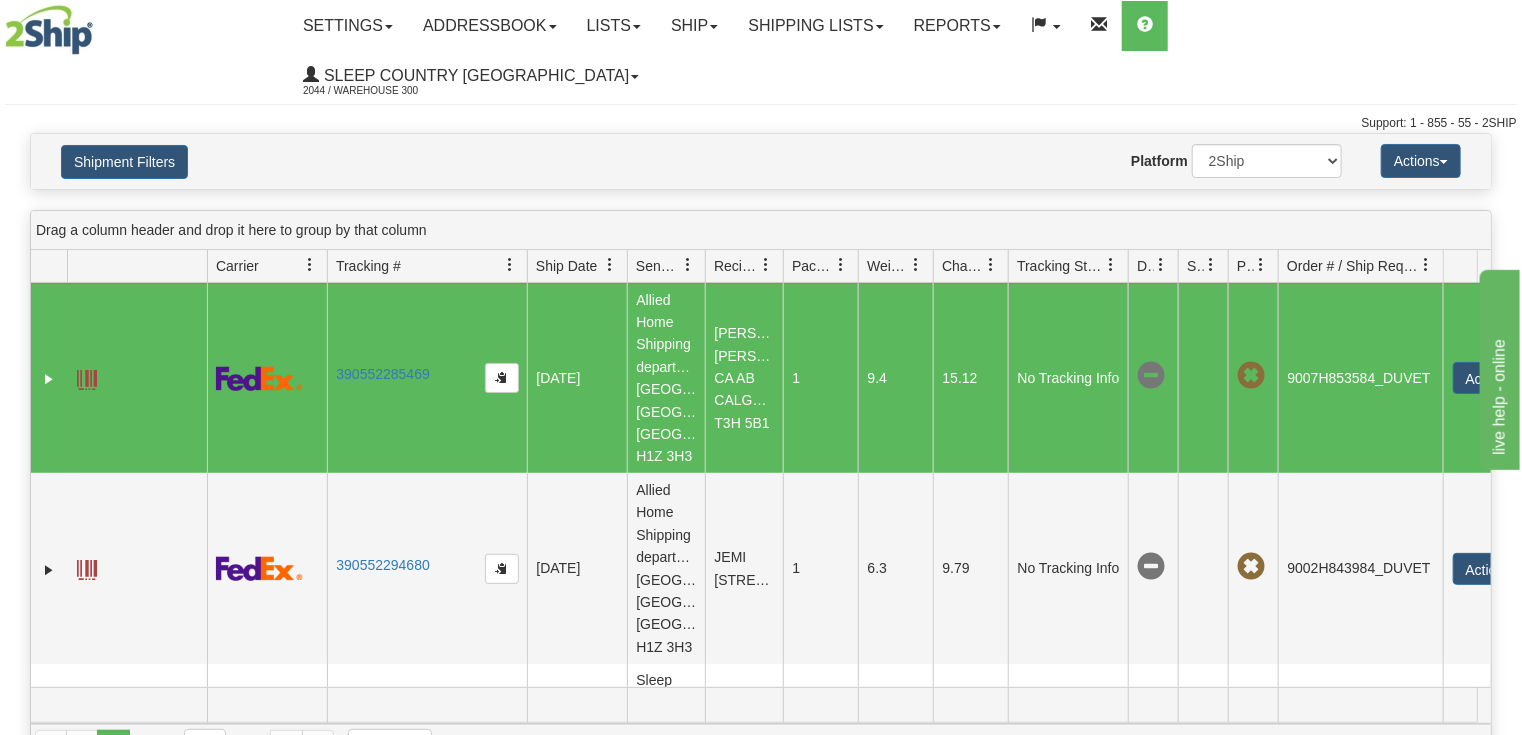 click at bounding box center (1261, 265) 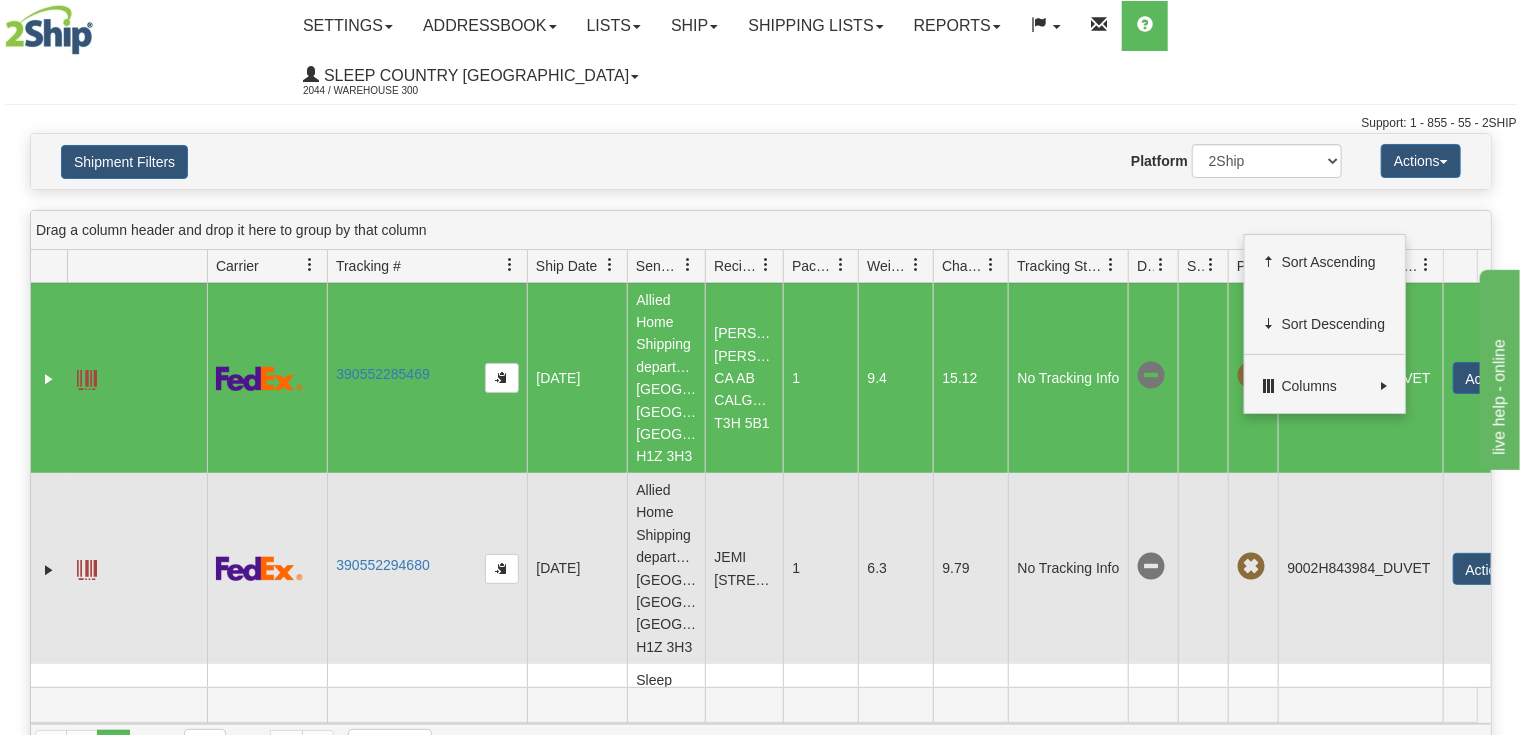click on "9002H843984_DUVET" at bounding box center (1360, 568) 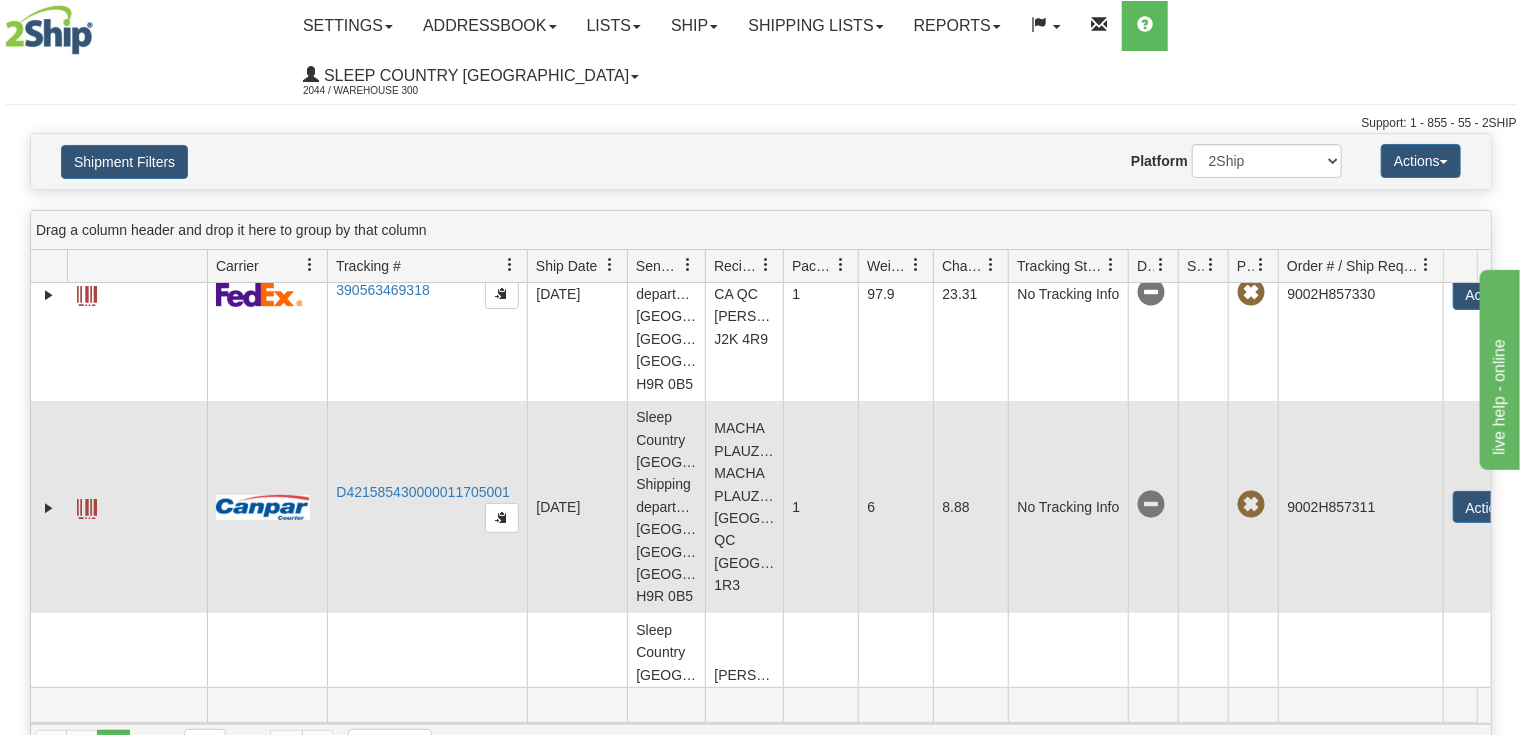 scroll, scrollTop: 480, scrollLeft: 0, axis: vertical 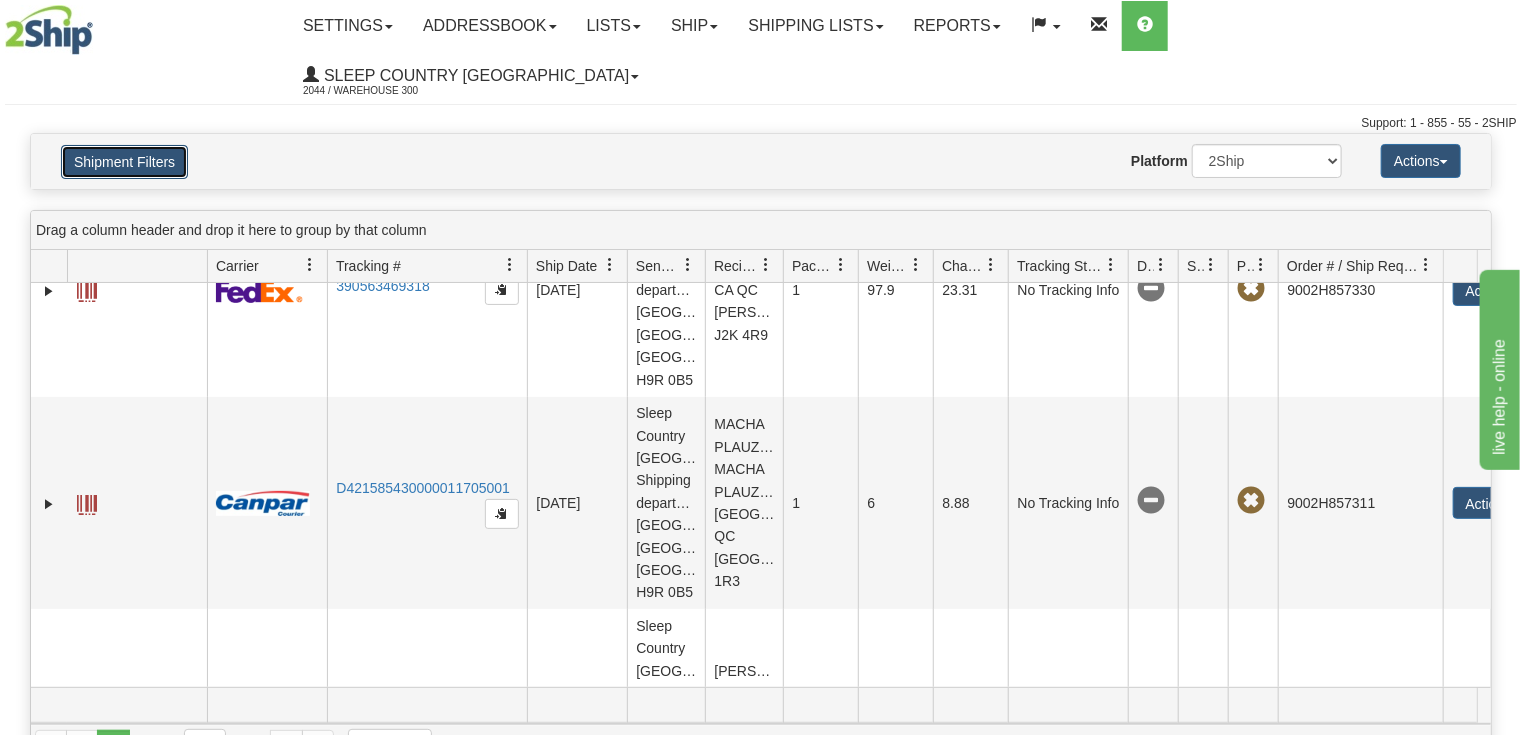 click on "Shipment Filters" at bounding box center [124, 162] 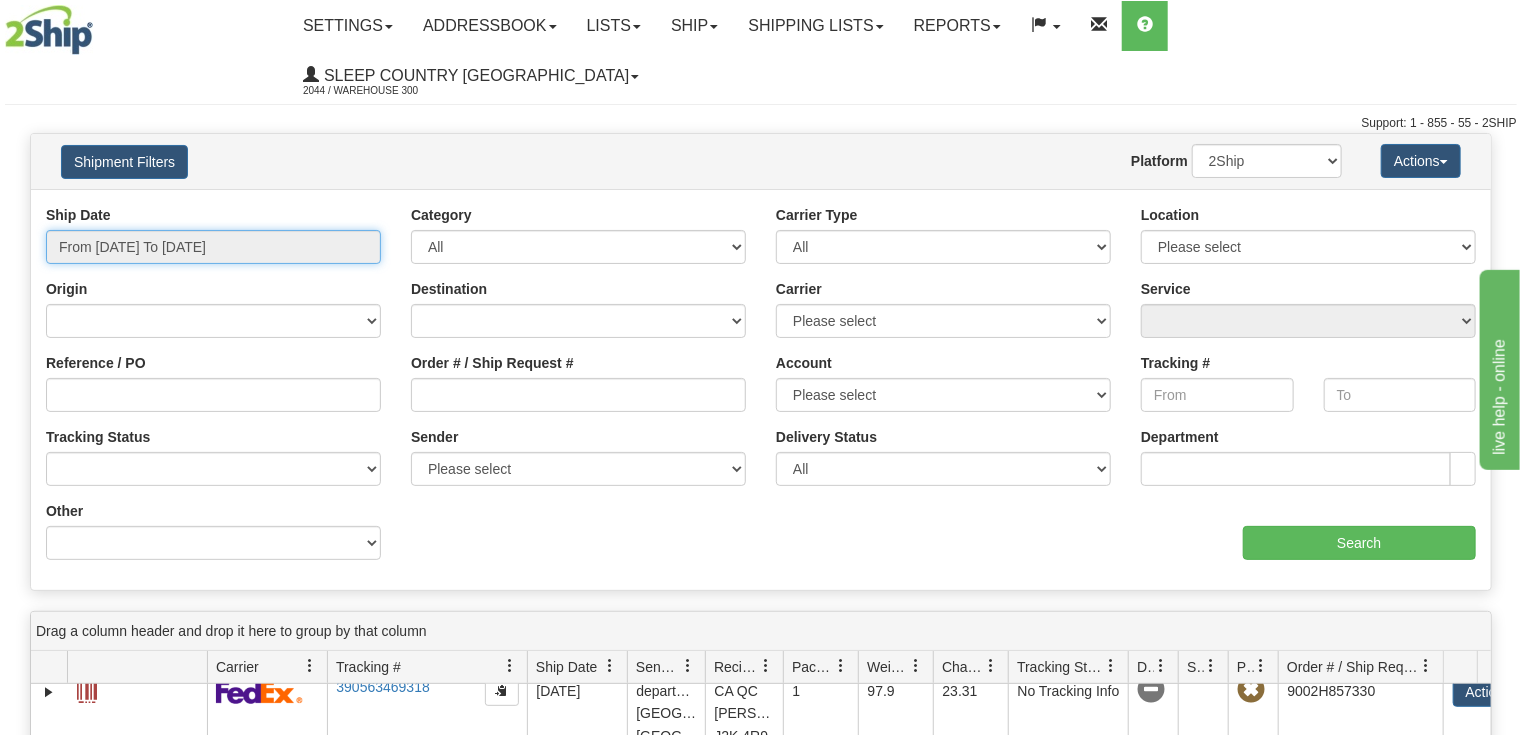 click on "From 07/01/2025 To 07/01/2025" at bounding box center [213, 247] 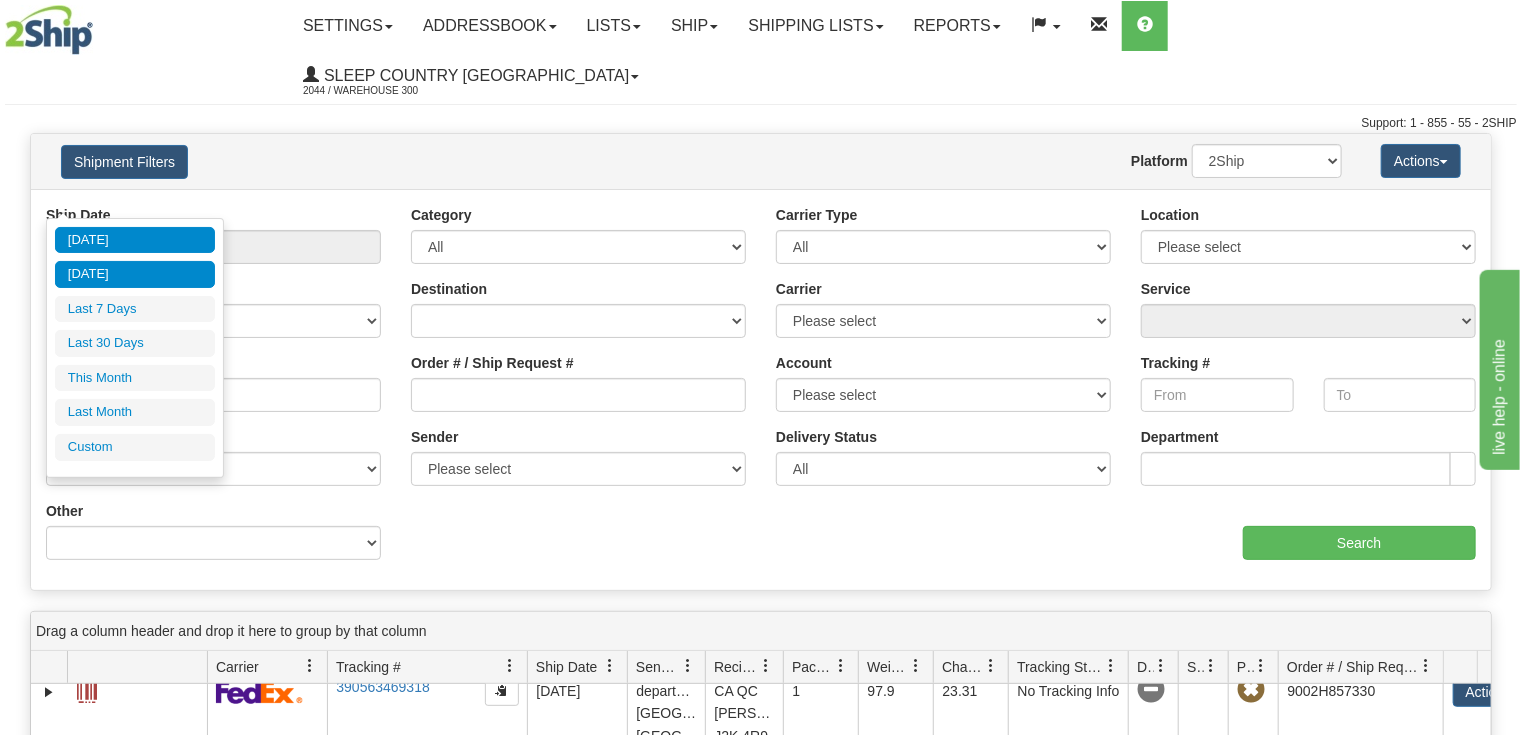 click on "[DATE]" at bounding box center [135, 240] 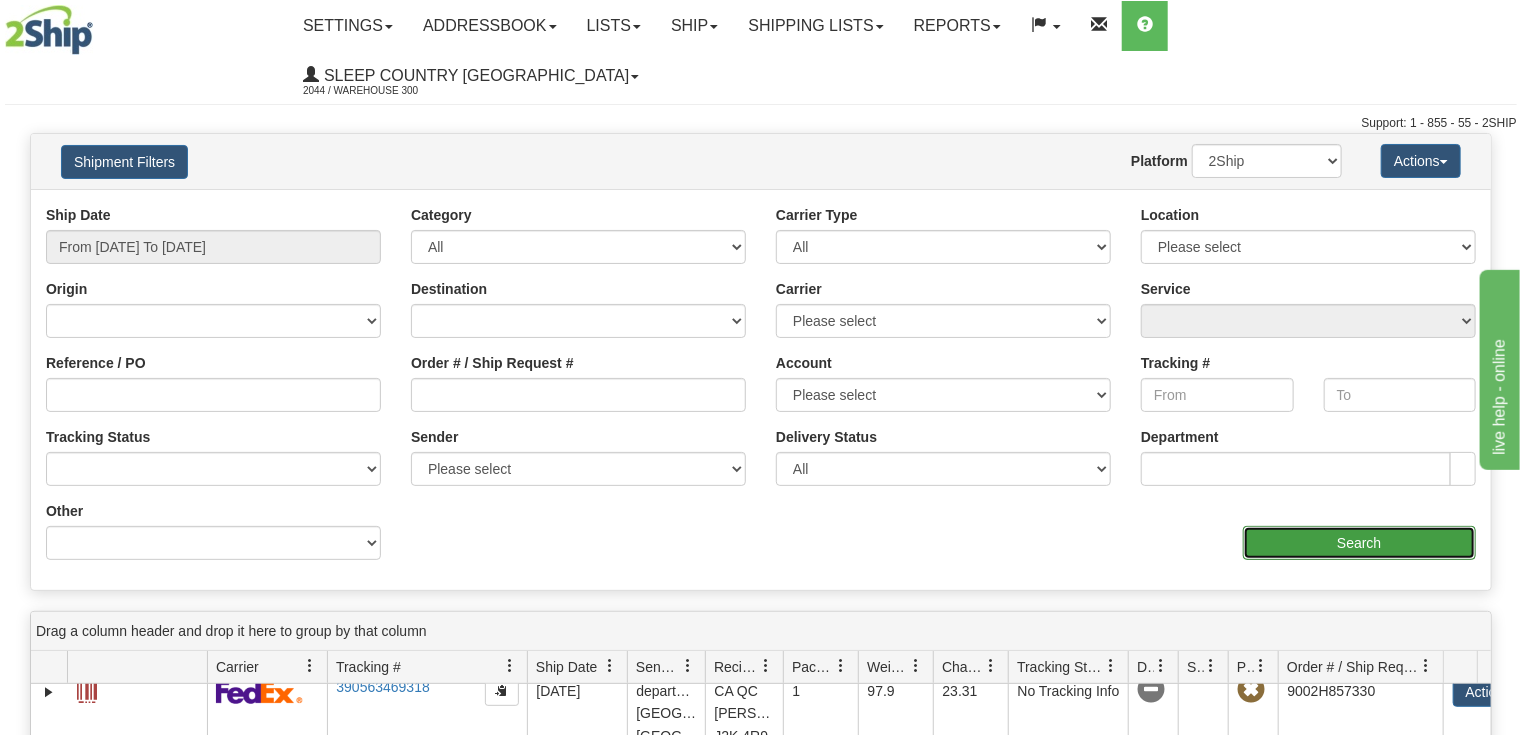 click on "Search" at bounding box center (1359, 543) 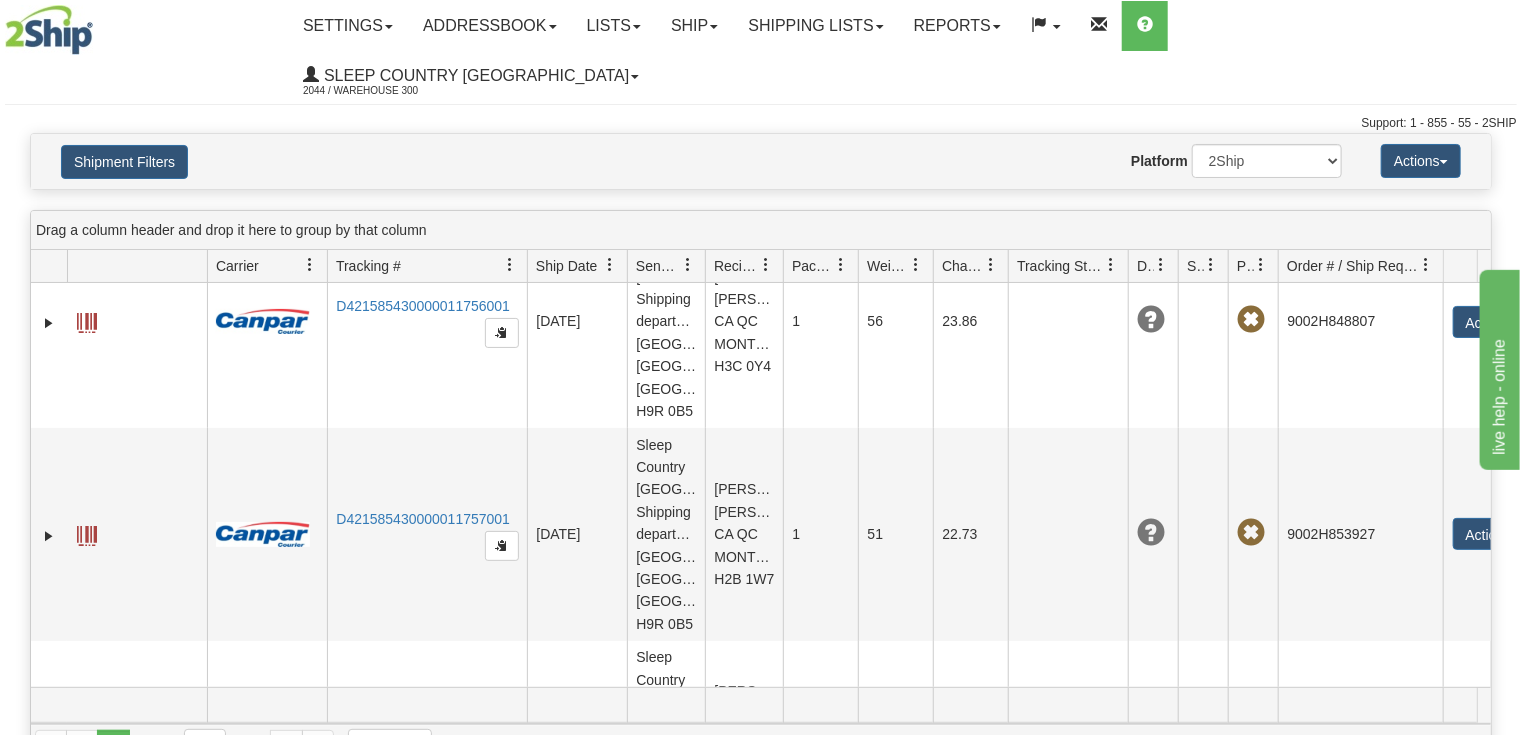 scroll, scrollTop: 5197, scrollLeft: 0, axis: vertical 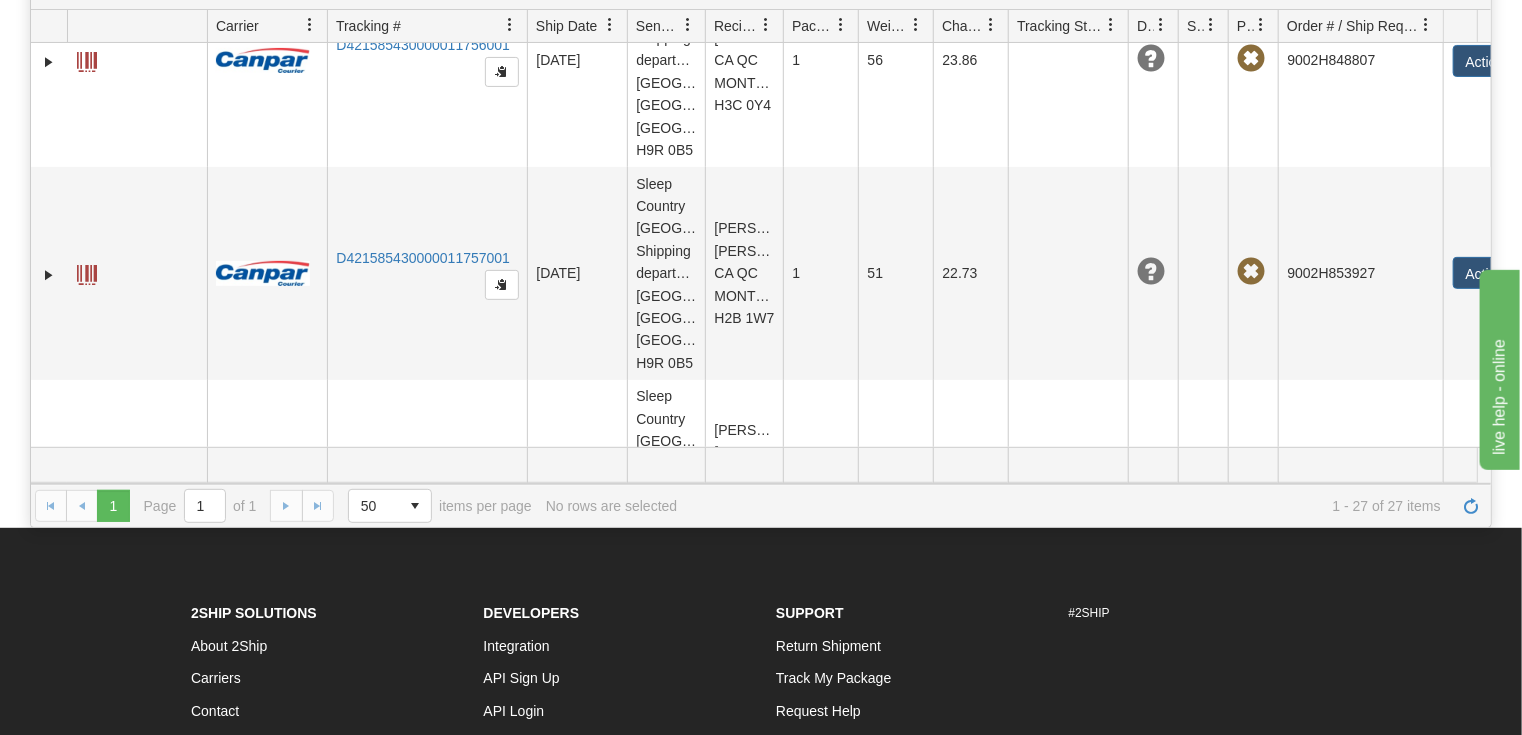 click on "1 1 Page 1 of 1 50 25 50 100 500 1000 items per page 1 - 27 of 27 items No rows are selected" at bounding box center [761, 505] 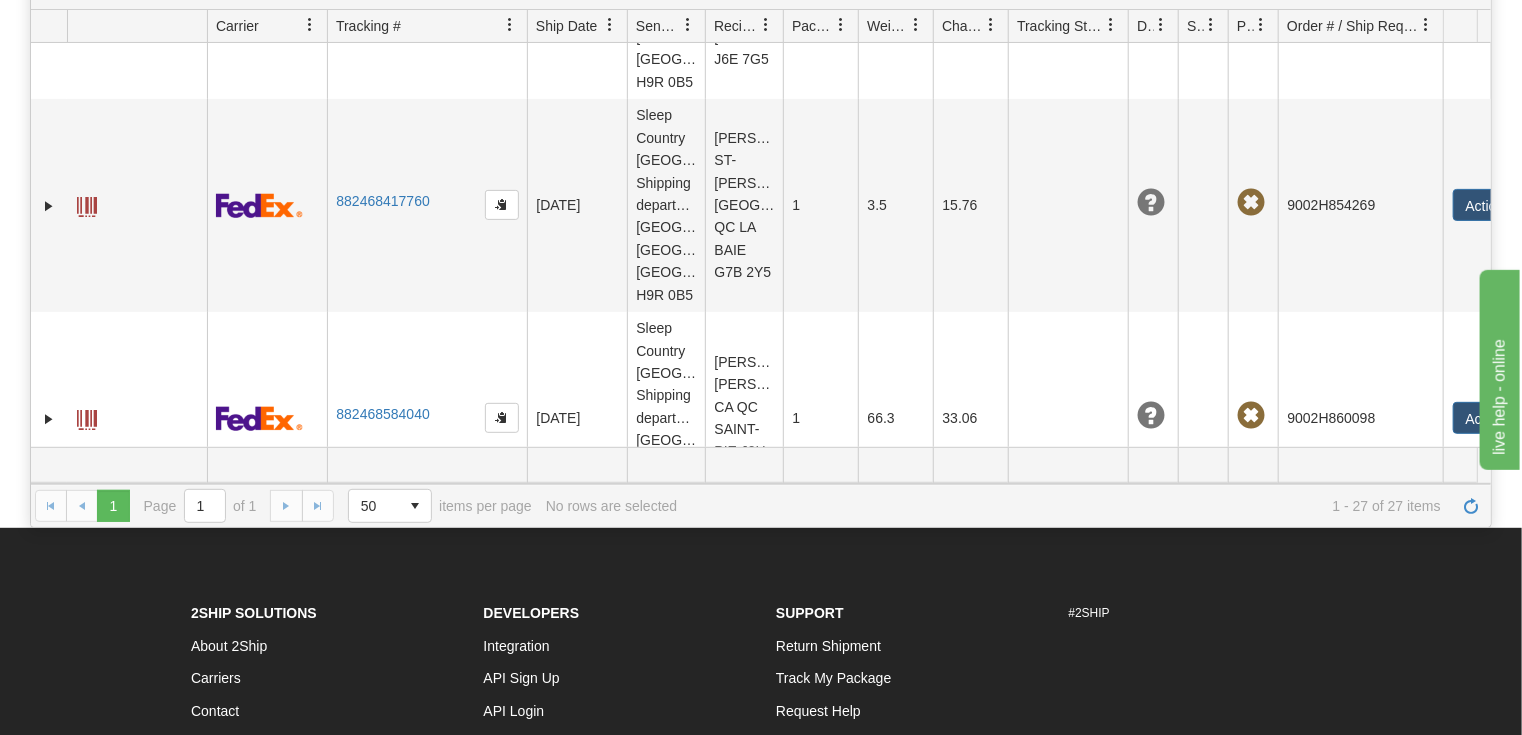 scroll, scrollTop: 0, scrollLeft: 0, axis: both 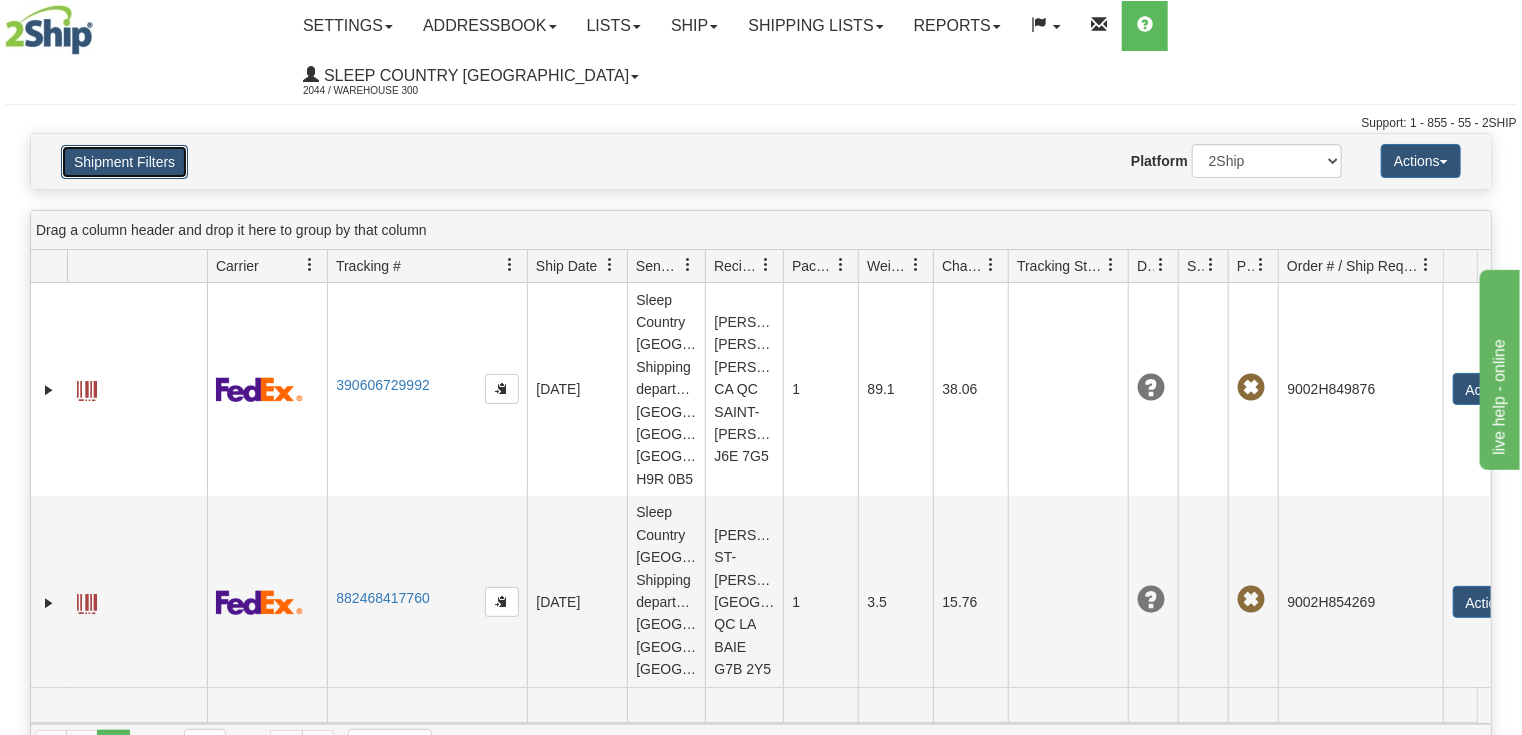 click on "Shipment Filters" at bounding box center (124, 162) 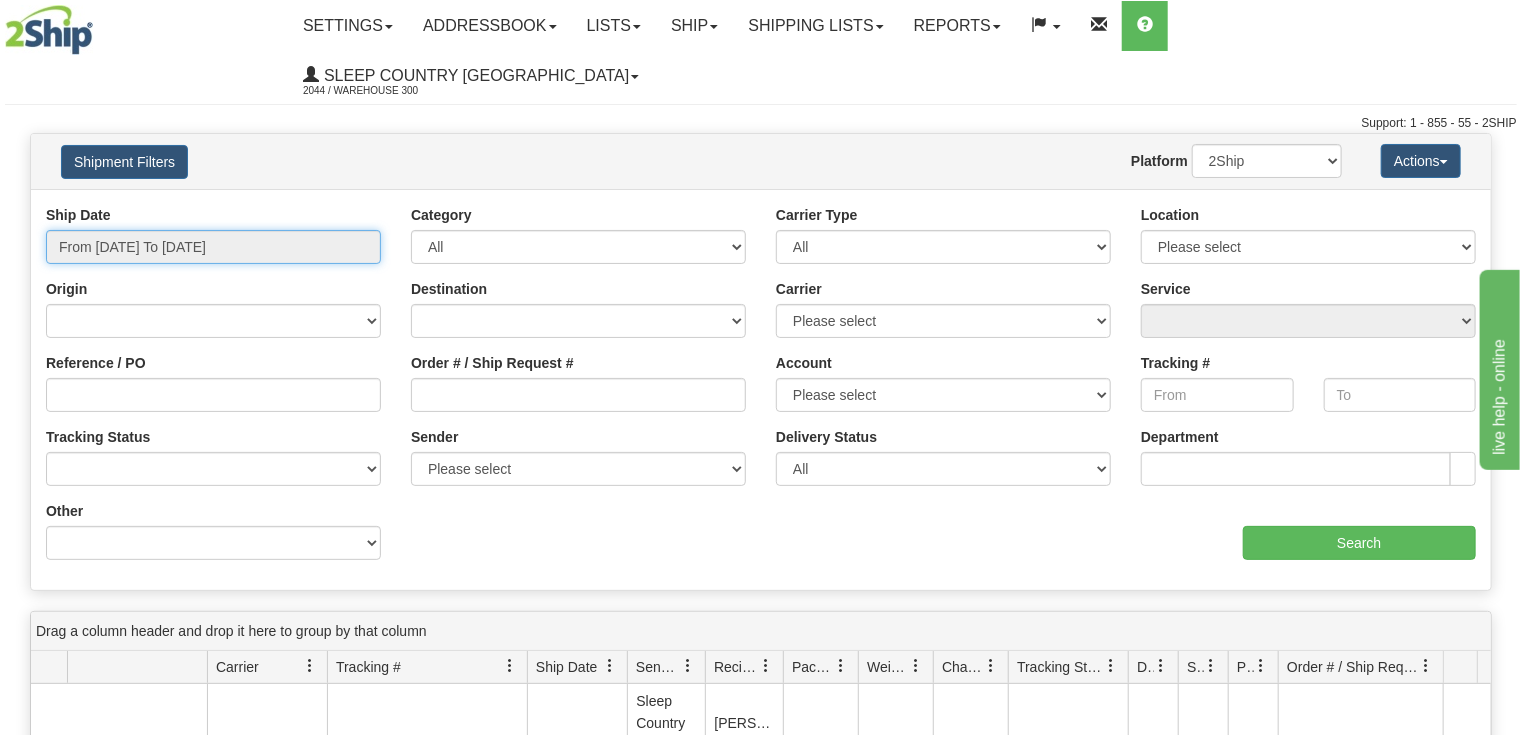click on "From 07/02/2025 To 07/02/2025" at bounding box center [213, 247] 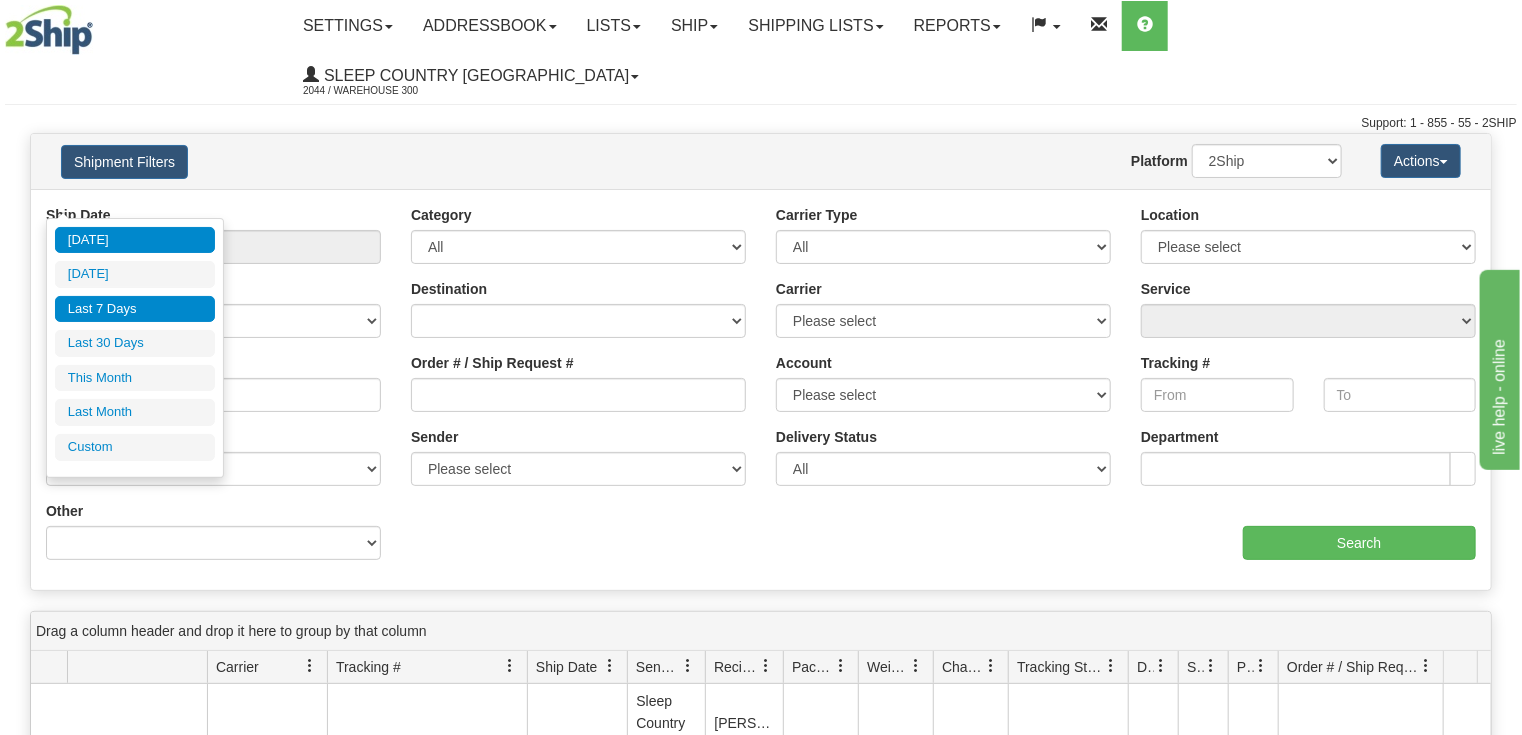 click on "Last 7 Days" at bounding box center [135, 309] 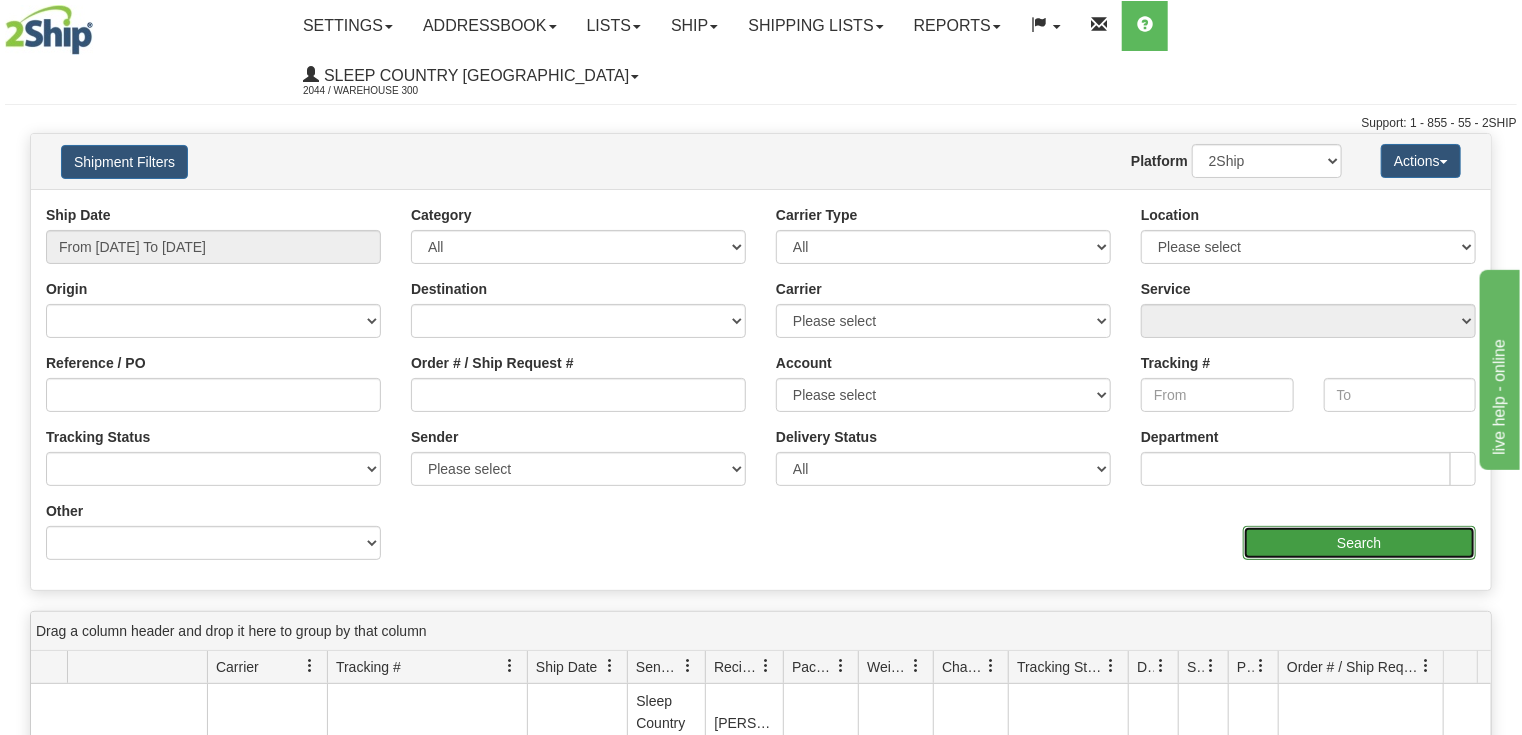 click on "Search" at bounding box center [1359, 543] 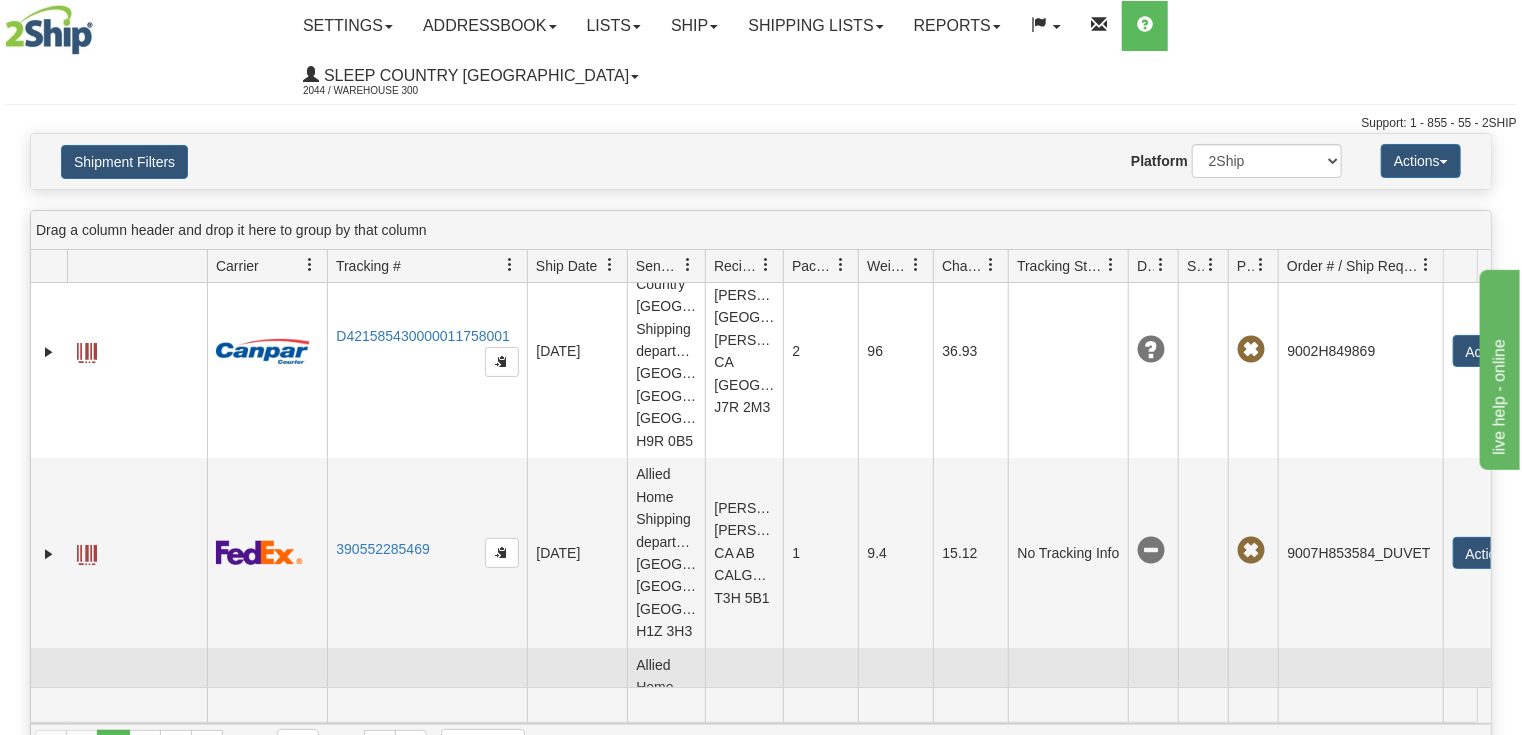 scroll, scrollTop: 5680, scrollLeft: 0, axis: vertical 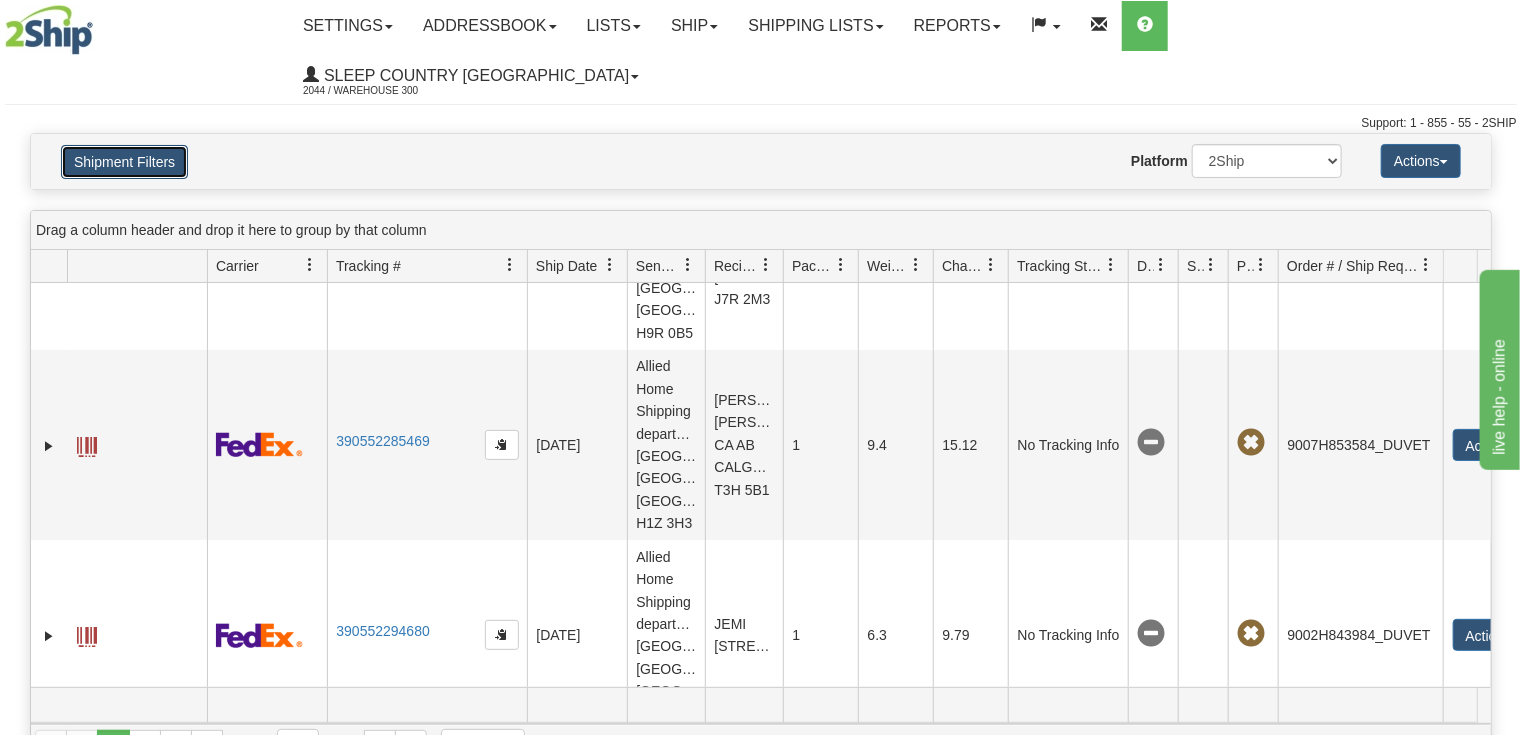 click on "Shipment Filters" at bounding box center [124, 162] 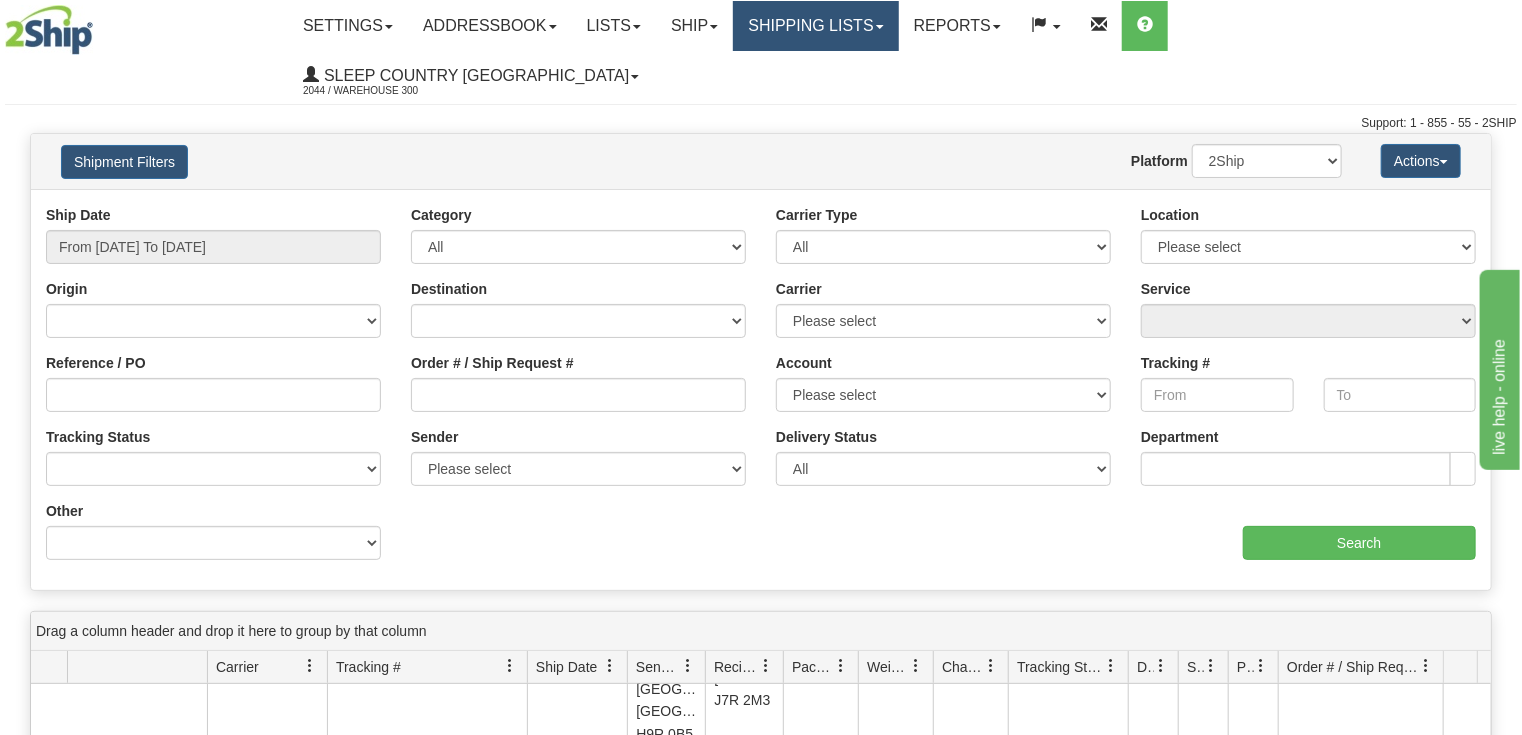 click on "Shipping lists" at bounding box center [815, 26] 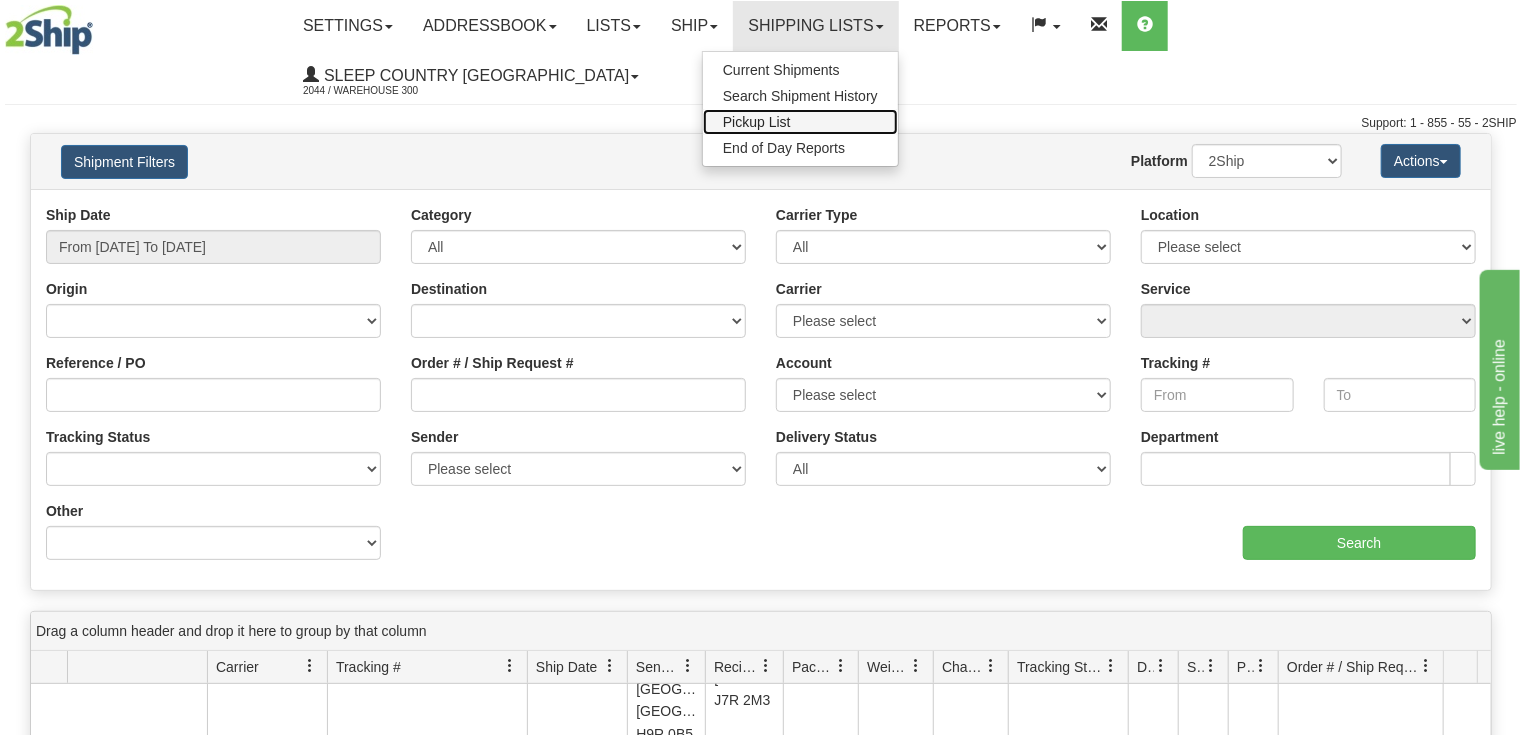 click on "Pickup List" at bounding box center (757, 122) 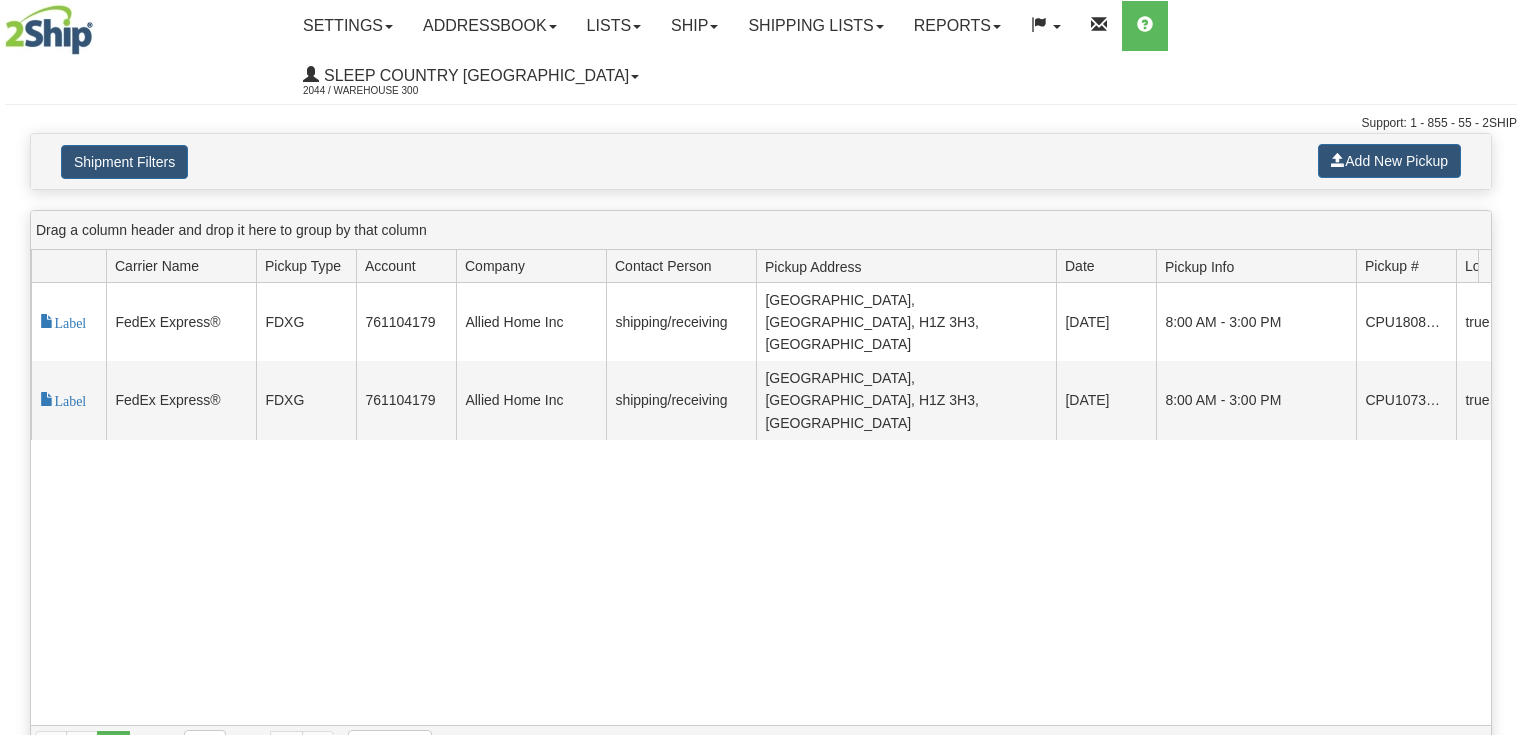 scroll, scrollTop: 0, scrollLeft: 0, axis: both 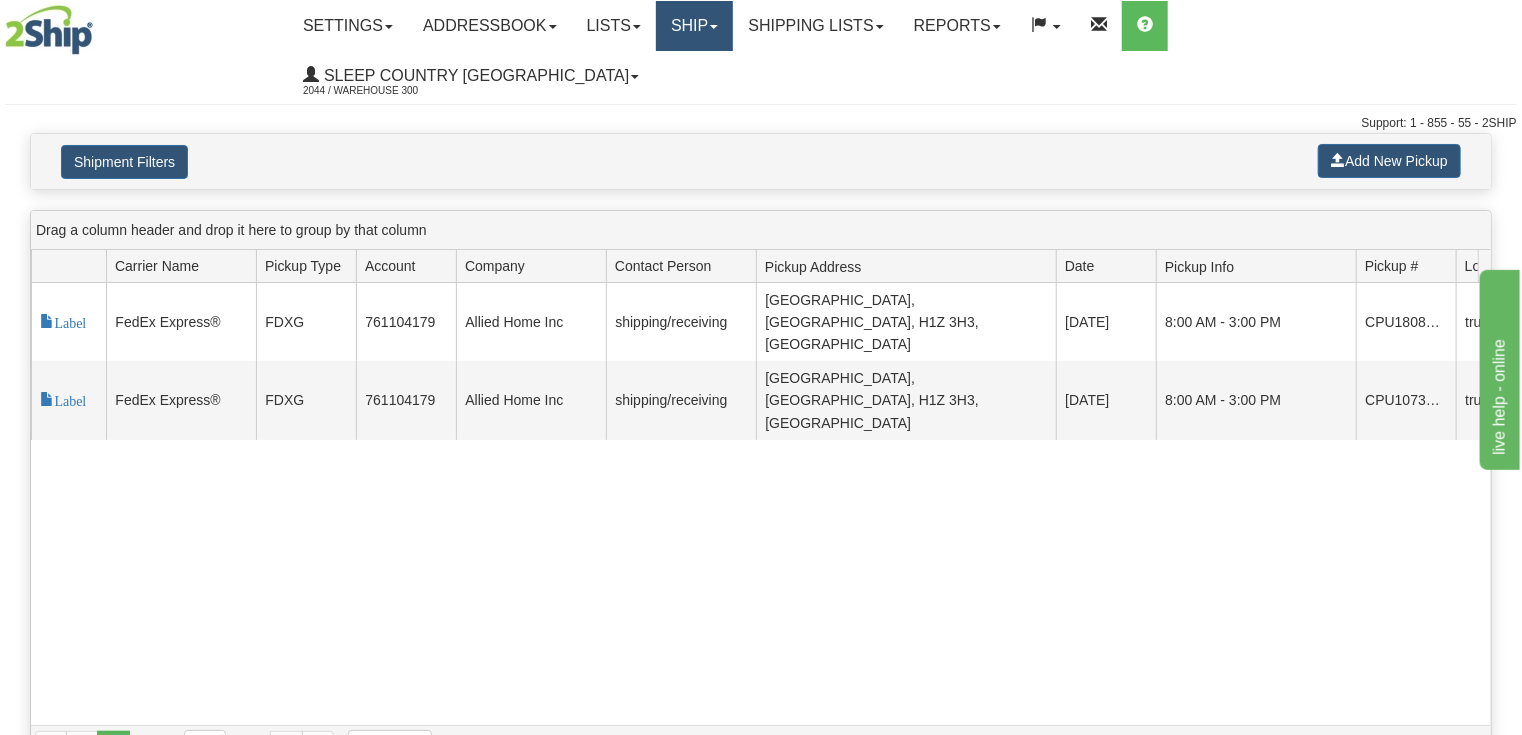 click on "Ship" at bounding box center [694, 26] 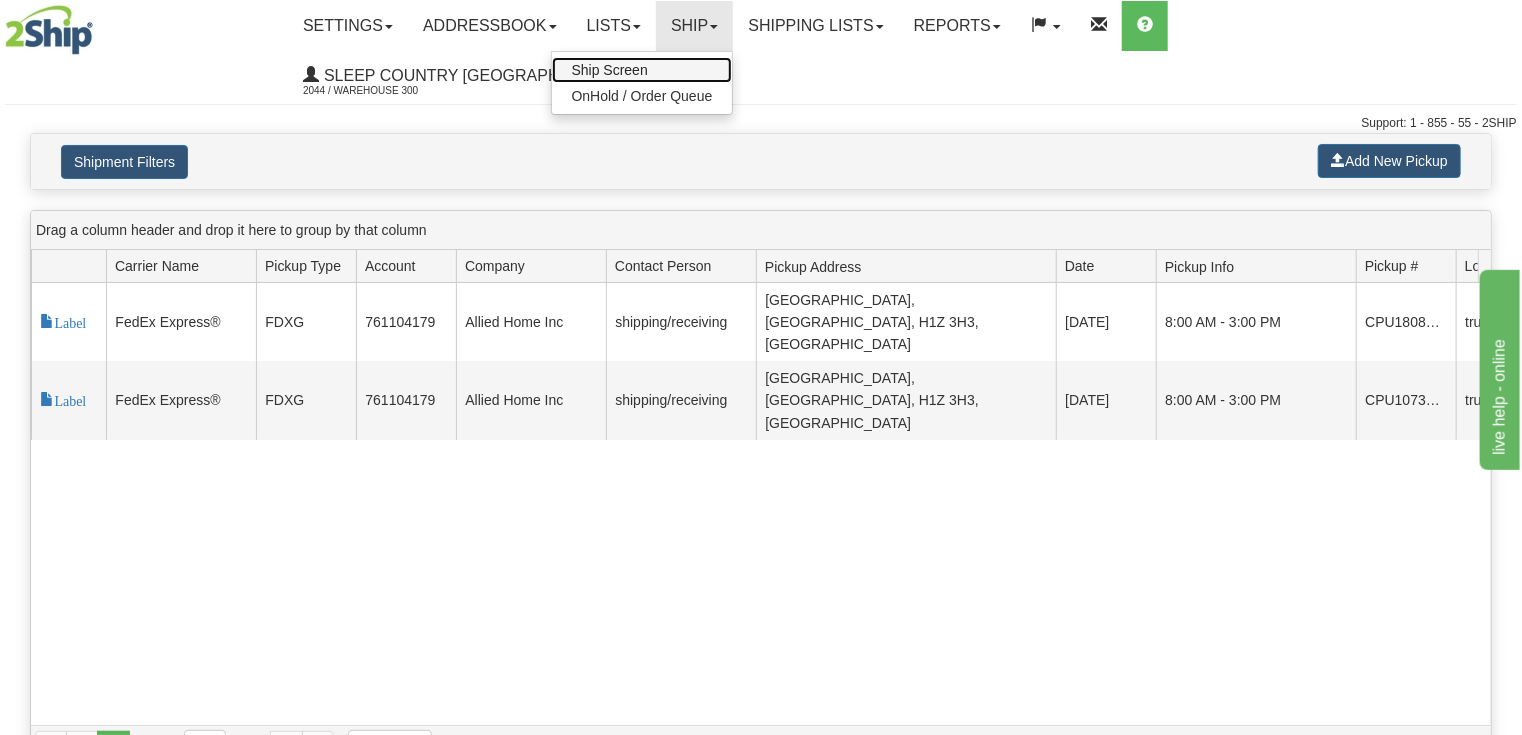 click on "Ship Screen" at bounding box center (610, 70) 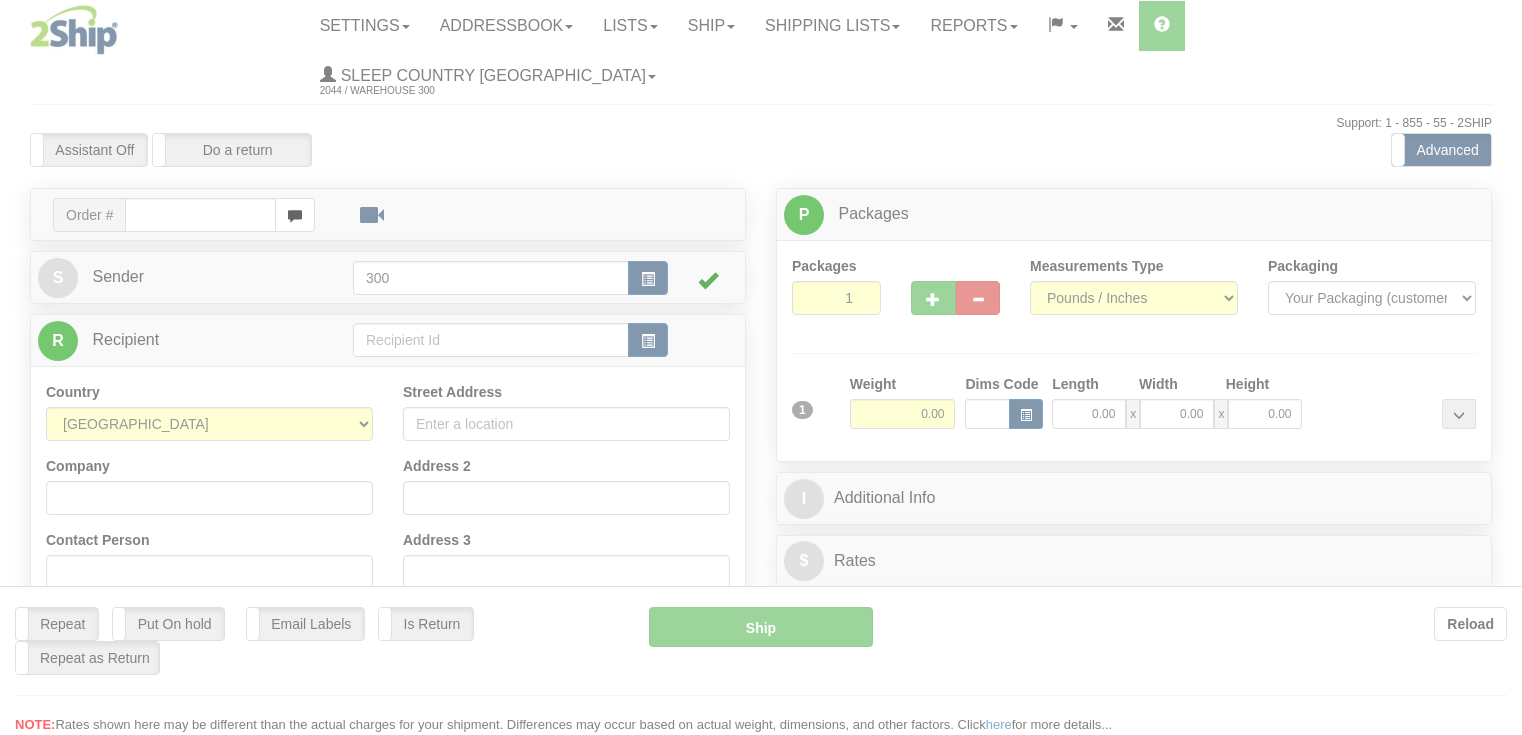 scroll, scrollTop: 0, scrollLeft: 0, axis: both 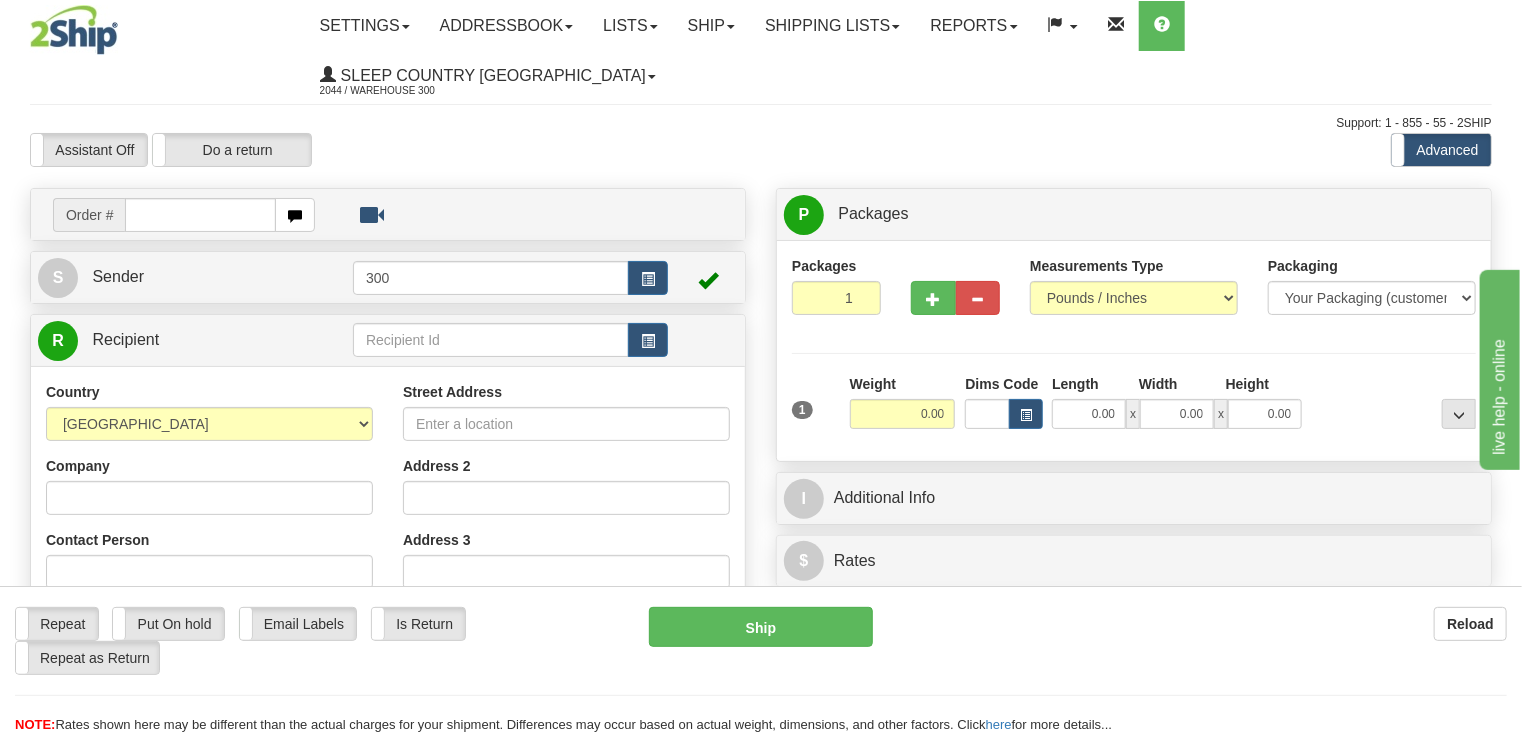 click at bounding box center [200, 215] 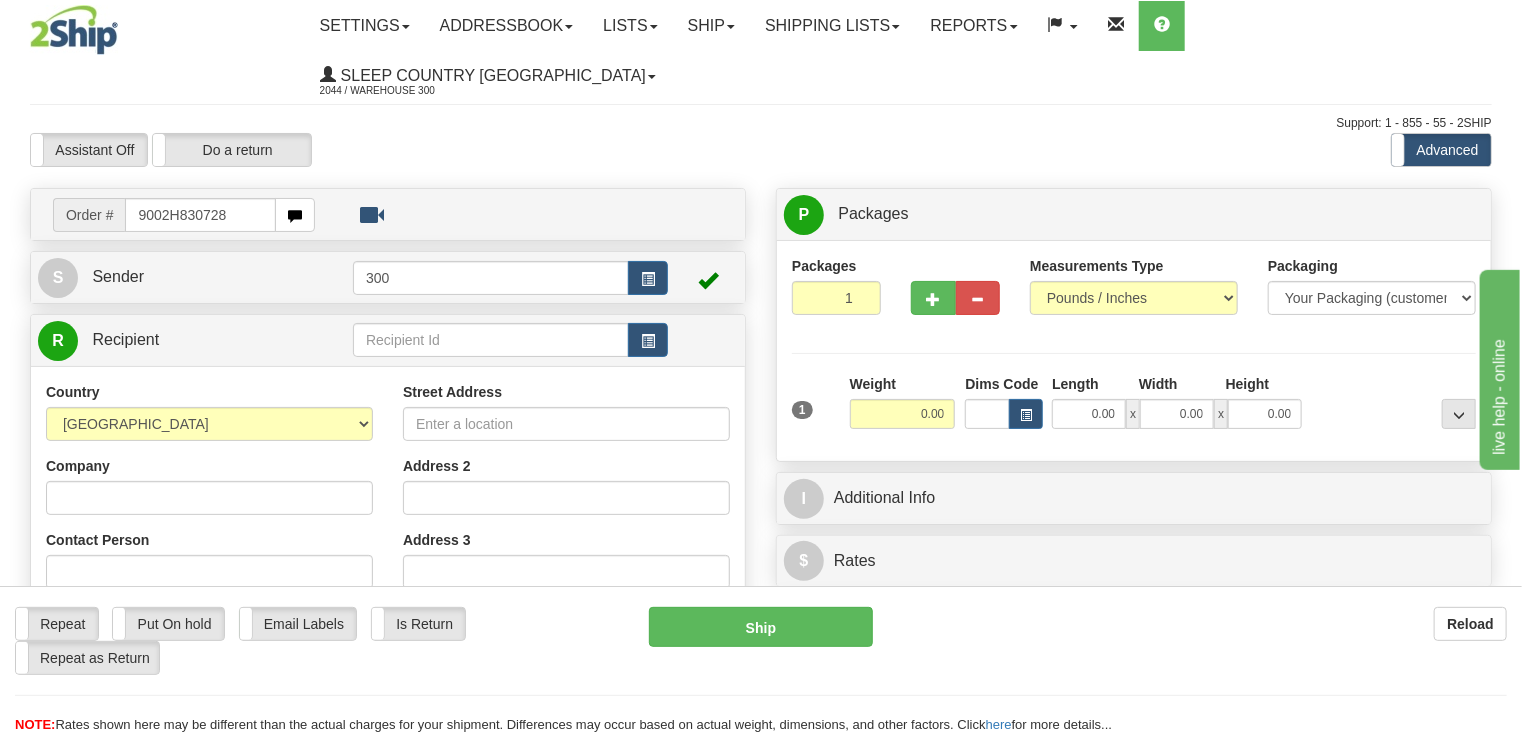 type on "9002H830728" 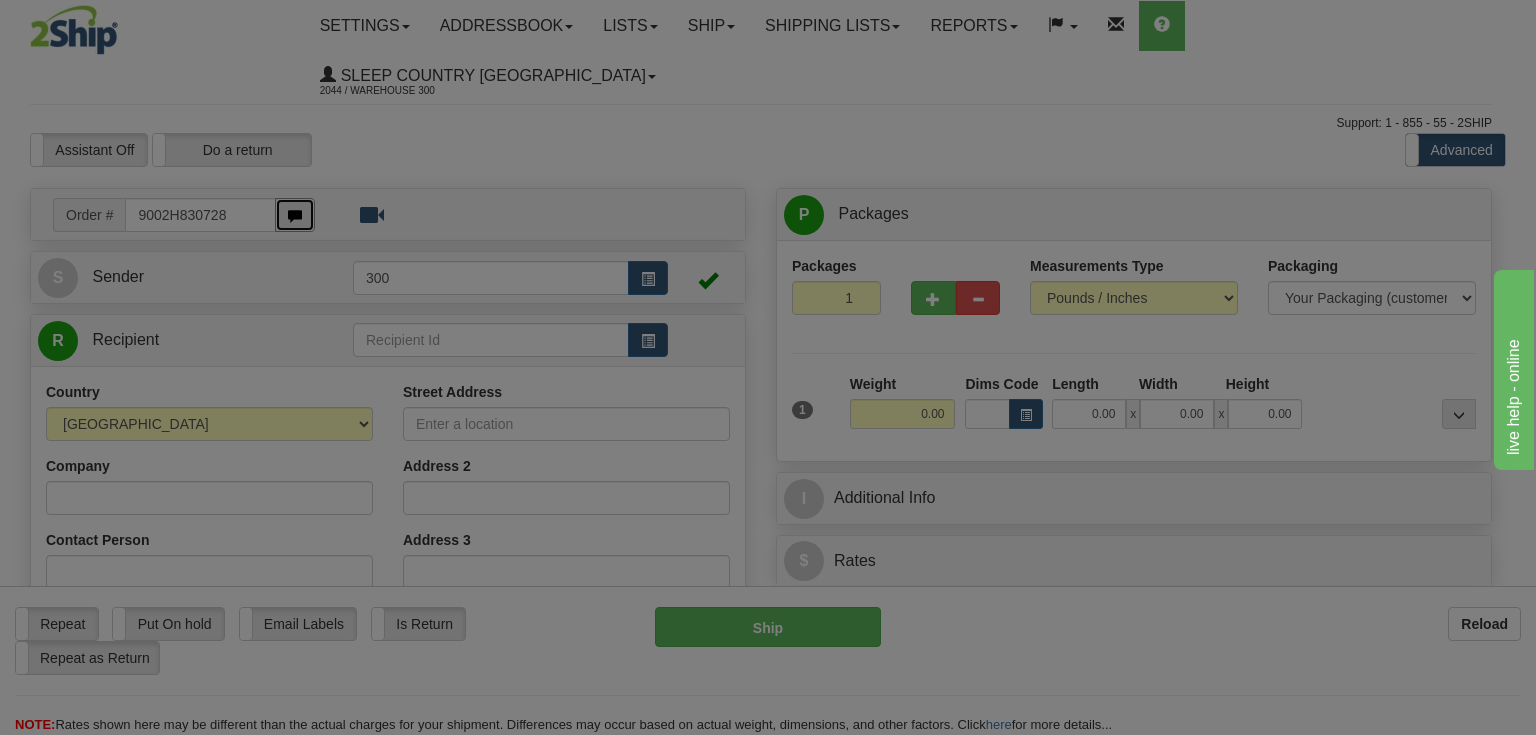 type 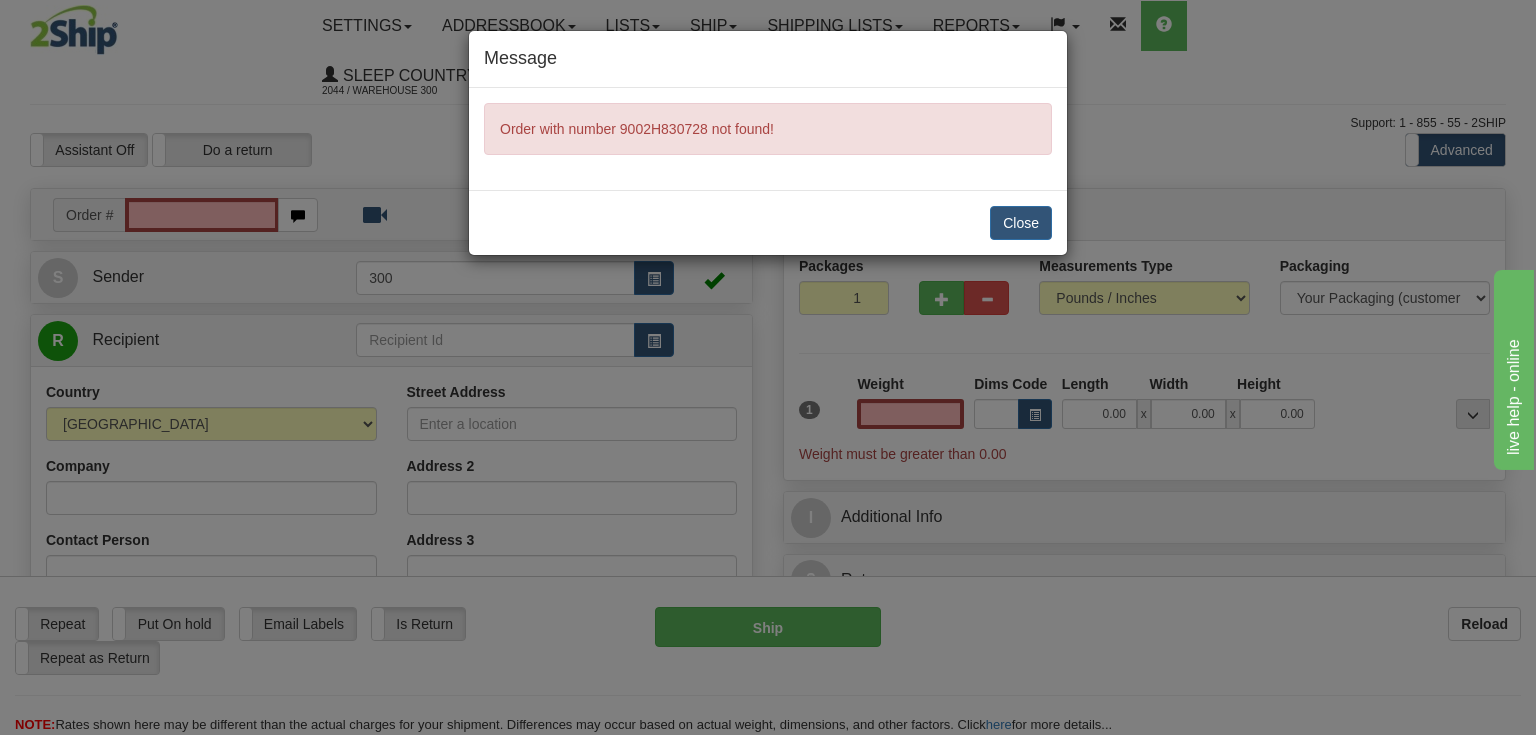 type on "0.00" 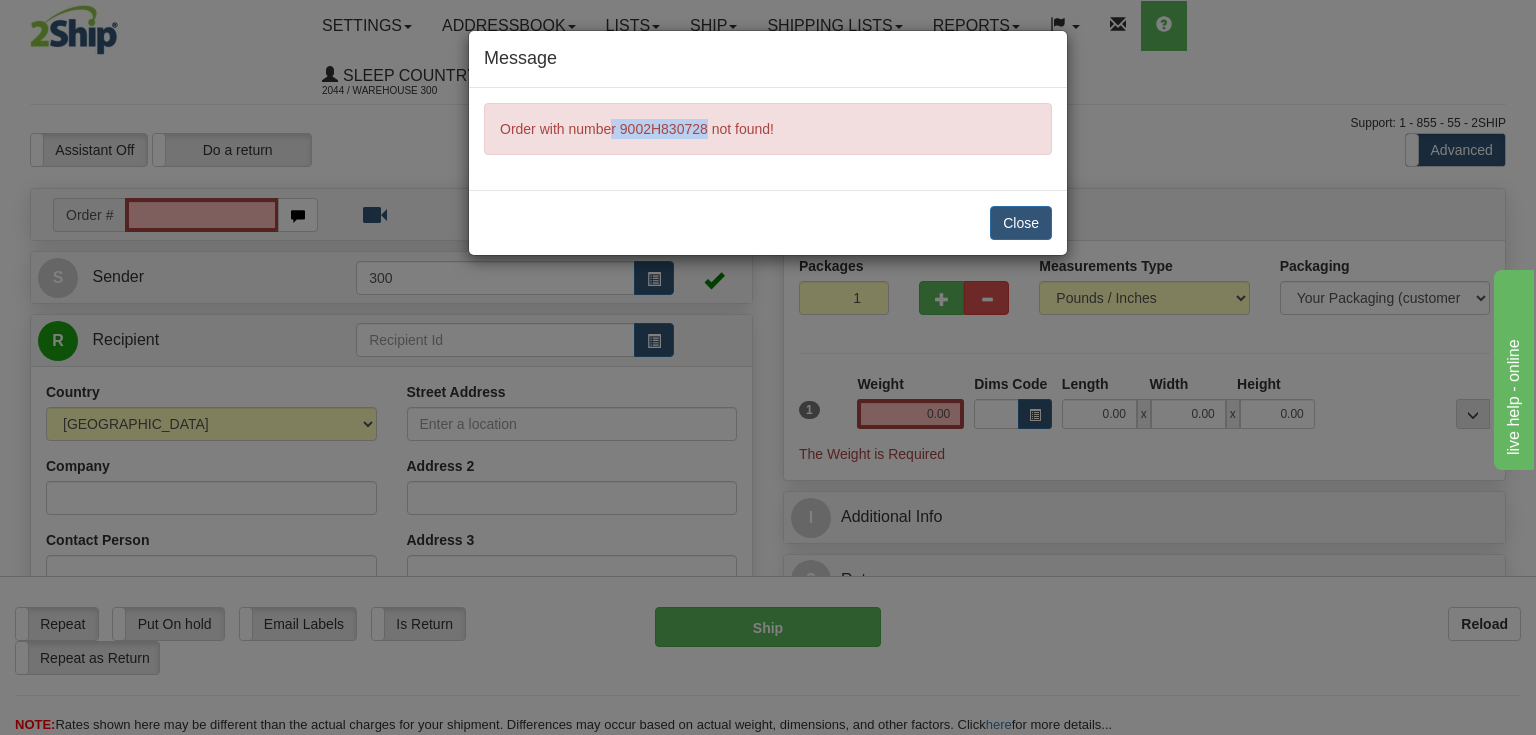 drag, startPoint x: 705, startPoint y: 124, endPoint x: 609, endPoint y: 124, distance: 96 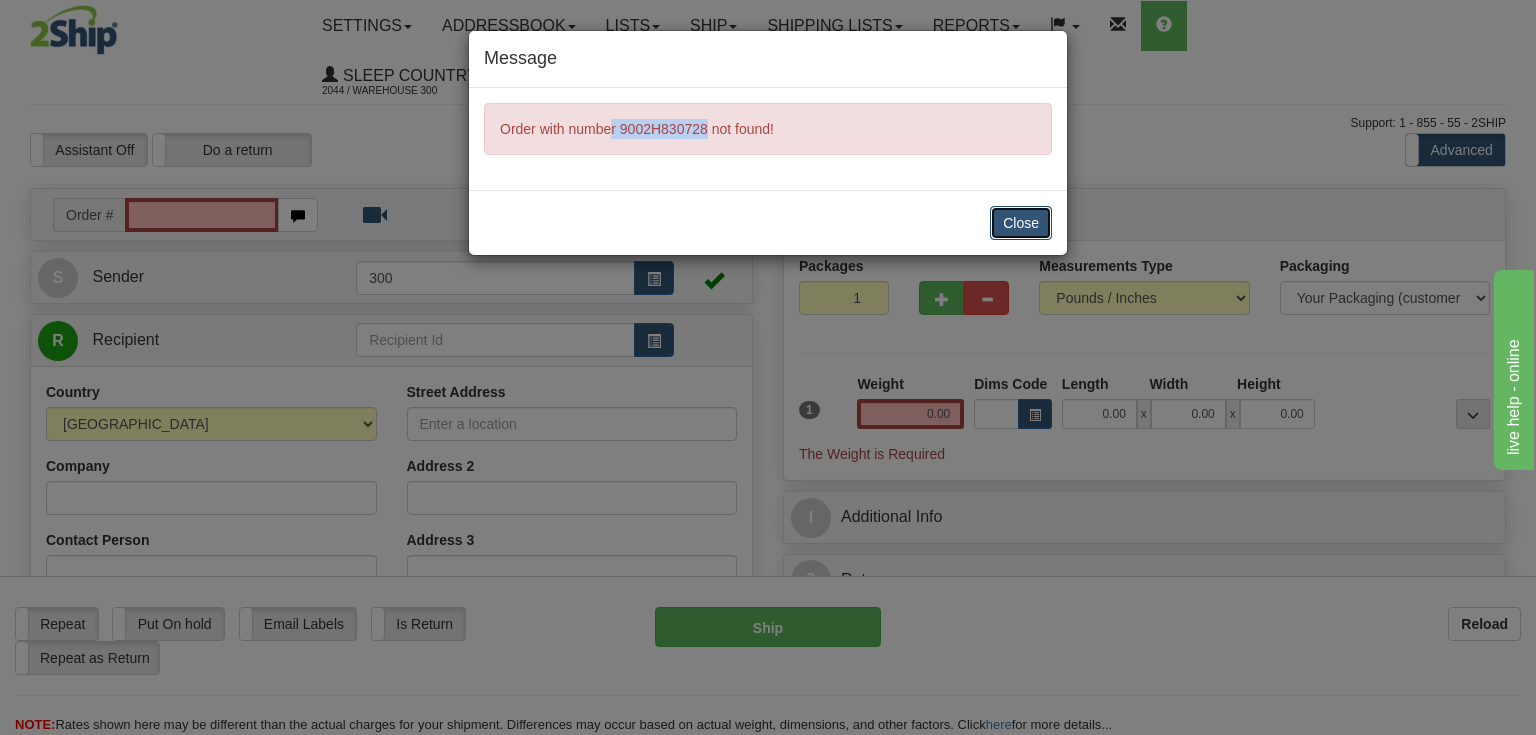 click on "Close" at bounding box center (1021, 223) 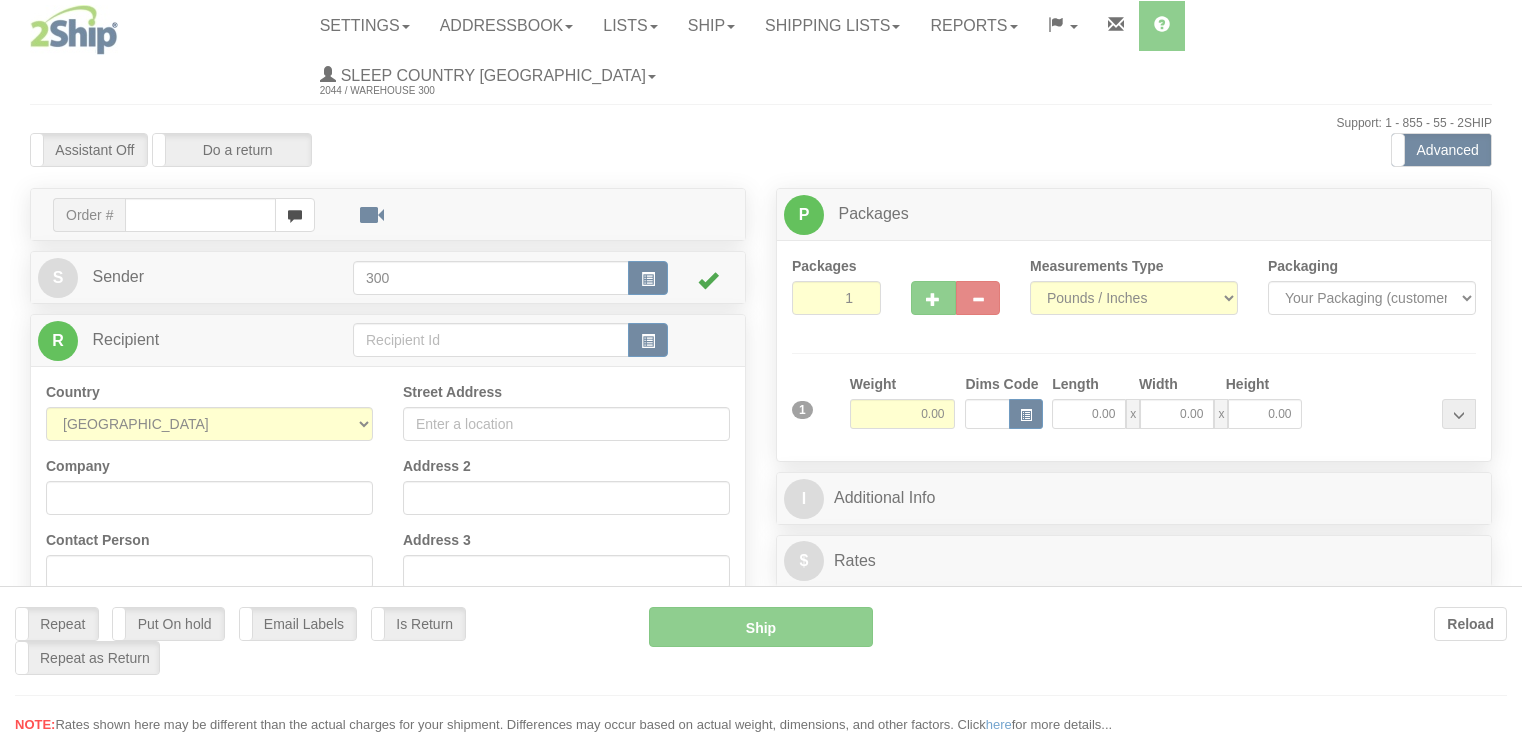 scroll, scrollTop: 0, scrollLeft: 0, axis: both 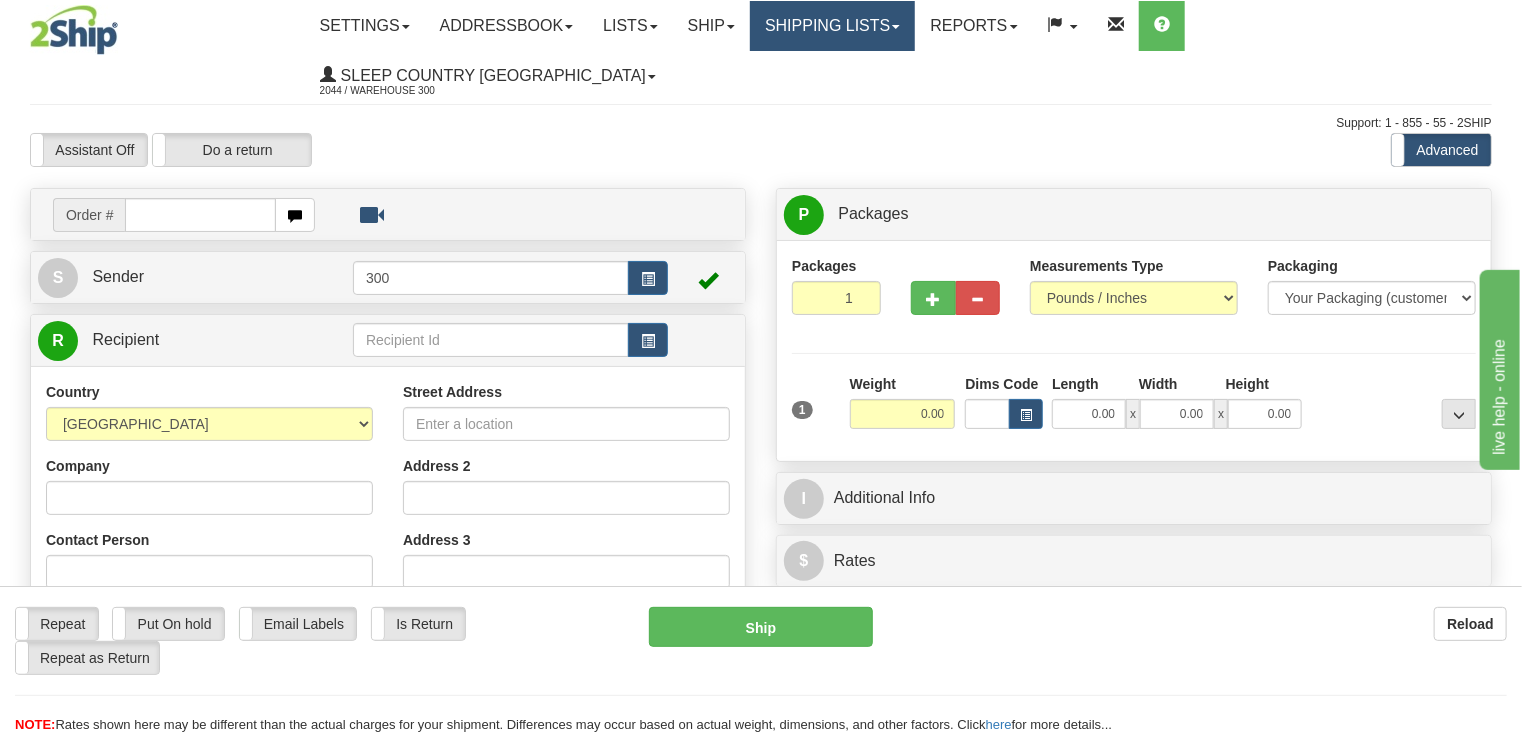 click on "Shipping lists" at bounding box center (832, 26) 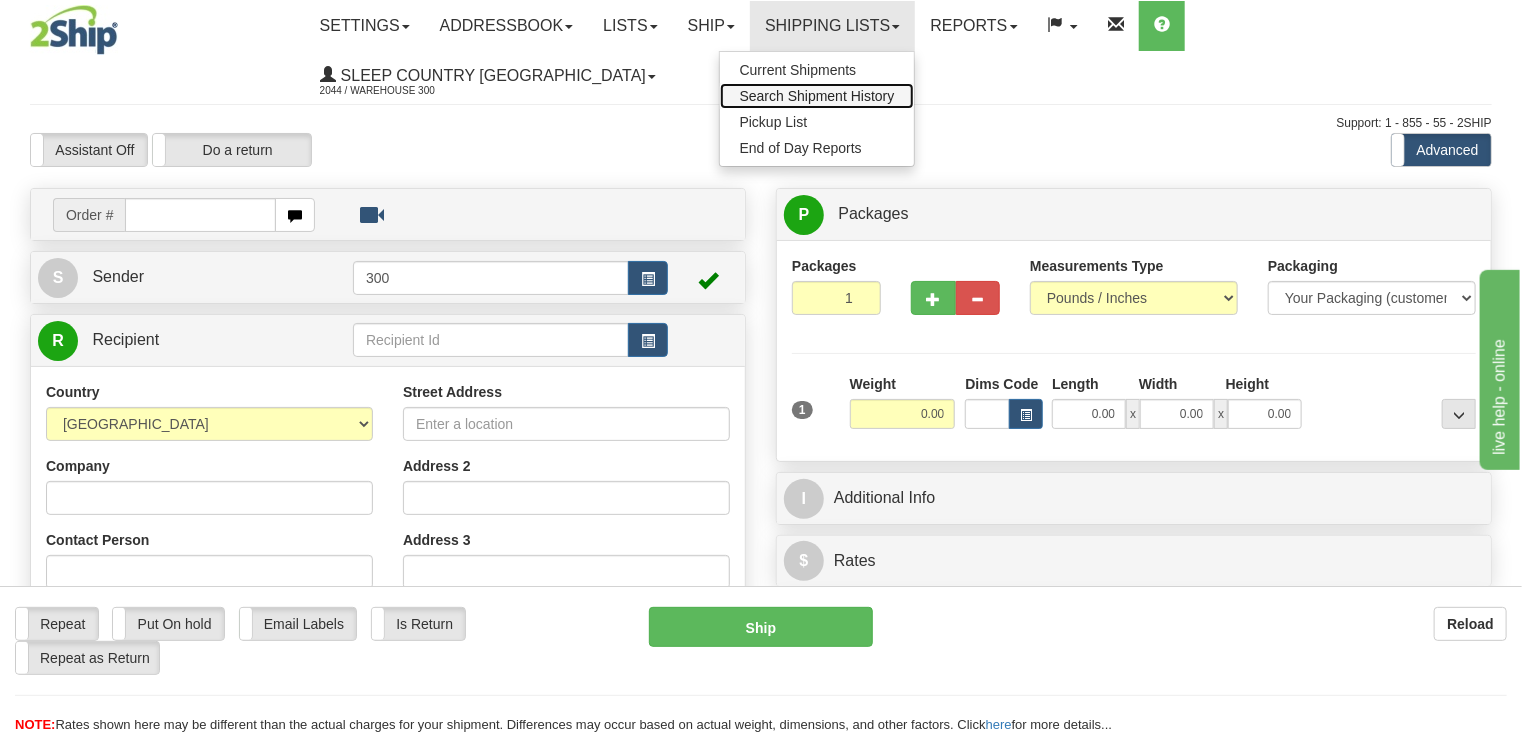 click on "Search Shipment History" at bounding box center (817, 96) 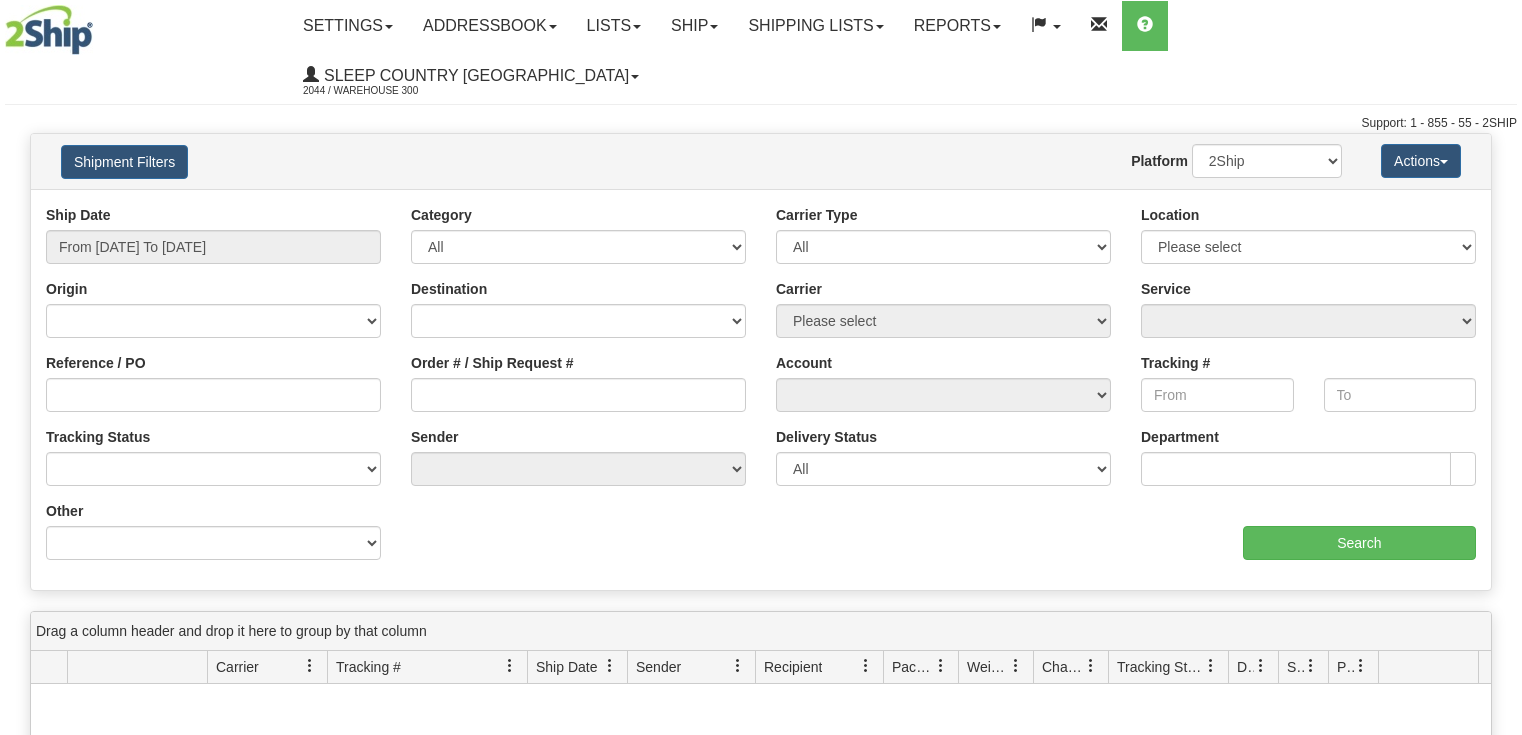 scroll, scrollTop: 0, scrollLeft: 0, axis: both 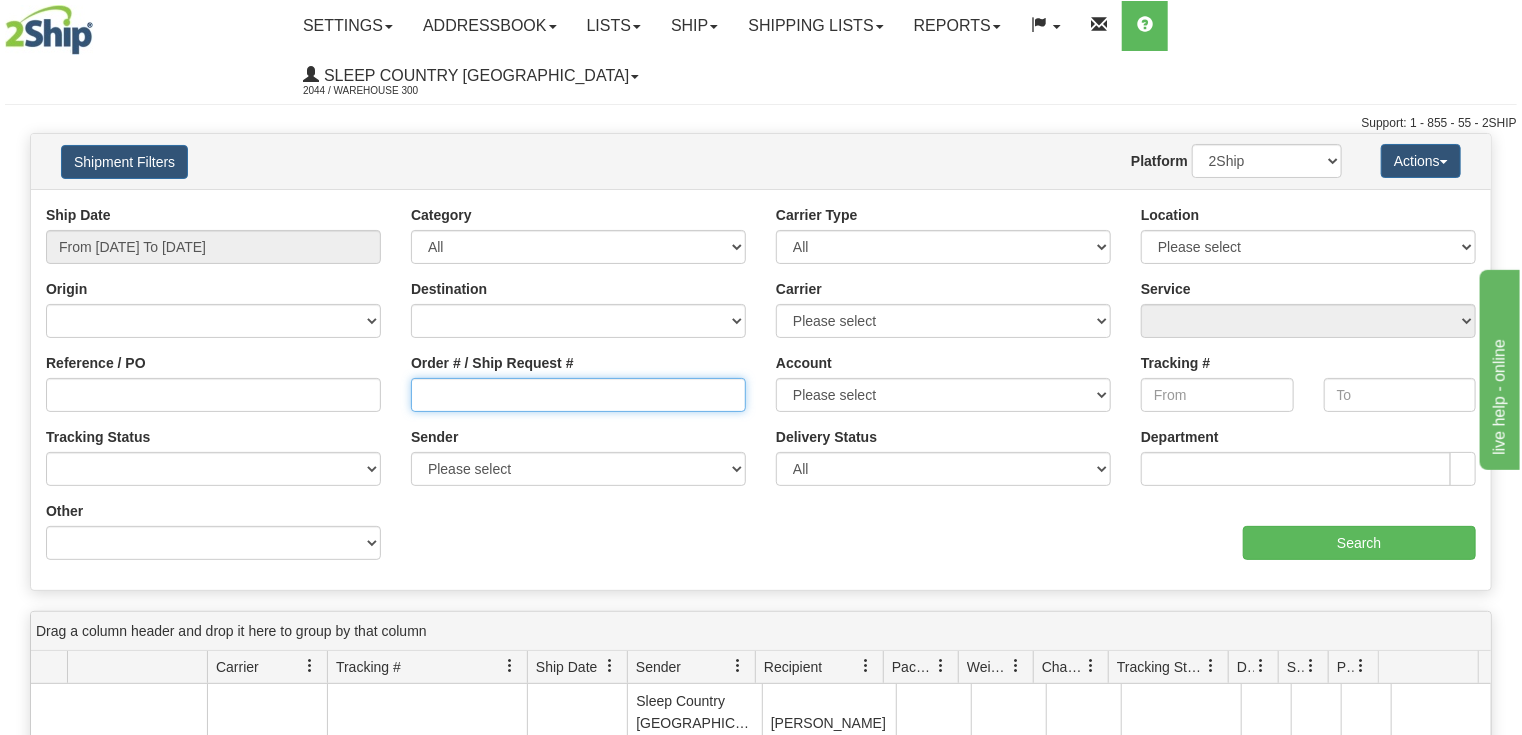 click on "Order # / Ship Request #" at bounding box center [578, 395] 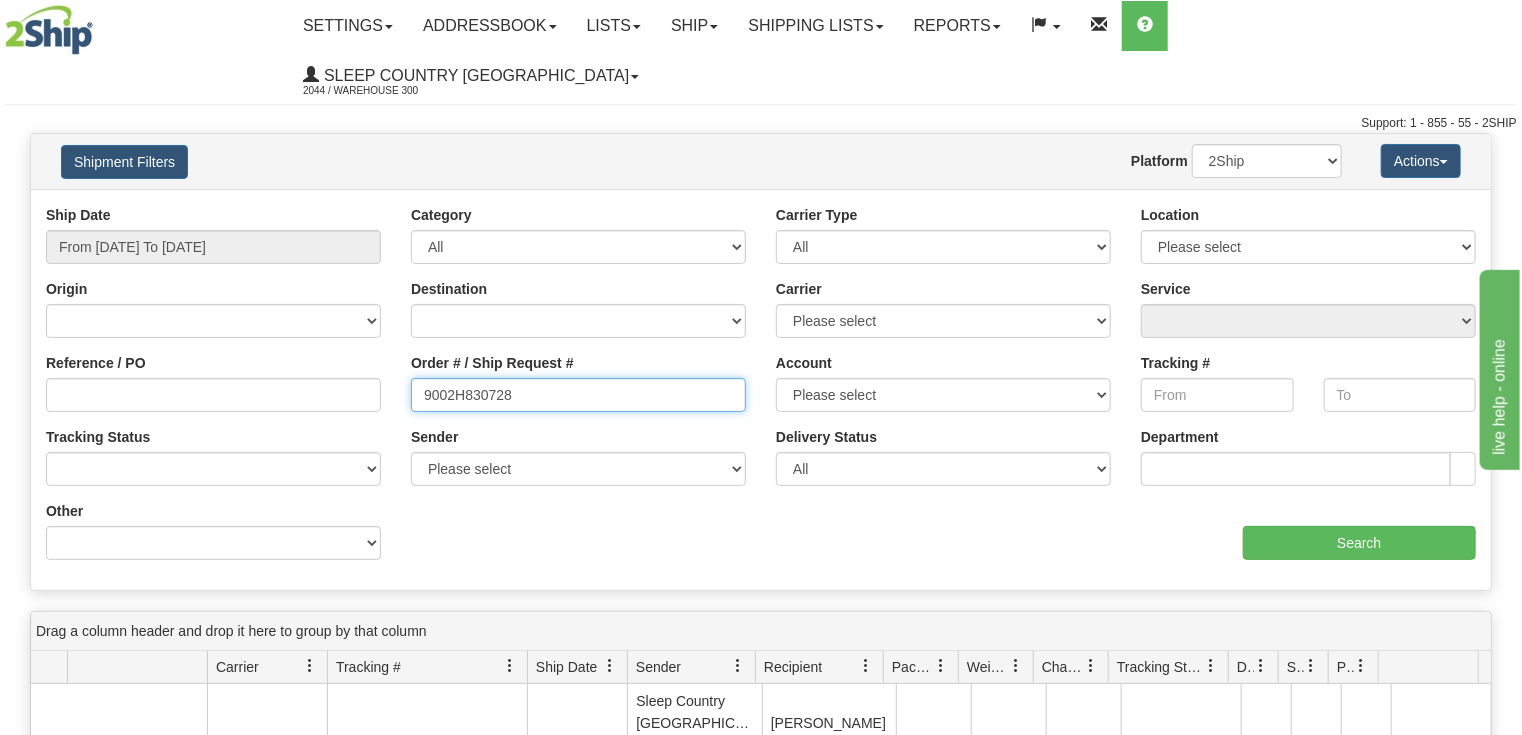 type on "9002H830728" 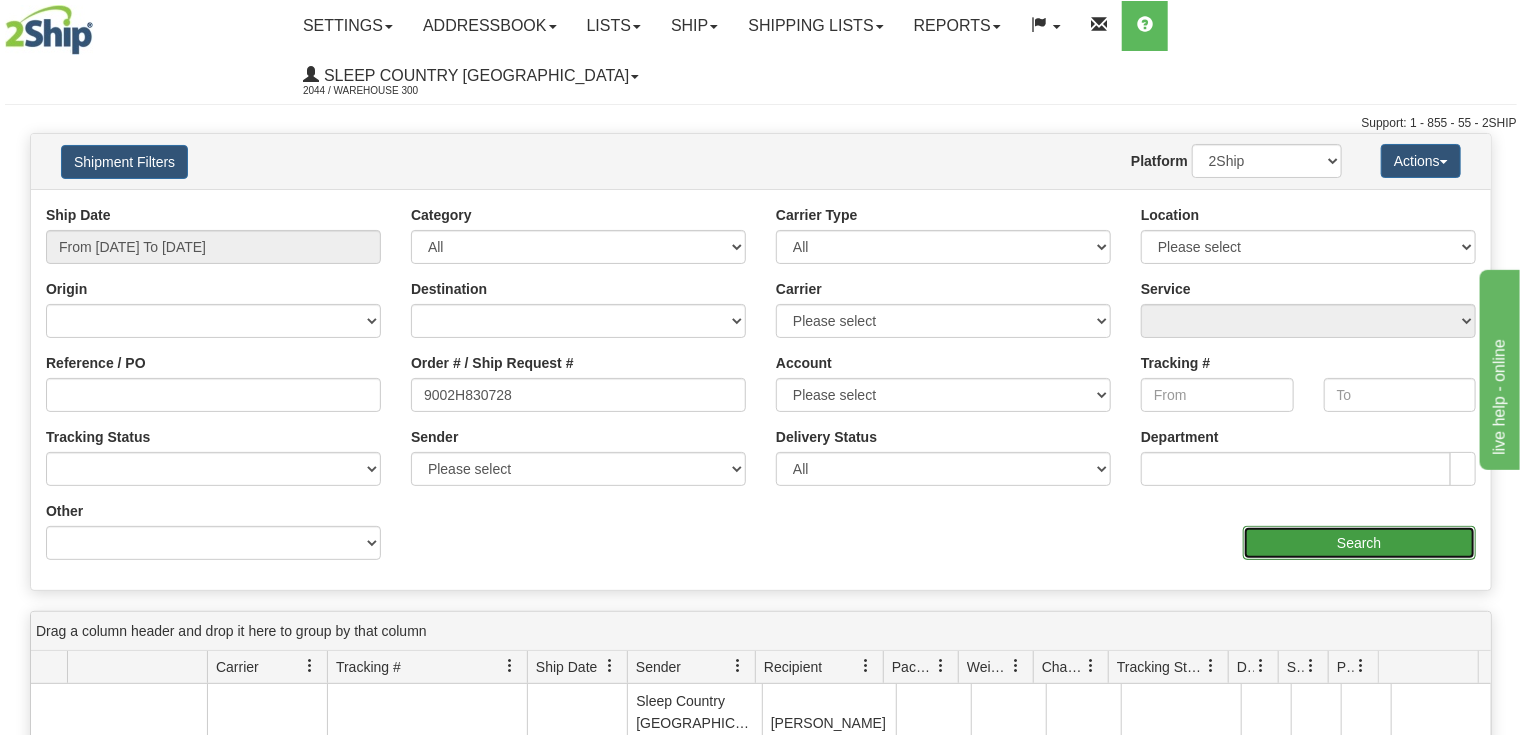click on "Search" at bounding box center [1359, 543] 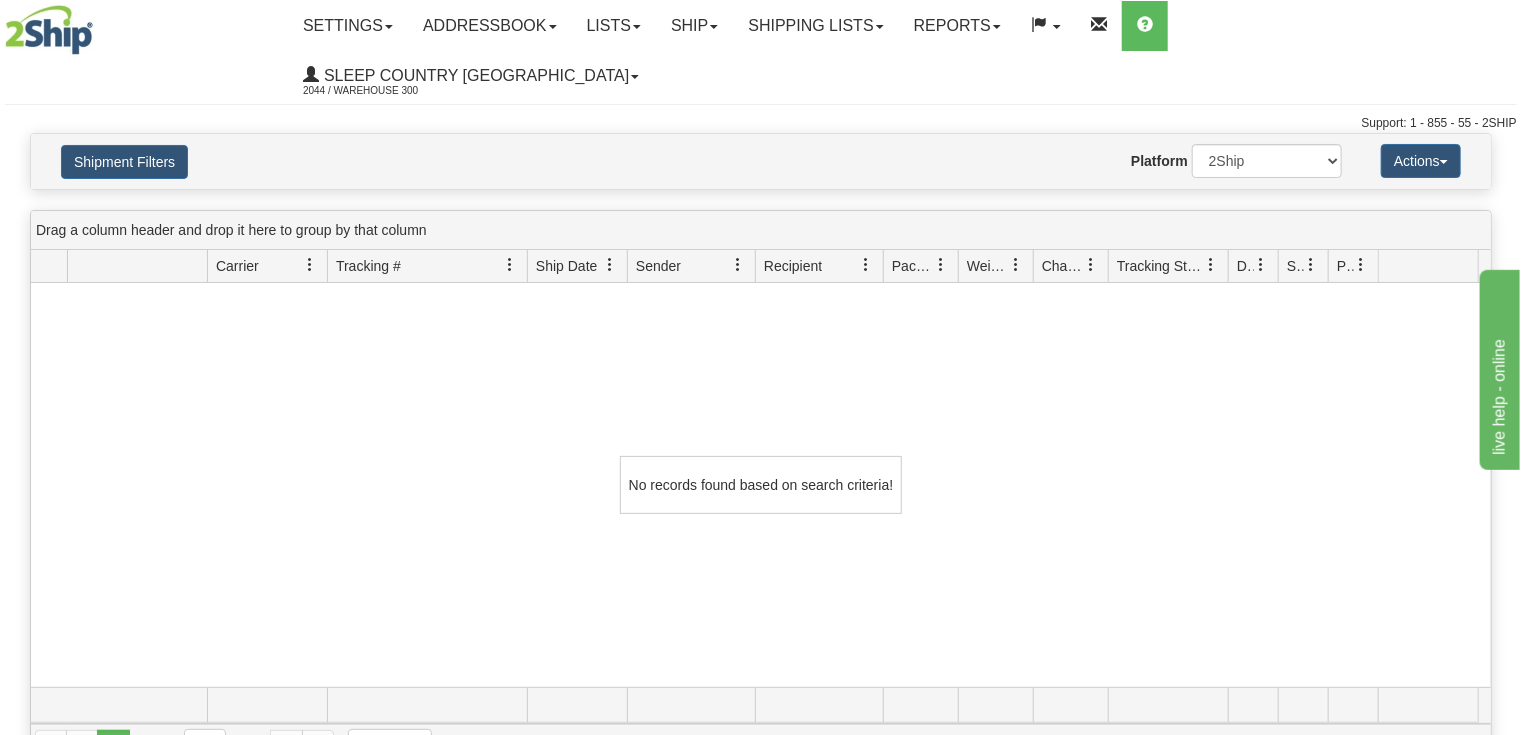 click on "No records found based on search criteria!" at bounding box center (761, 485) 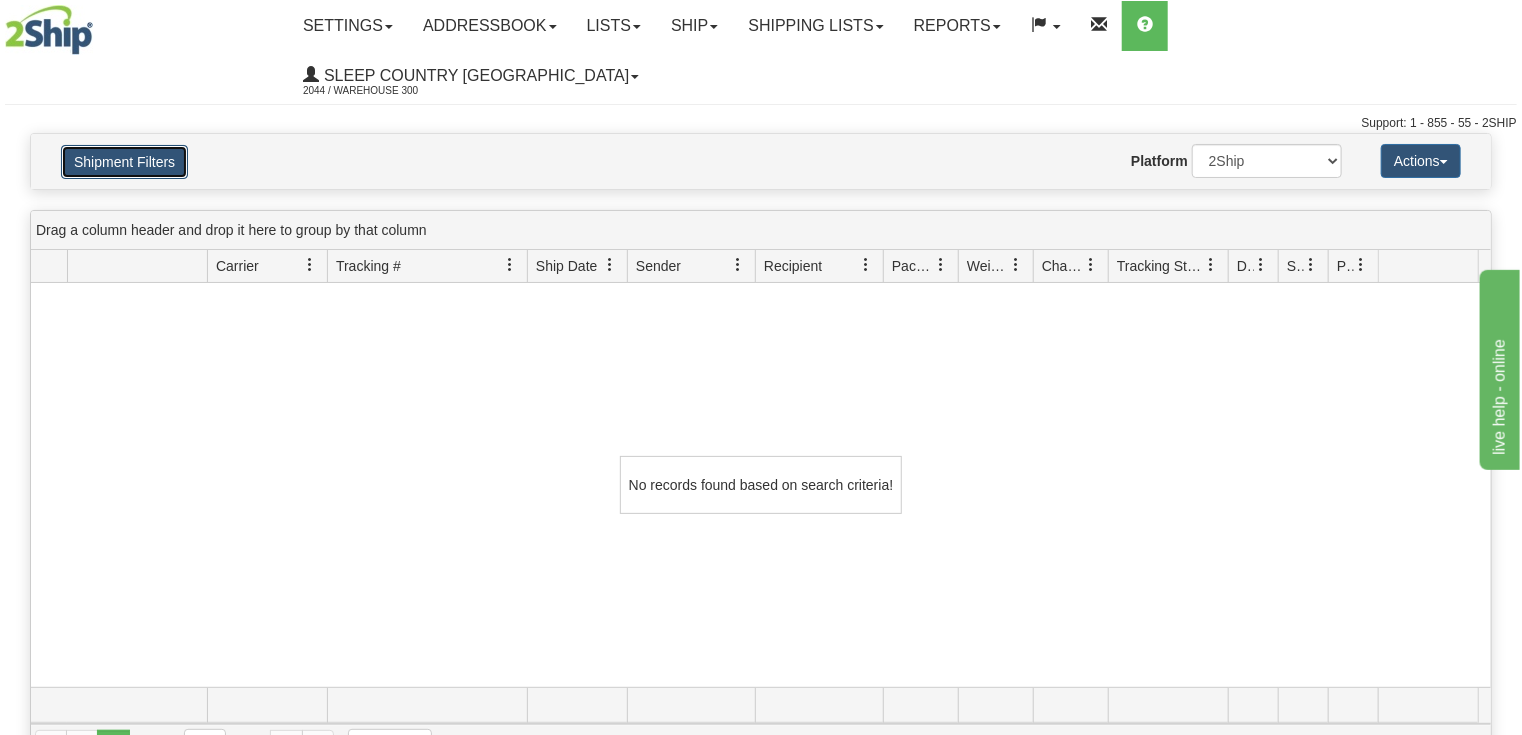 click on "Shipment Filters" at bounding box center [124, 162] 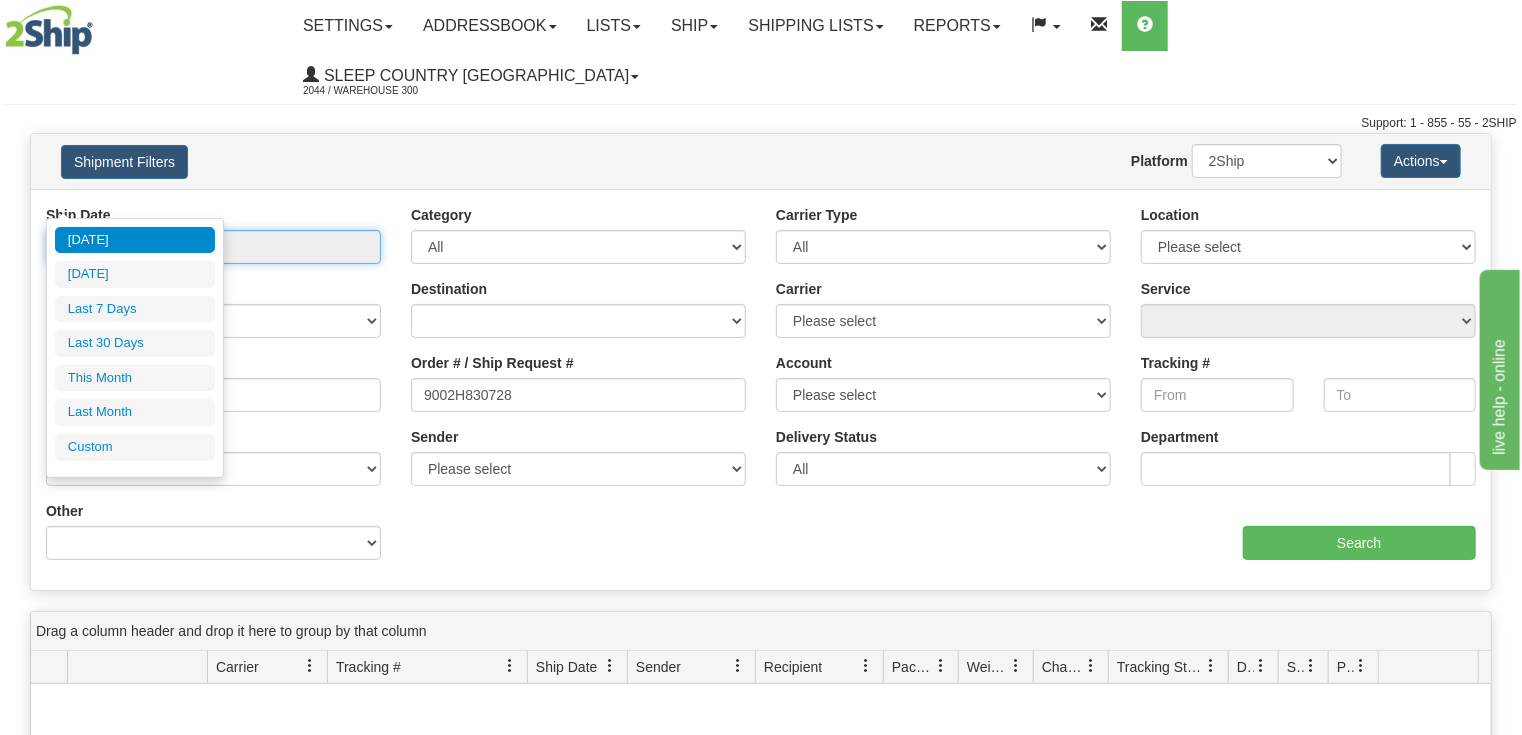 click on "From [DATE] To [DATE]" at bounding box center [213, 247] 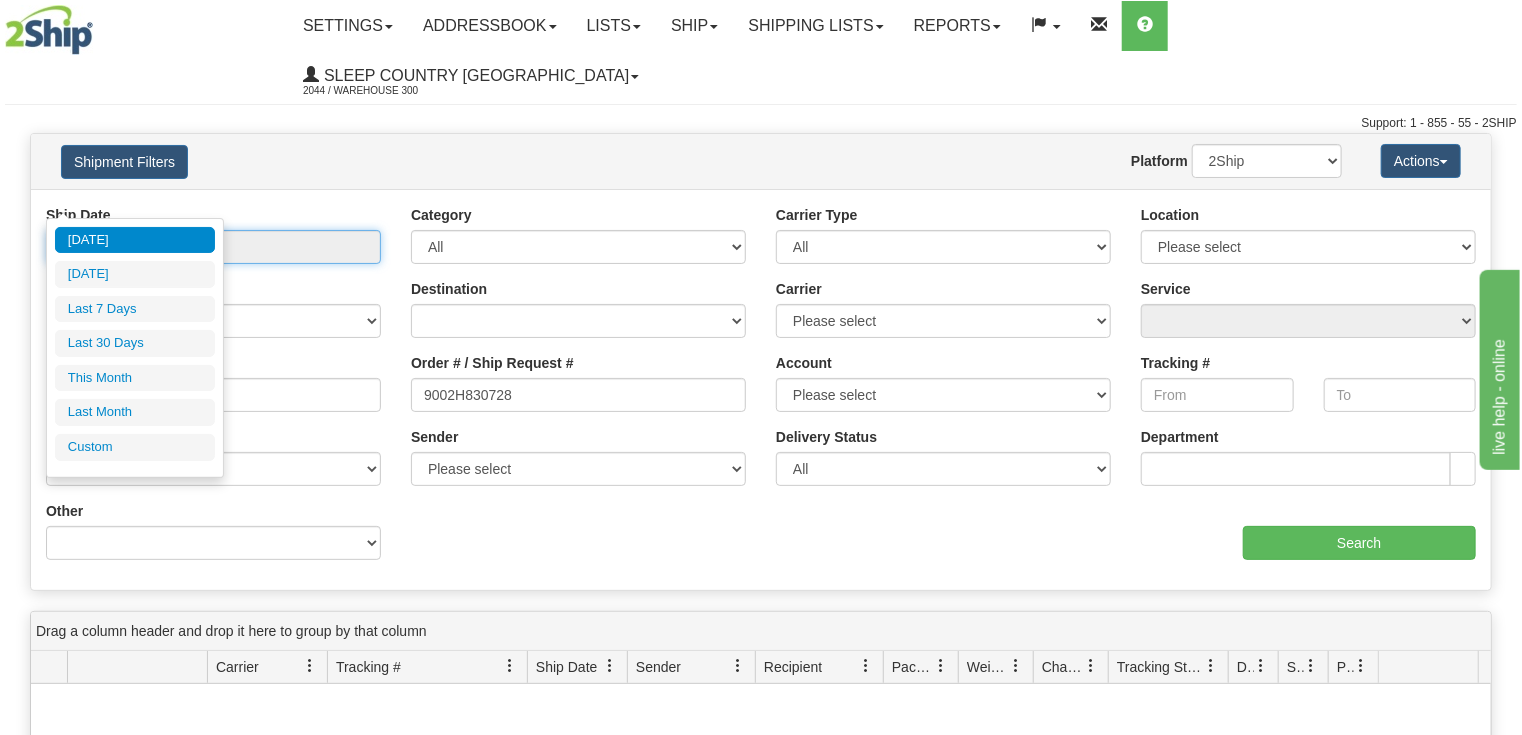 drag, startPoint x: 295, startPoint y: 213, endPoint x: 251, endPoint y: 220, distance: 44.553337 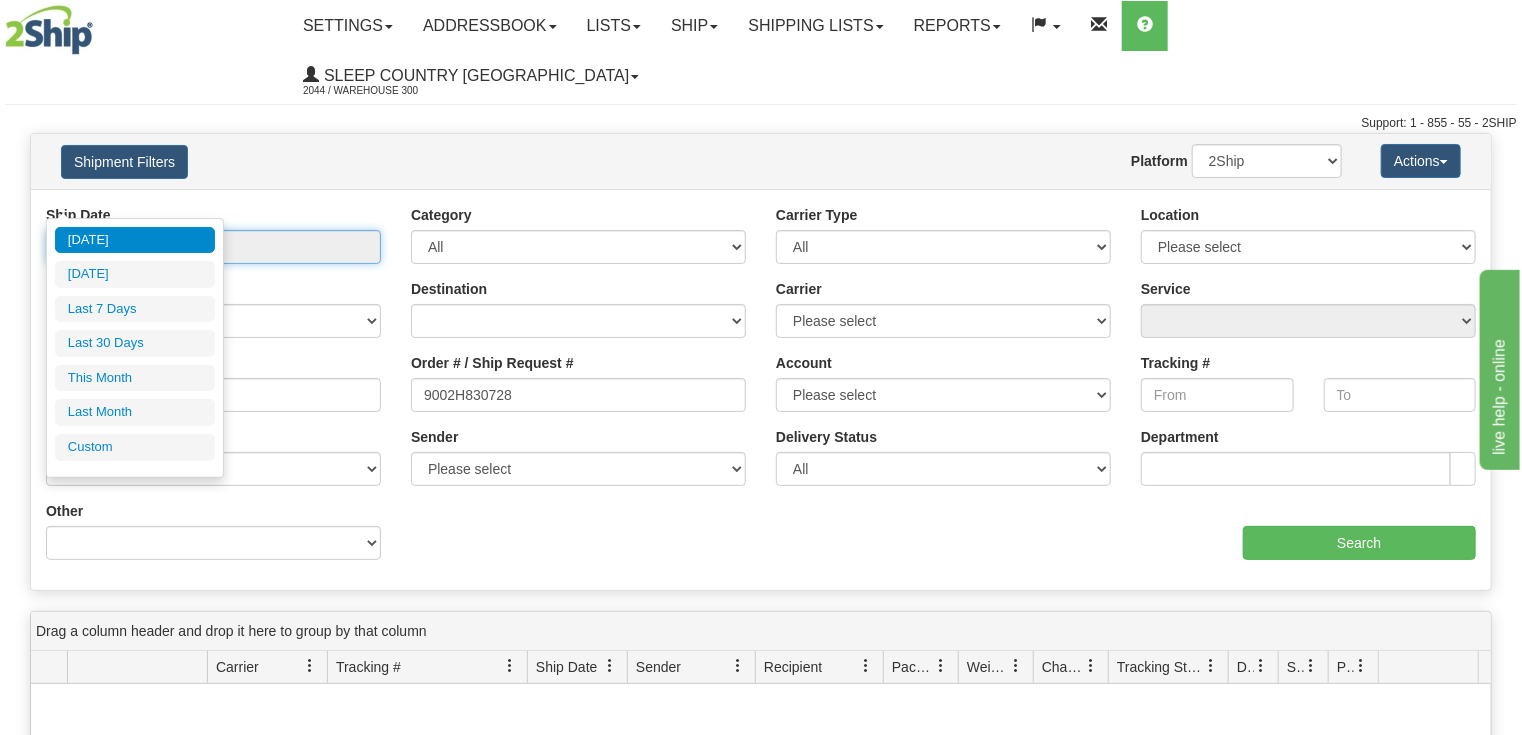 click on "From [DATE] To [DATE]" at bounding box center (213, 247) 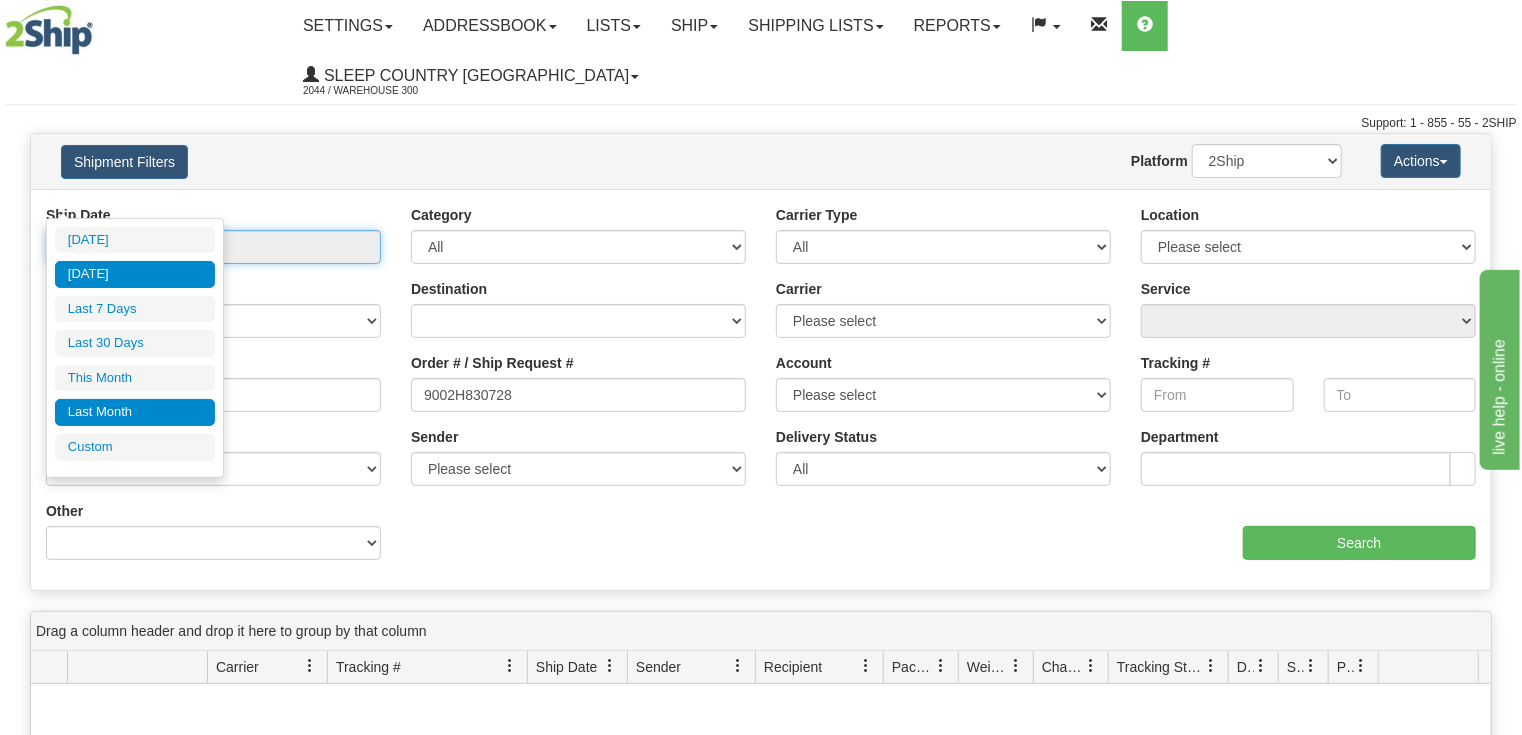 type on "[DATE]" 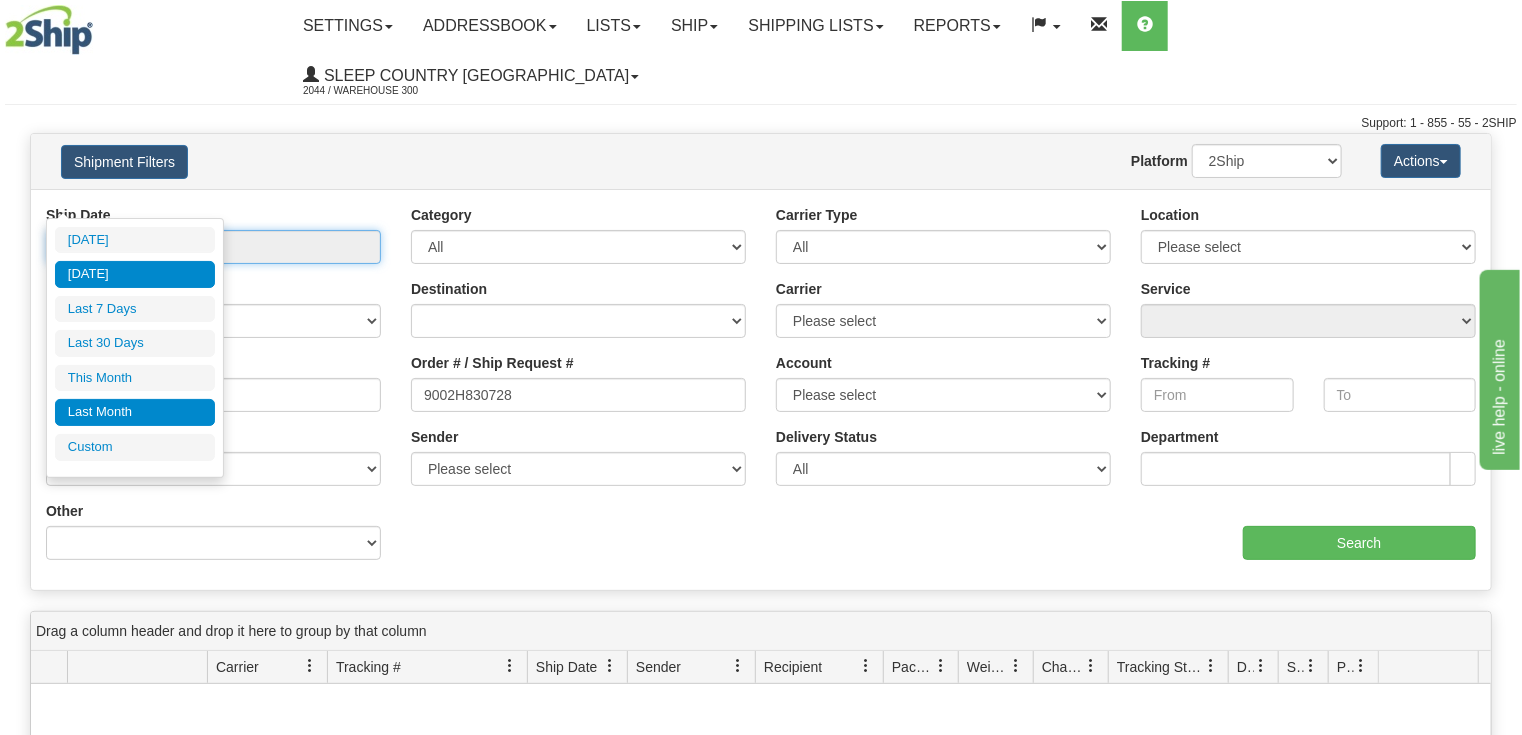 type on "[DATE]" 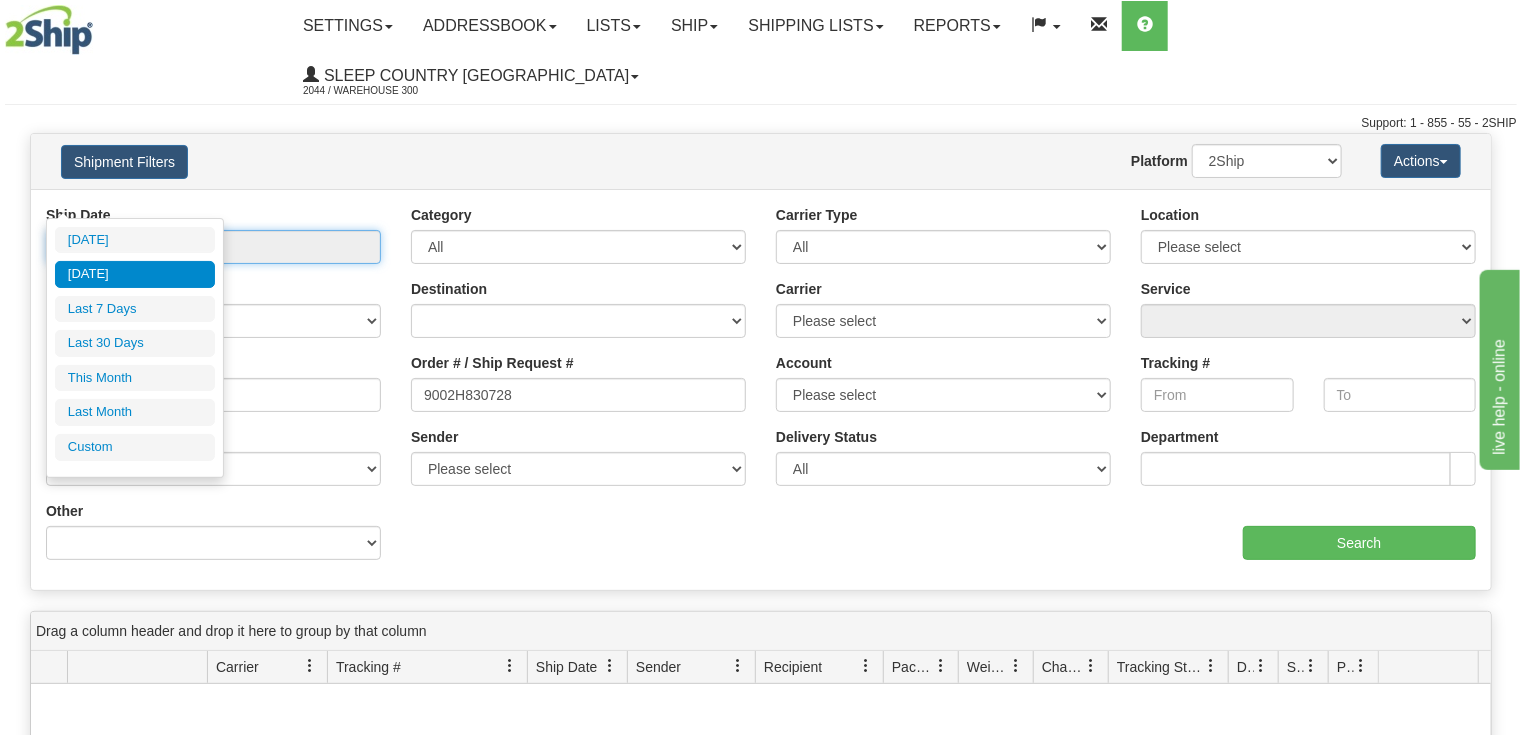 type on "[DATE]" 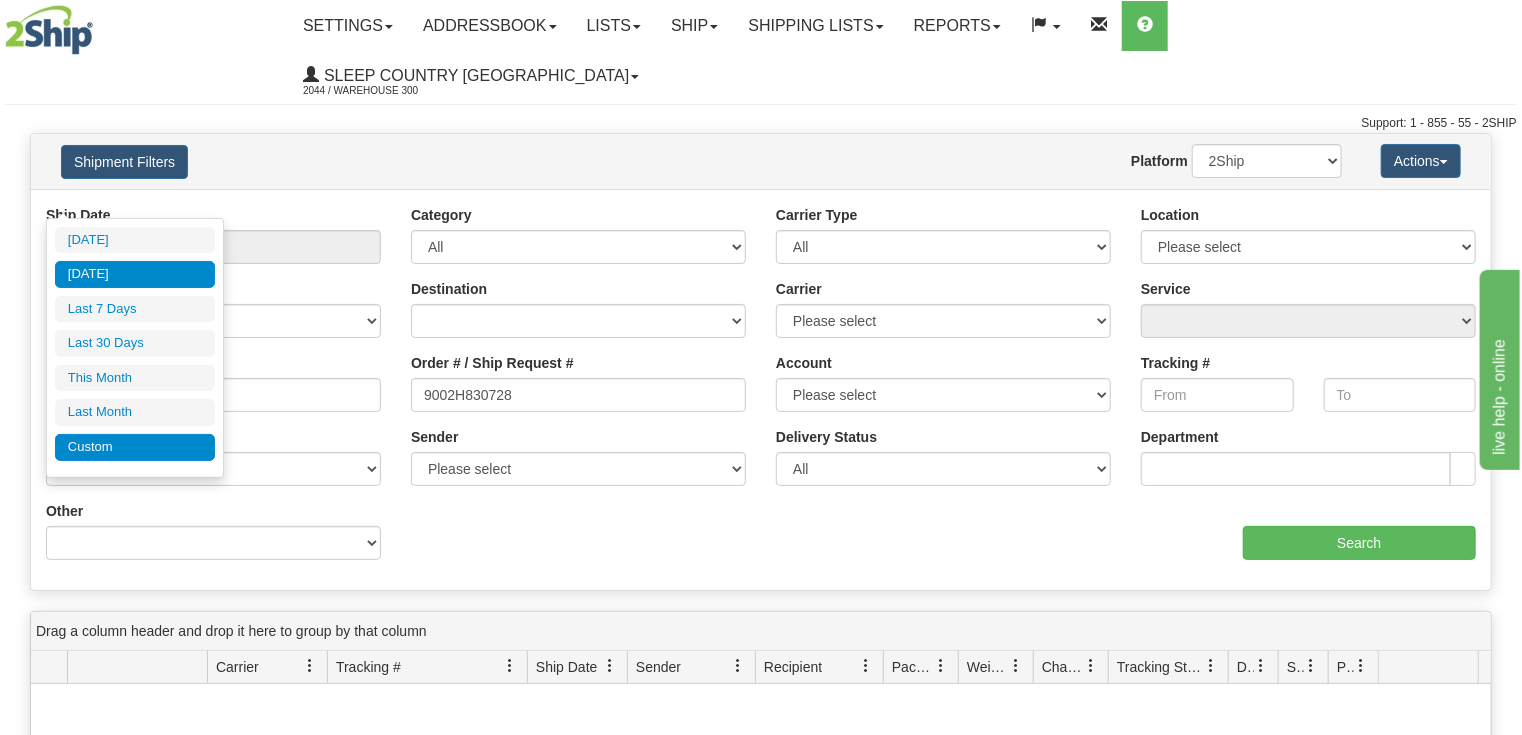 click on "Custom" at bounding box center [135, 447] 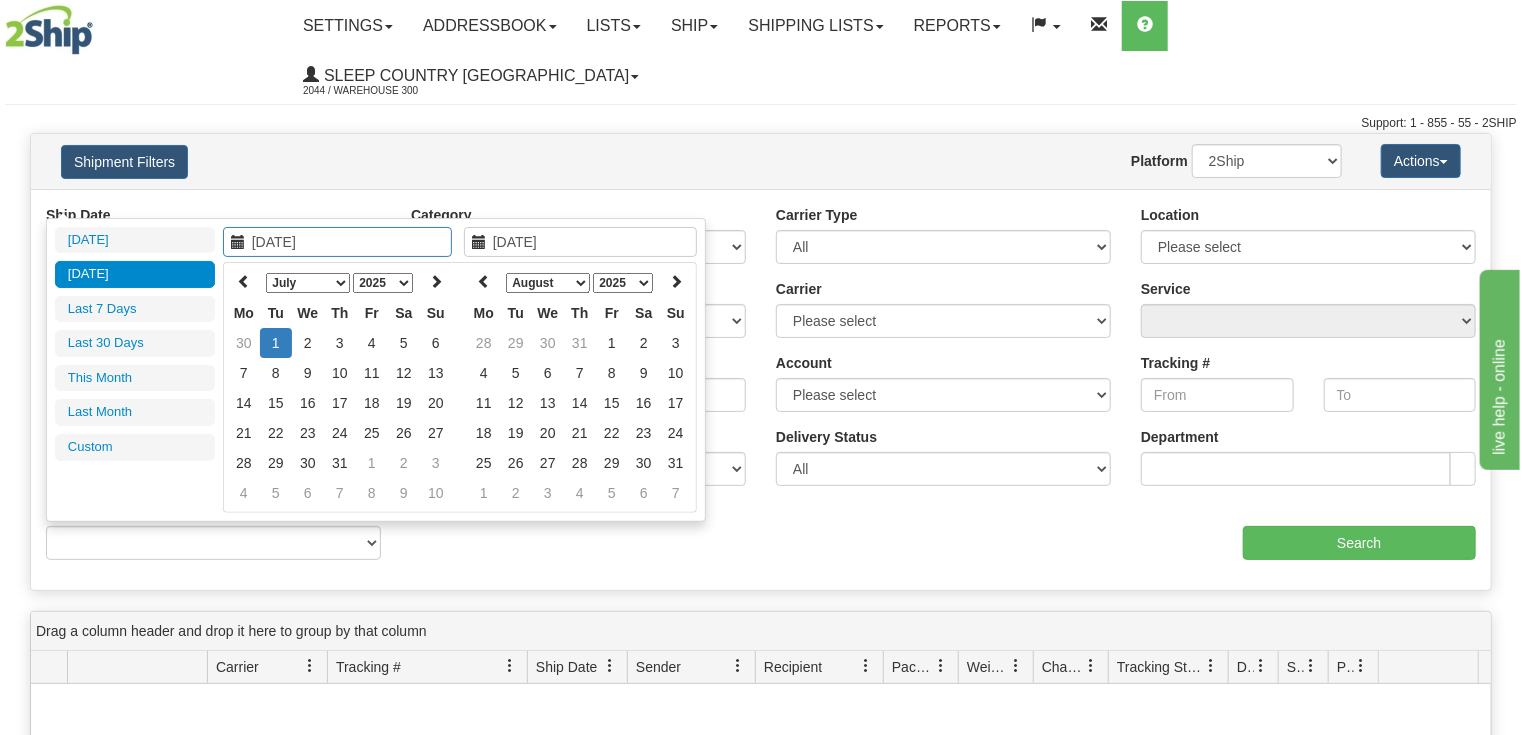 type on "[DATE]" 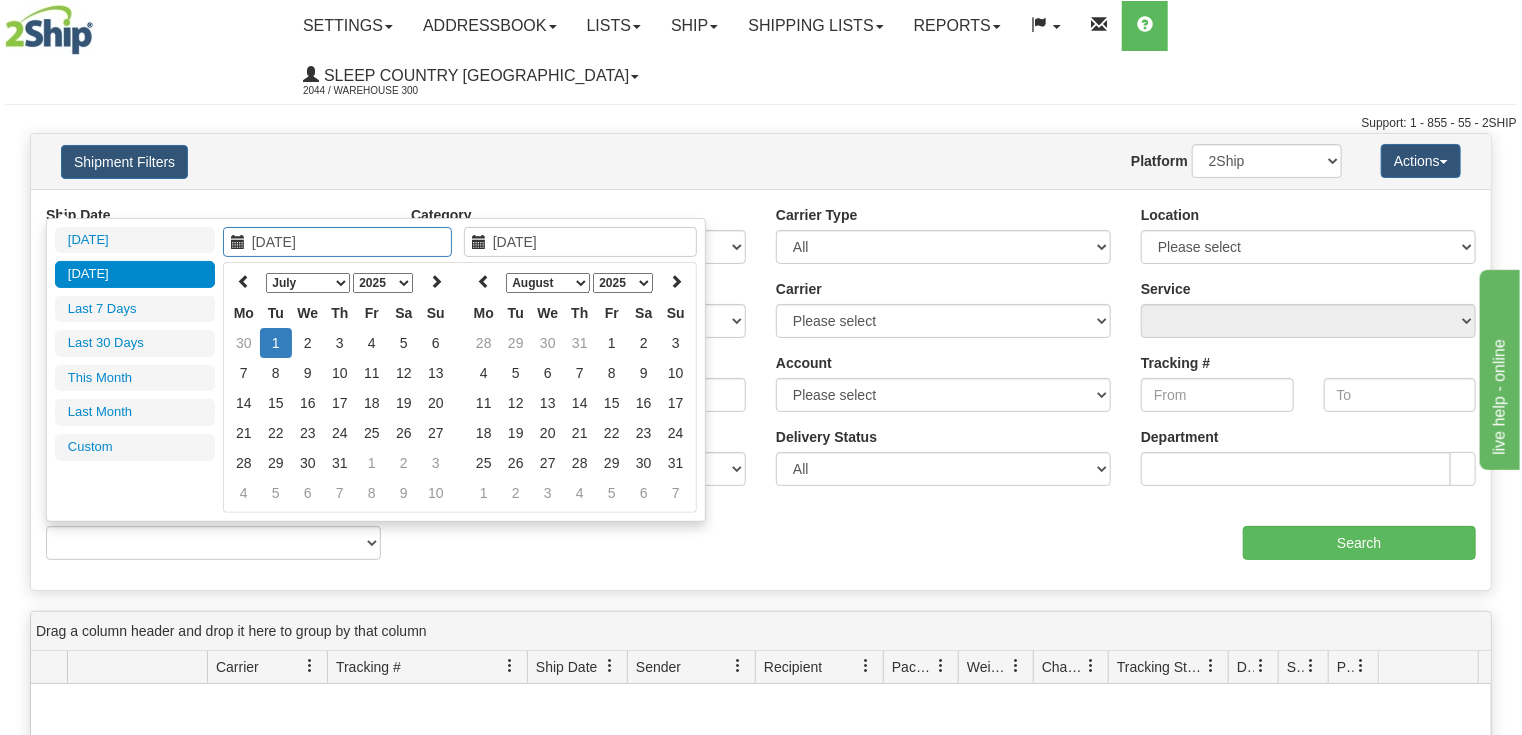 type on "[DATE]" 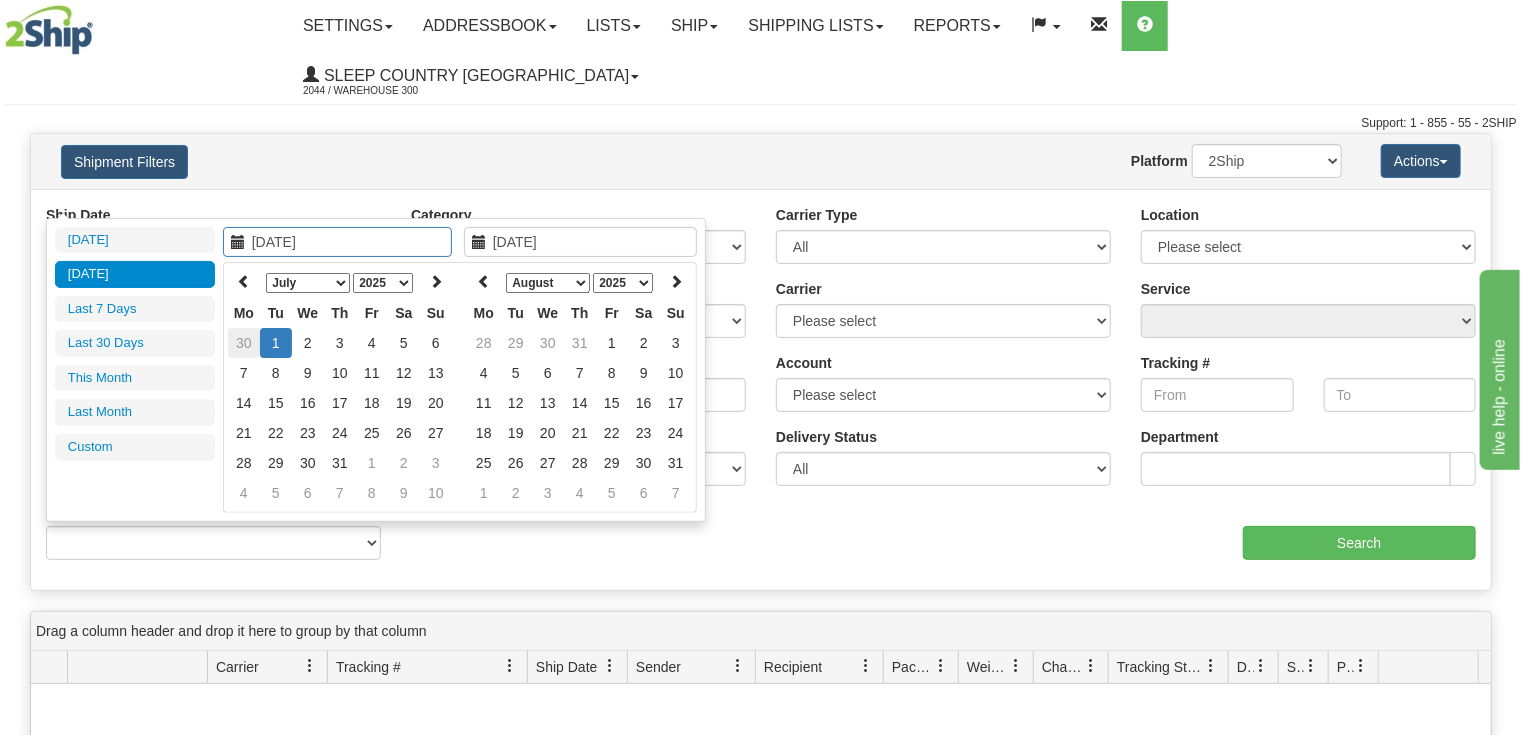 type on "[DATE]" 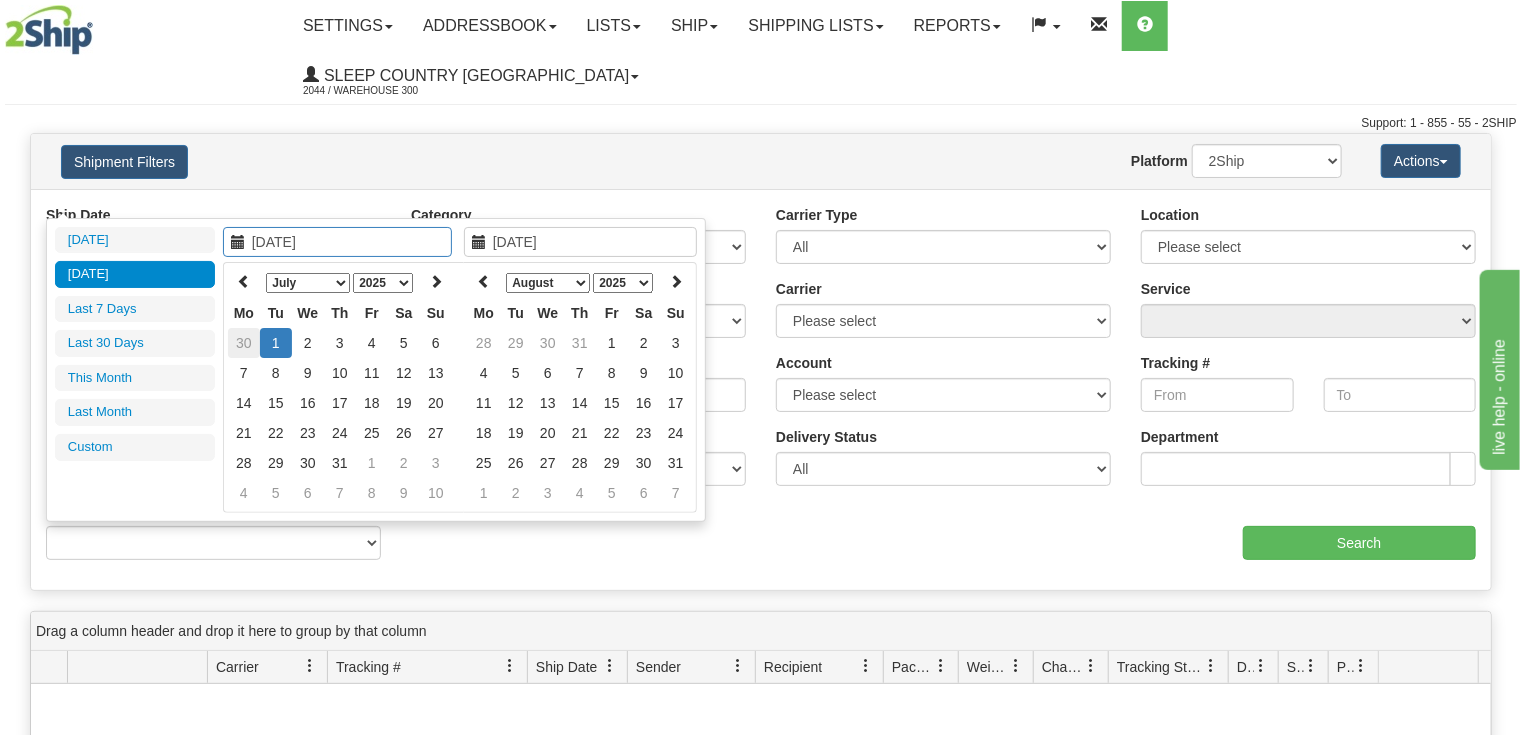 click on "30" at bounding box center (244, 343) 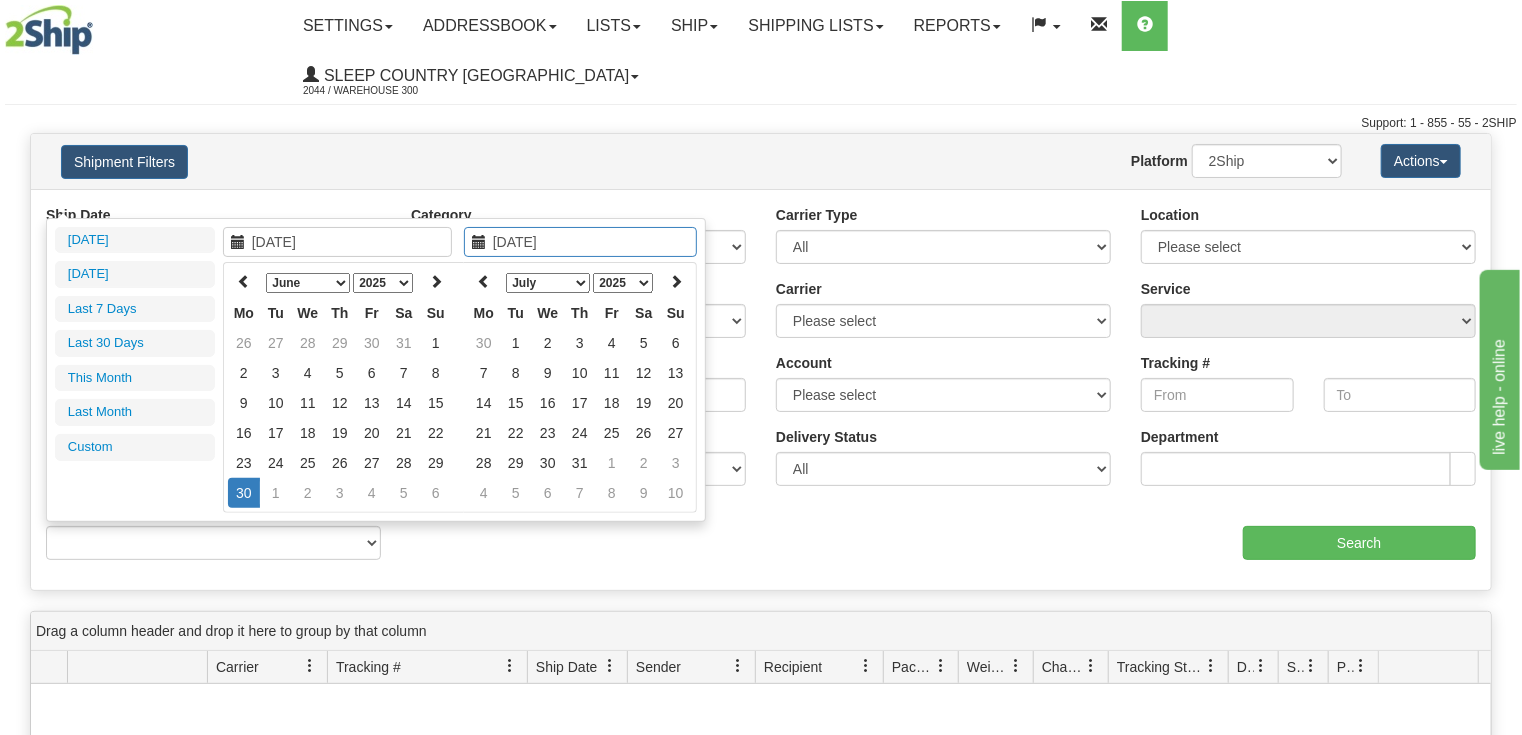 type on "[DATE]" 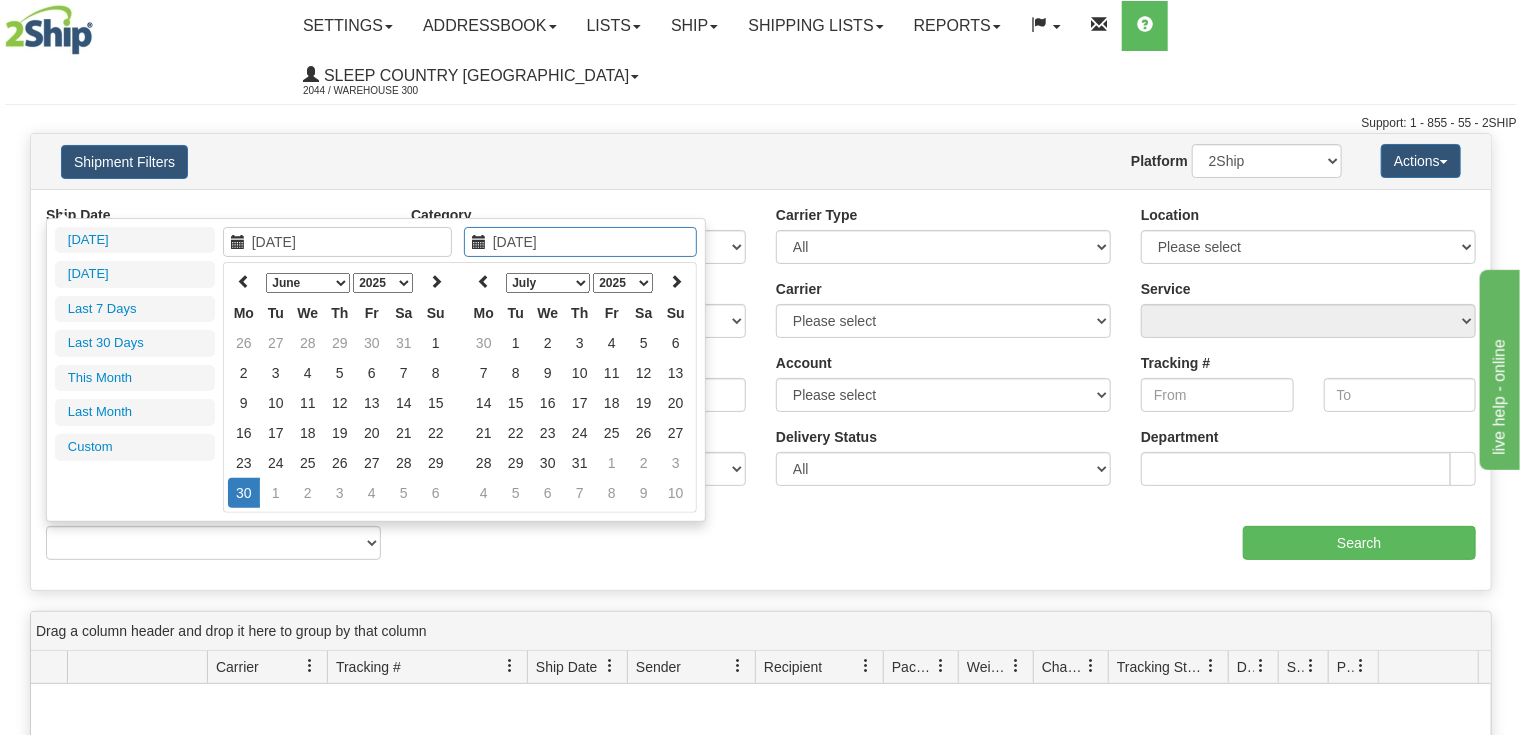 click on "30" at bounding box center (244, 493) 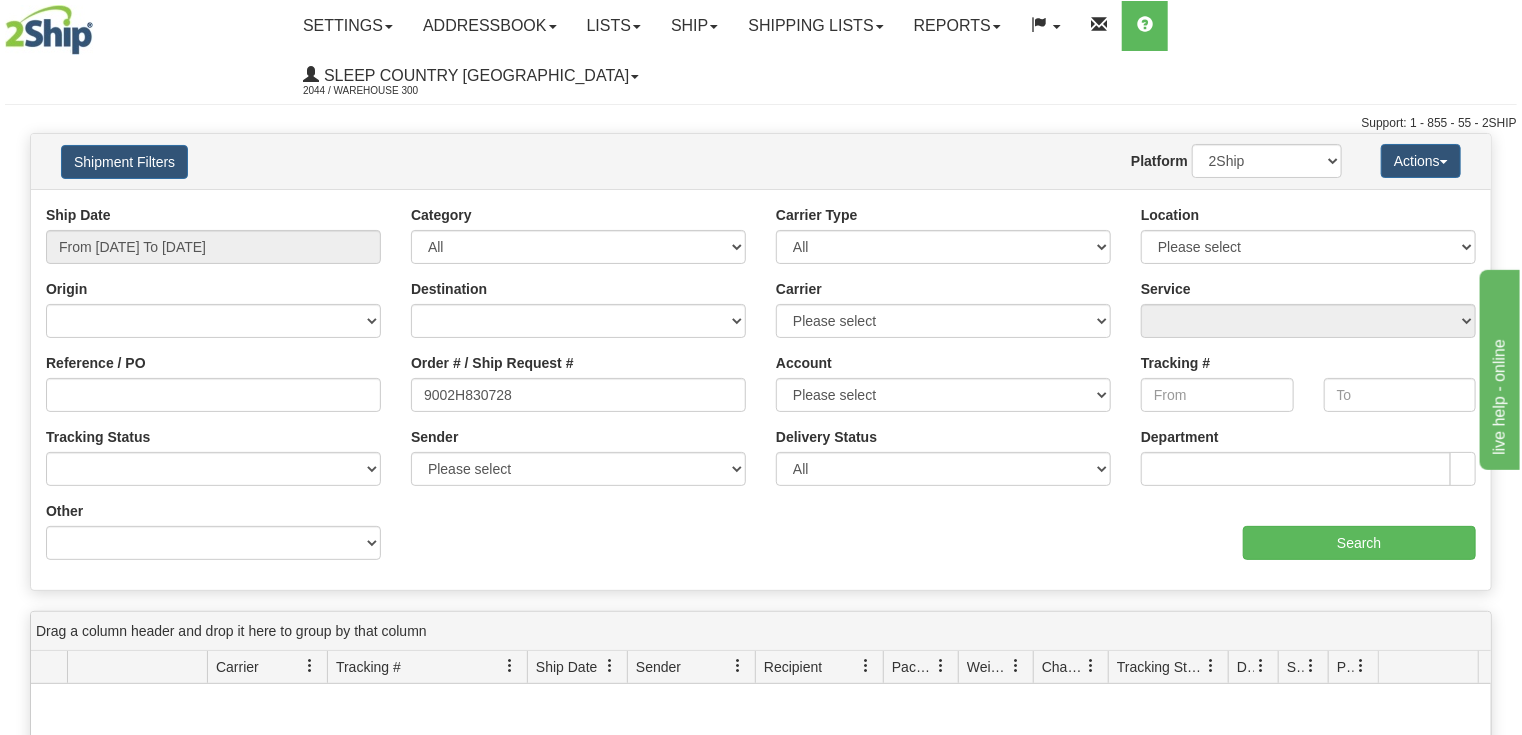 type 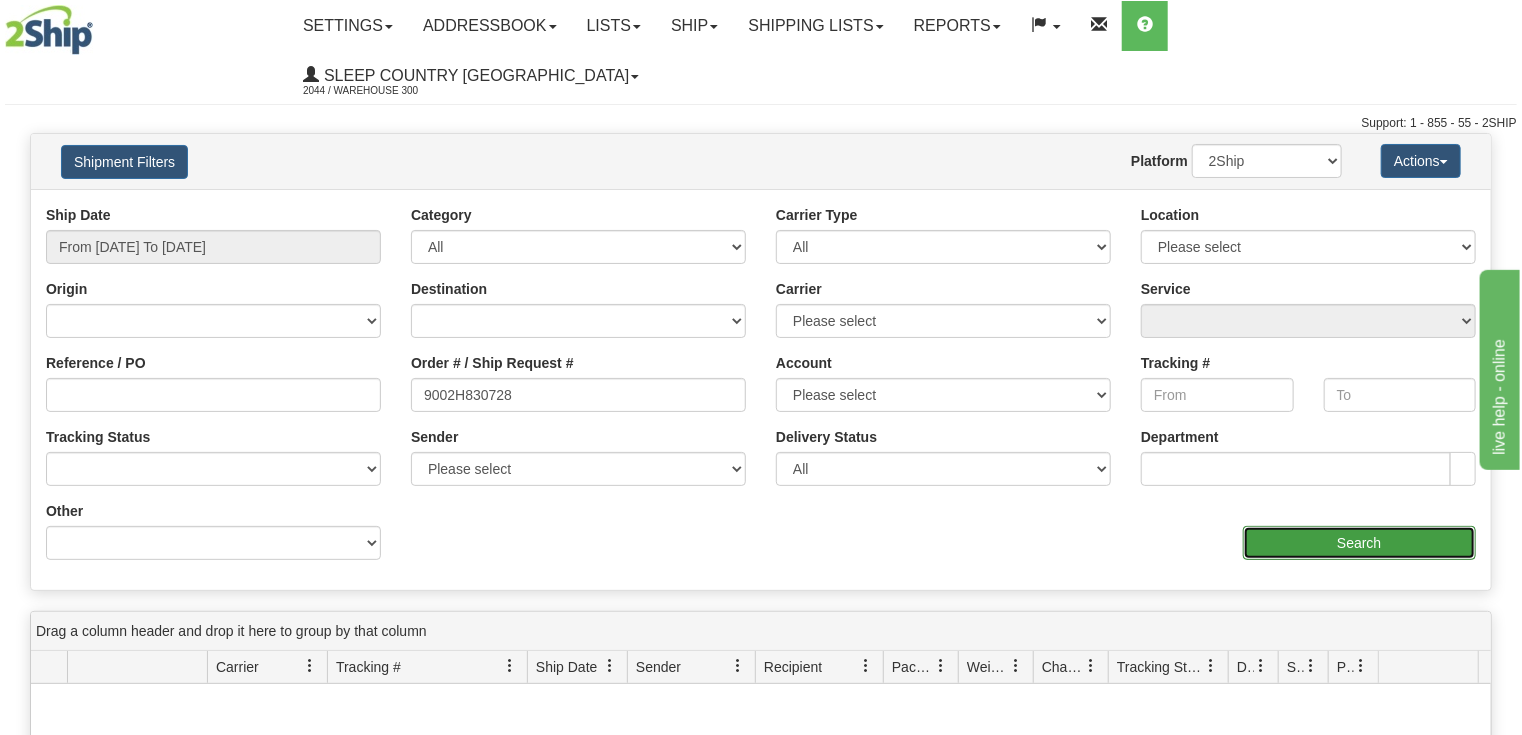 click on "Search" at bounding box center [1359, 543] 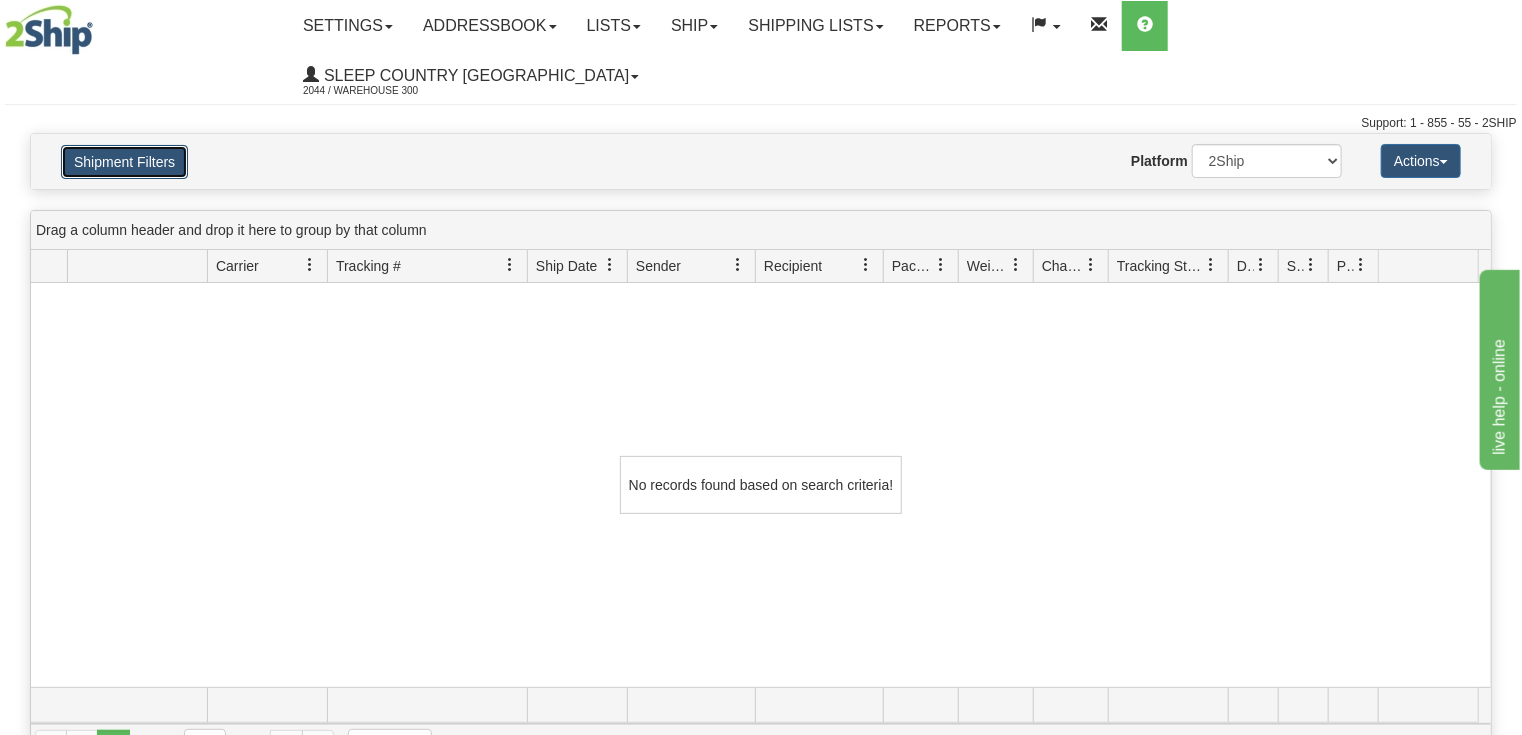 click on "Shipment Filters" at bounding box center [124, 162] 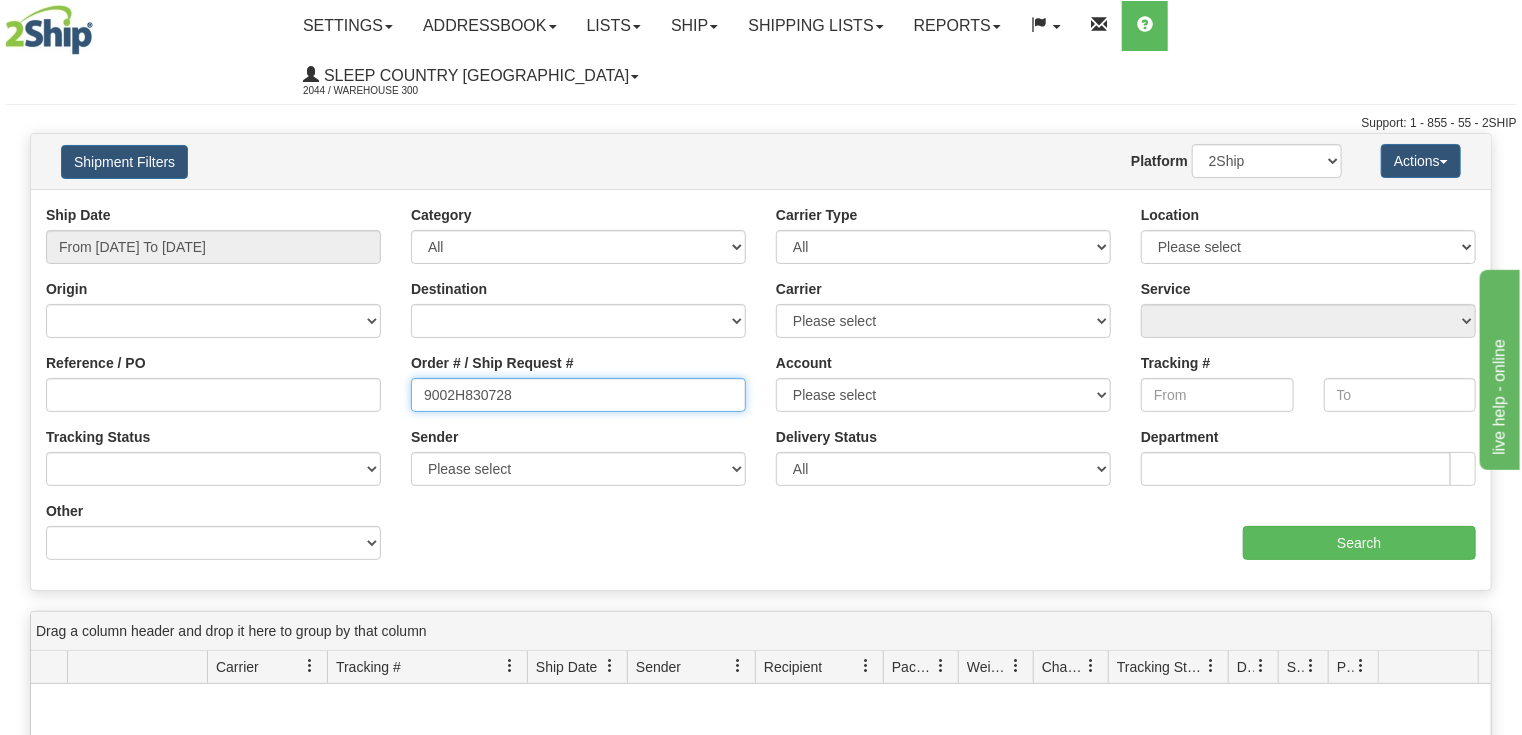 drag, startPoint x: 542, startPoint y: 345, endPoint x: 301, endPoint y: 345, distance: 241 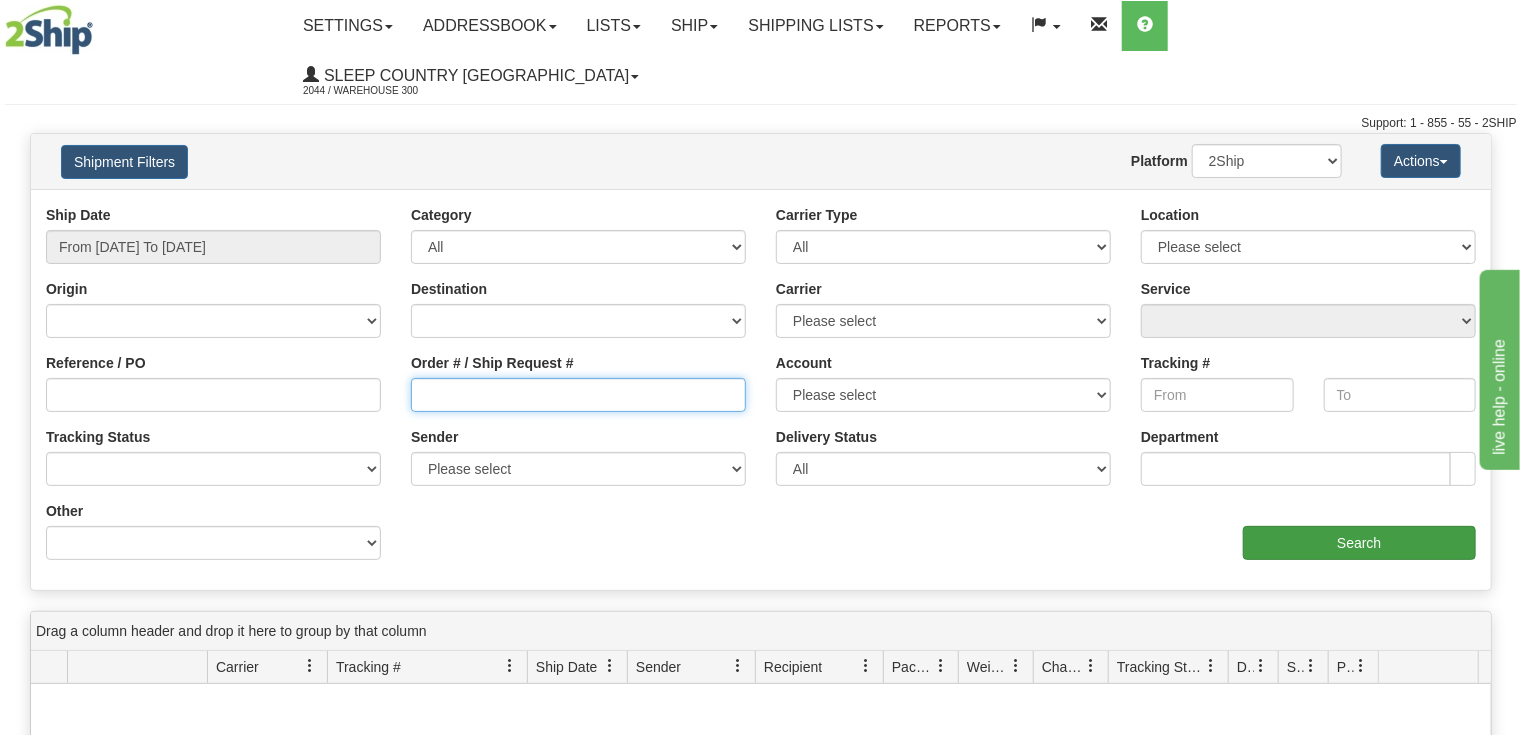 type 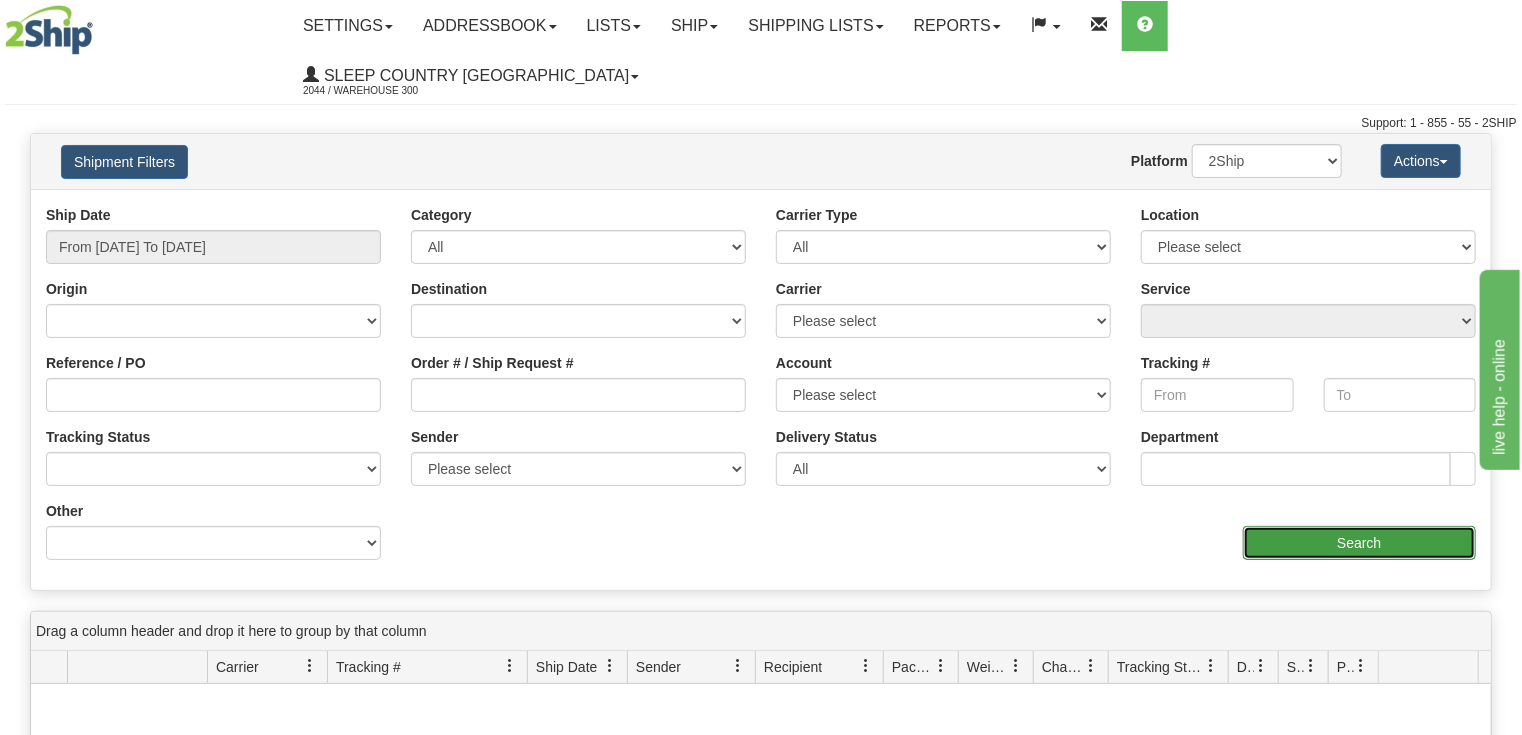 click on "Search" at bounding box center (1359, 543) 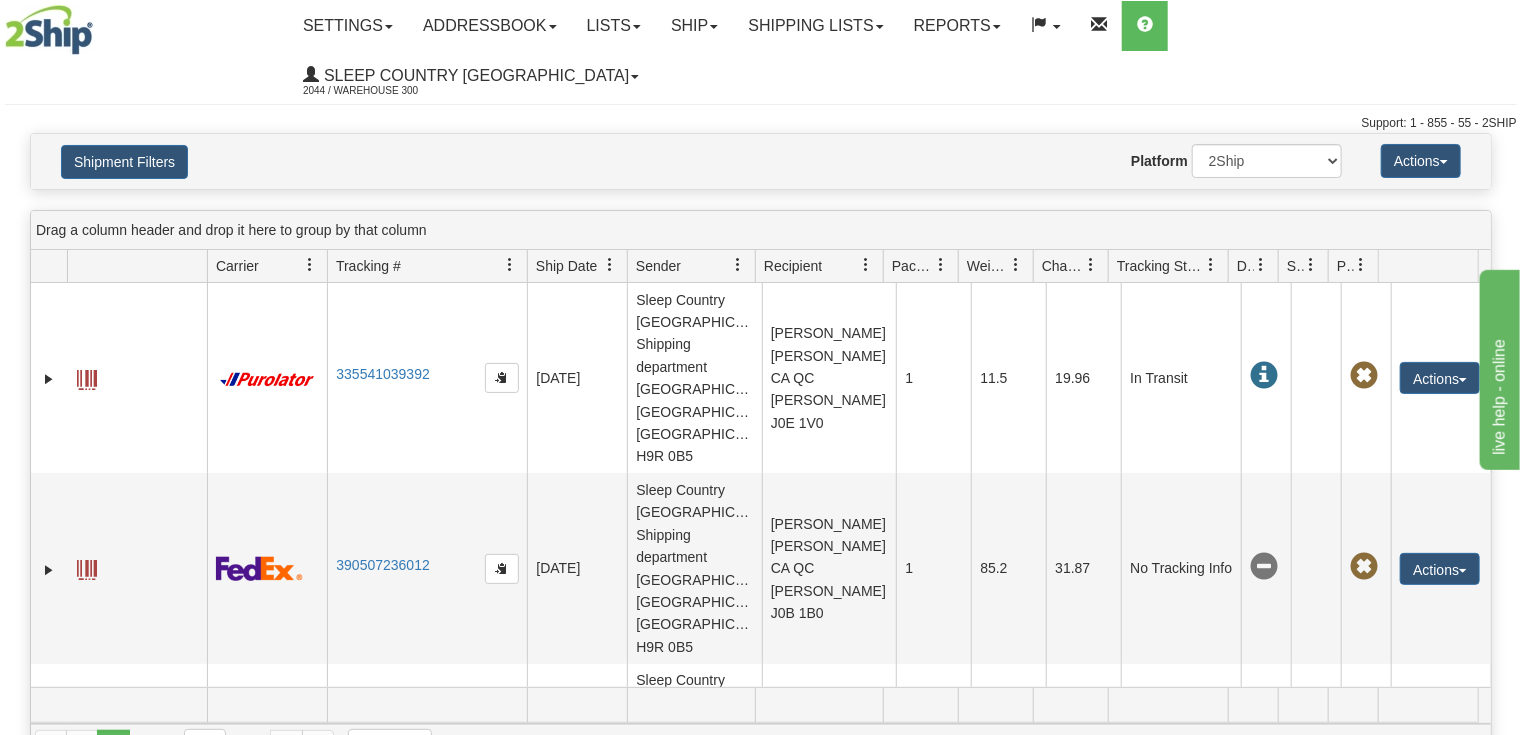 click at bounding box center [1361, 265] 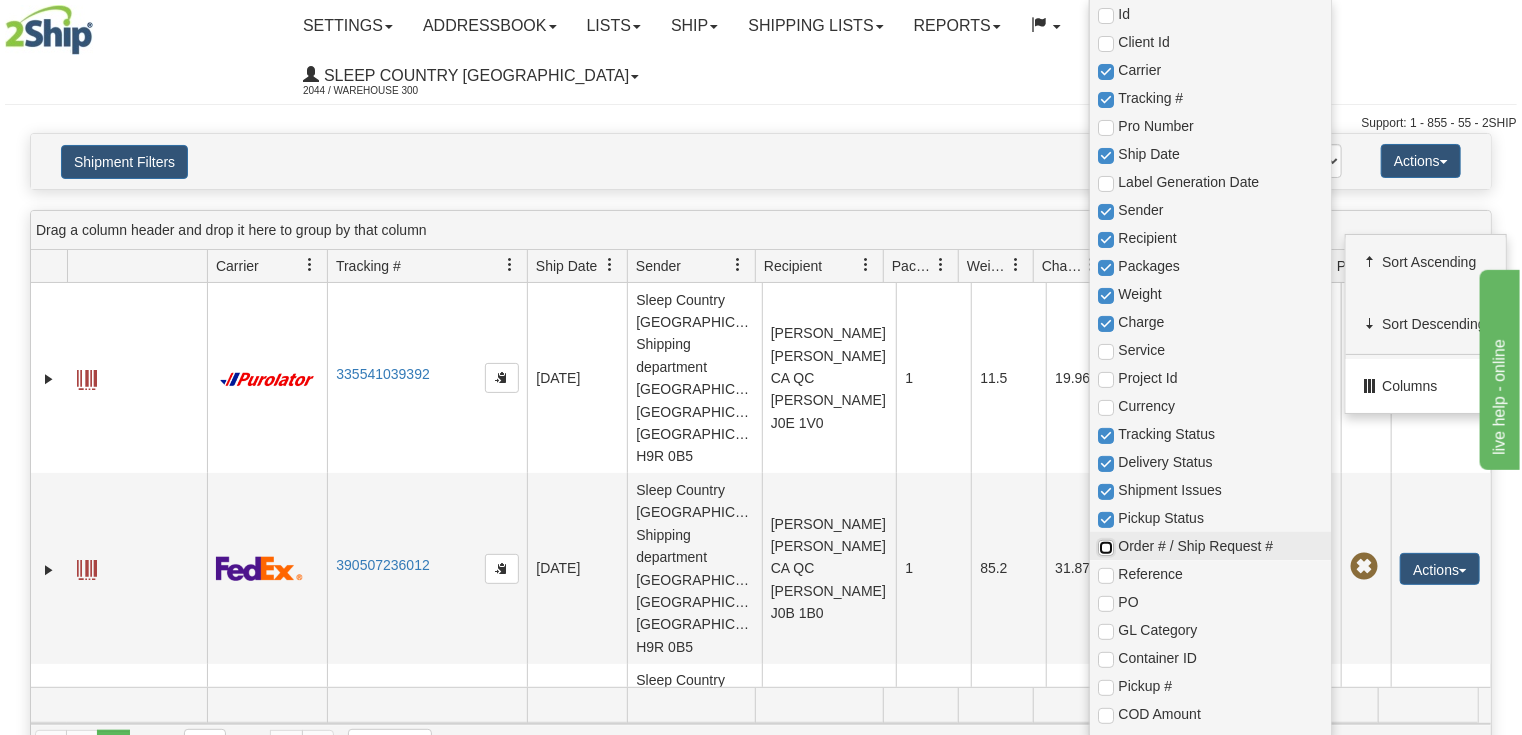 click at bounding box center [1106, 548] 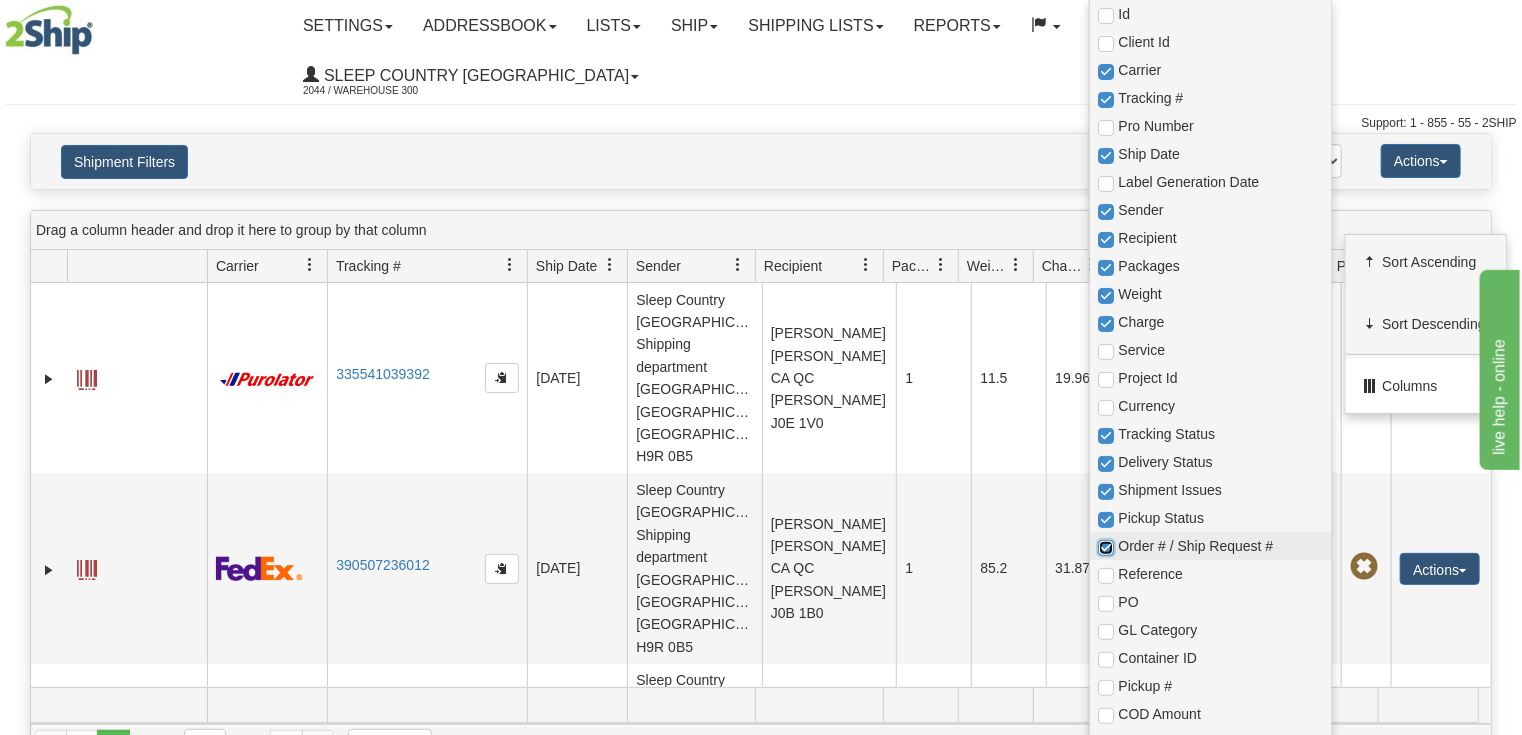 checkbox on "true" 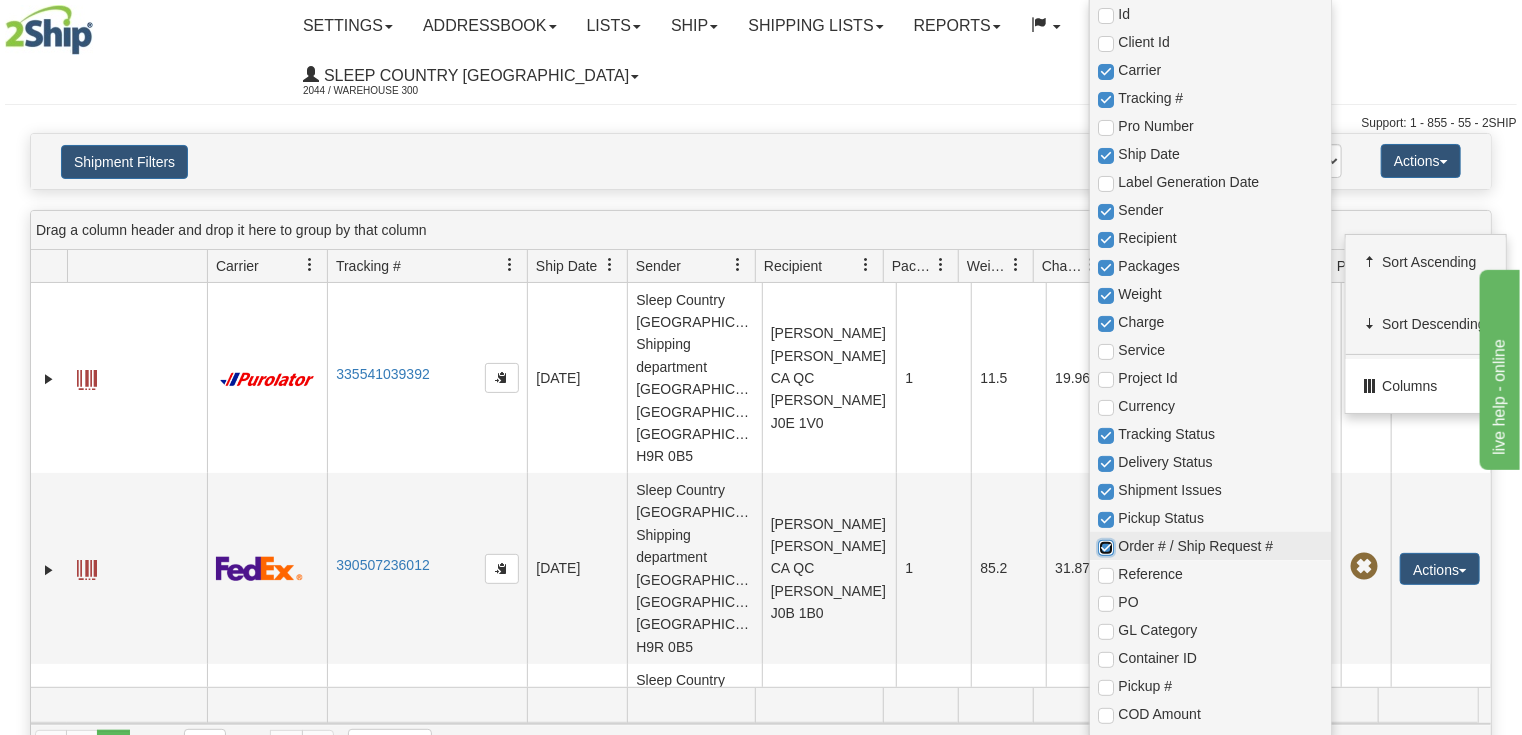 checkbox on "true" 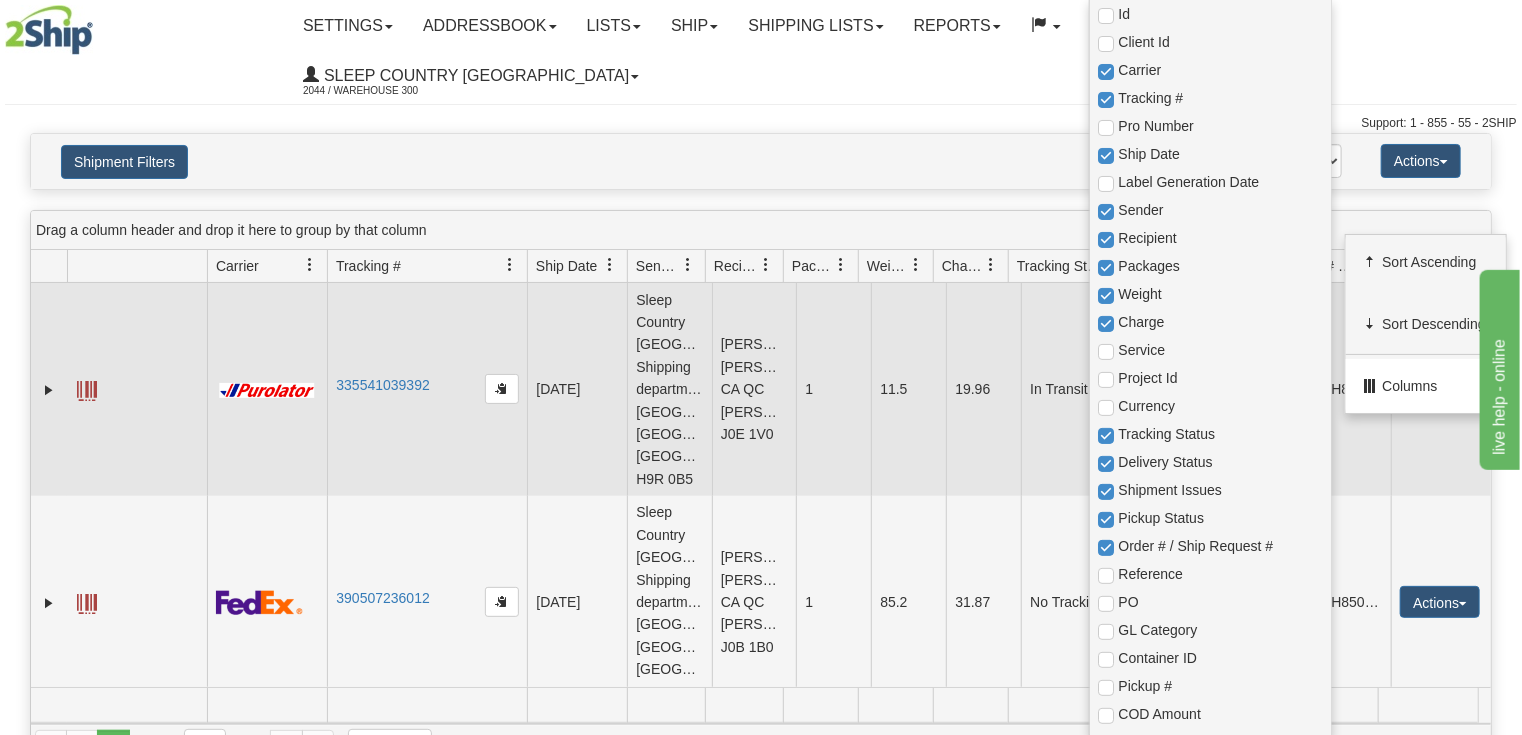 click on "19.96" at bounding box center (983, 389) 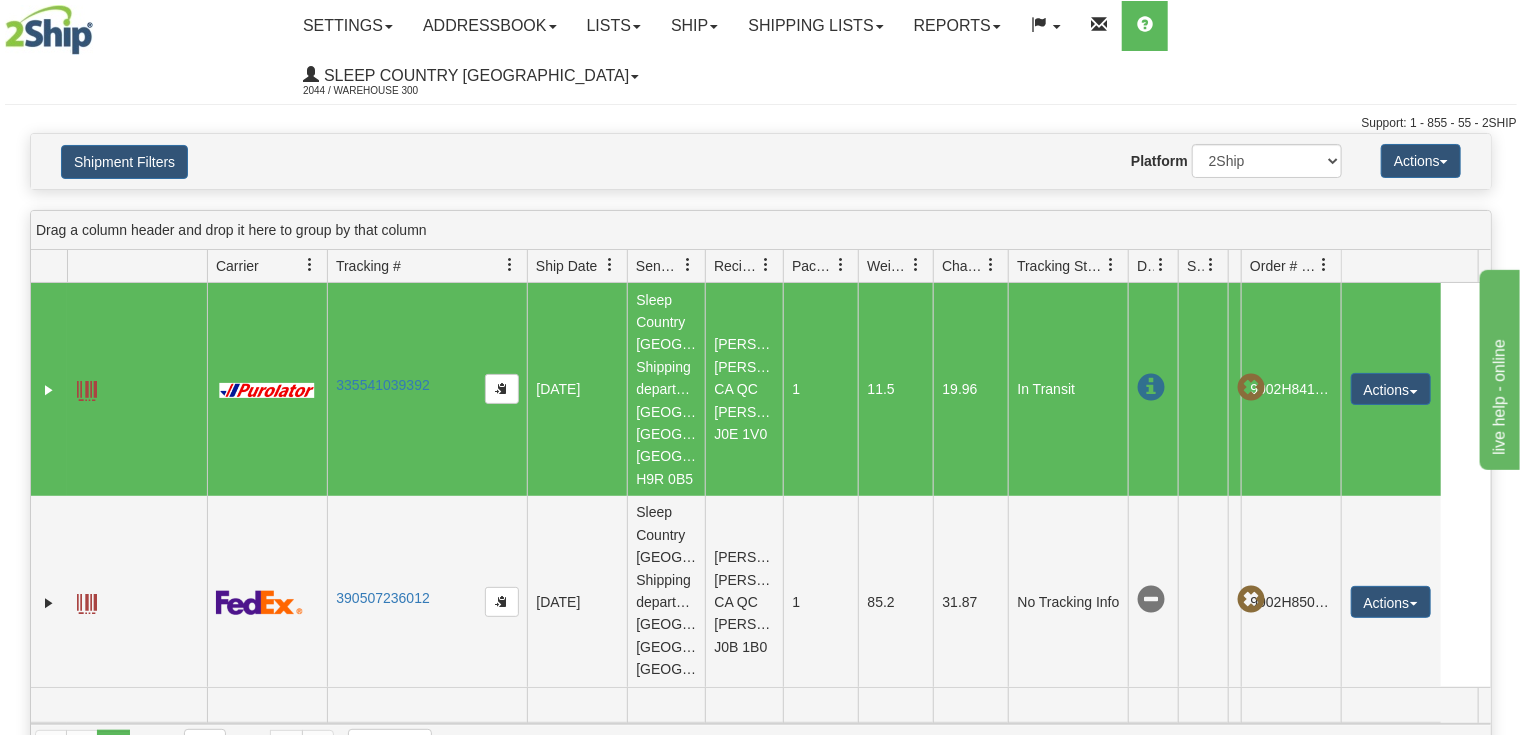 drag, startPoint x: 1380, startPoint y: 217, endPoint x: 1313, endPoint y: 239, distance: 70.5195 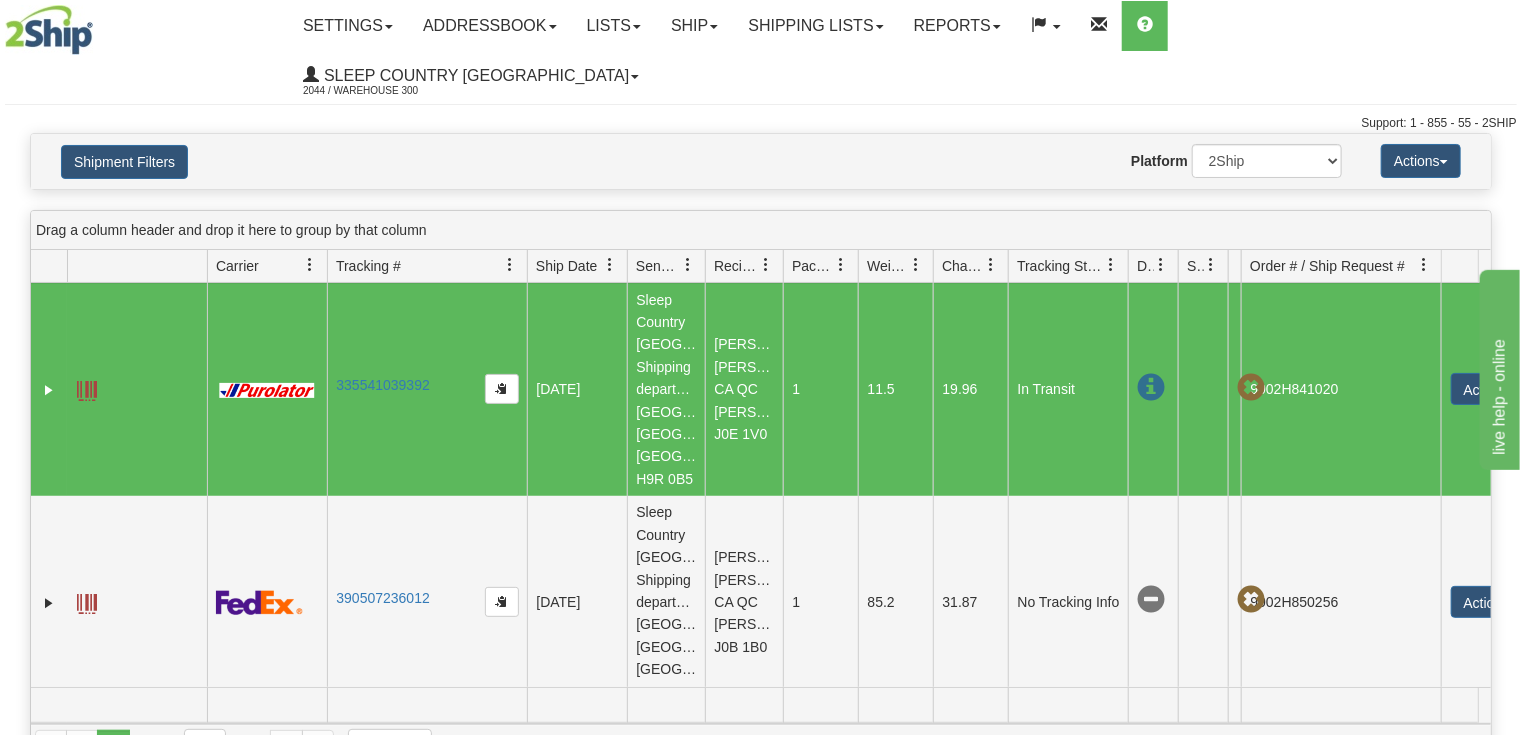 drag, startPoint x: 1341, startPoint y: 224, endPoint x: 1444, endPoint y: 229, distance: 103.121284 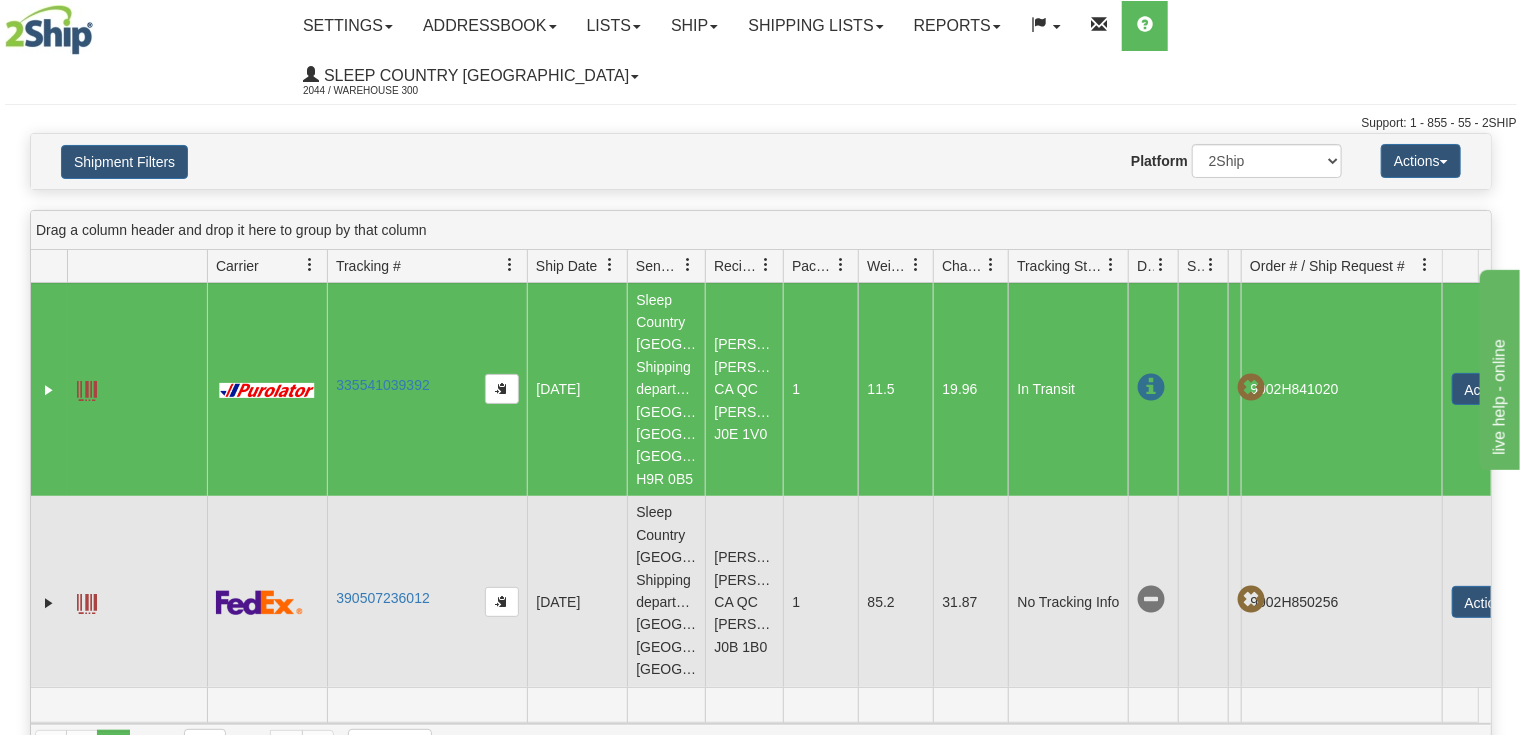 click on "9002H850256" at bounding box center [1341, 602] 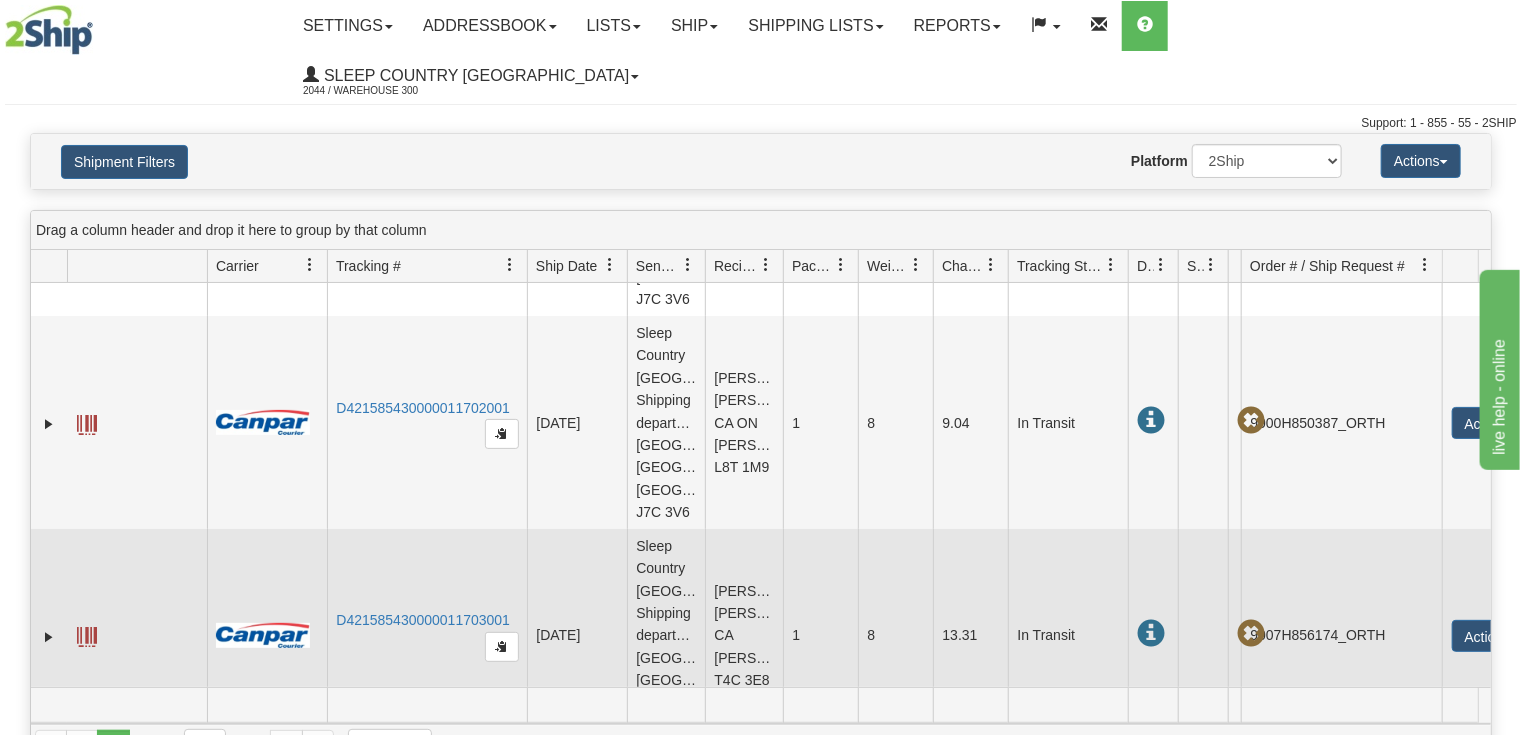 scroll, scrollTop: 6194, scrollLeft: 0, axis: vertical 